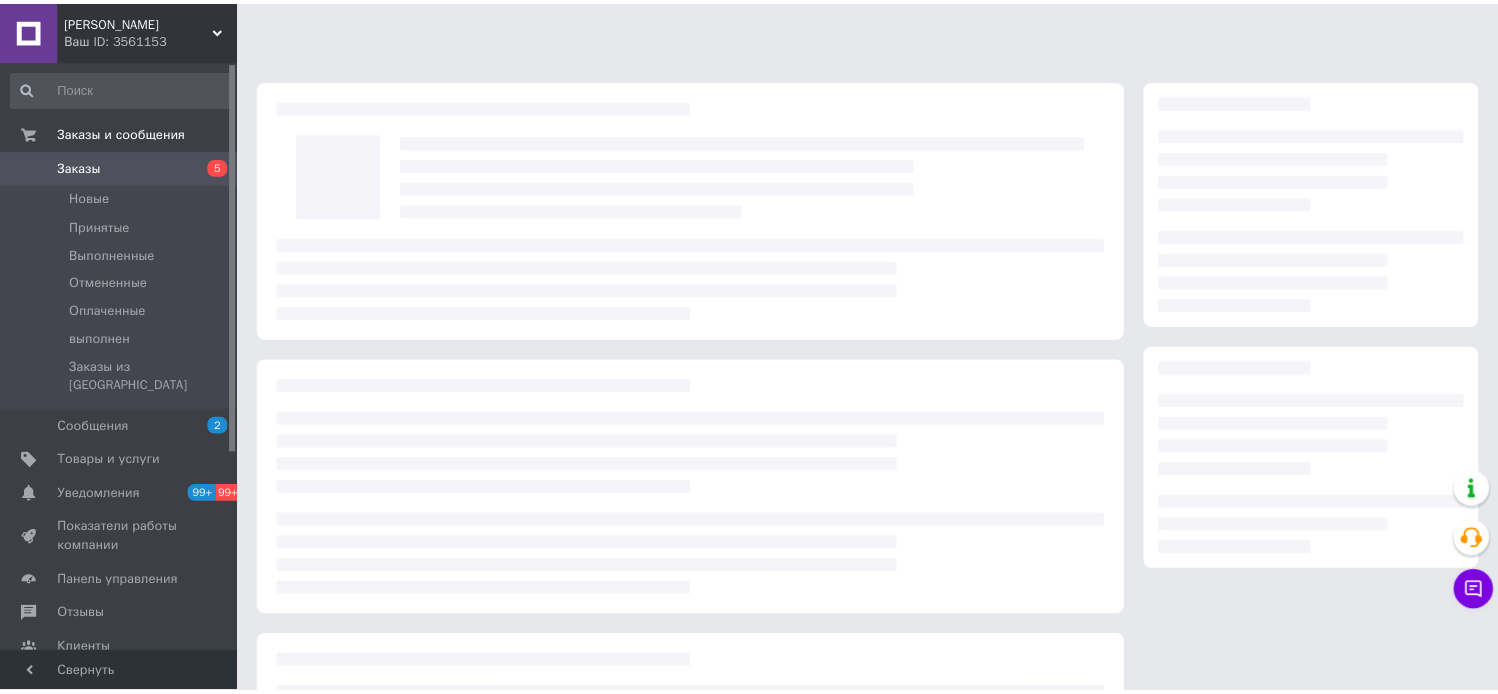 scroll, scrollTop: 0, scrollLeft: 0, axis: both 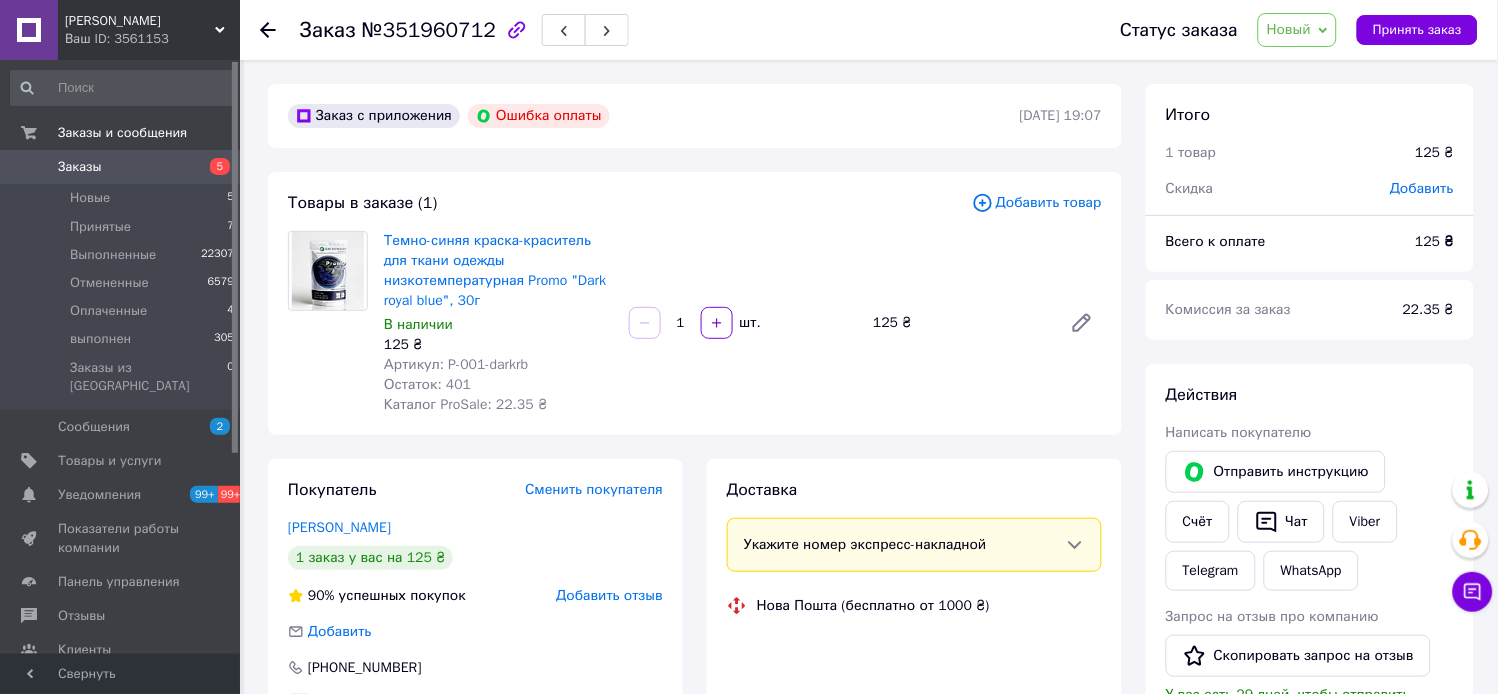 click on "Новый" at bounding box center (1297, 30) 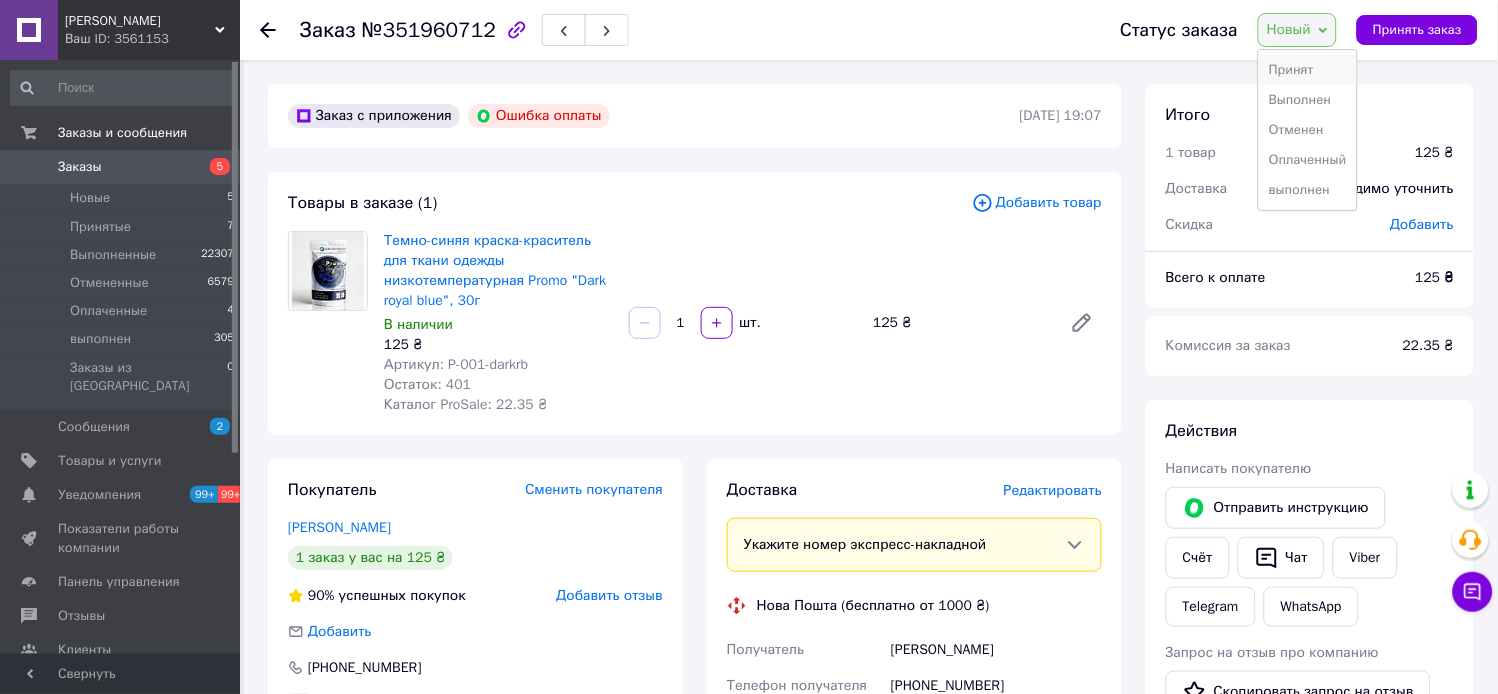 click on "Принят" at bounding box center (1308, 70) 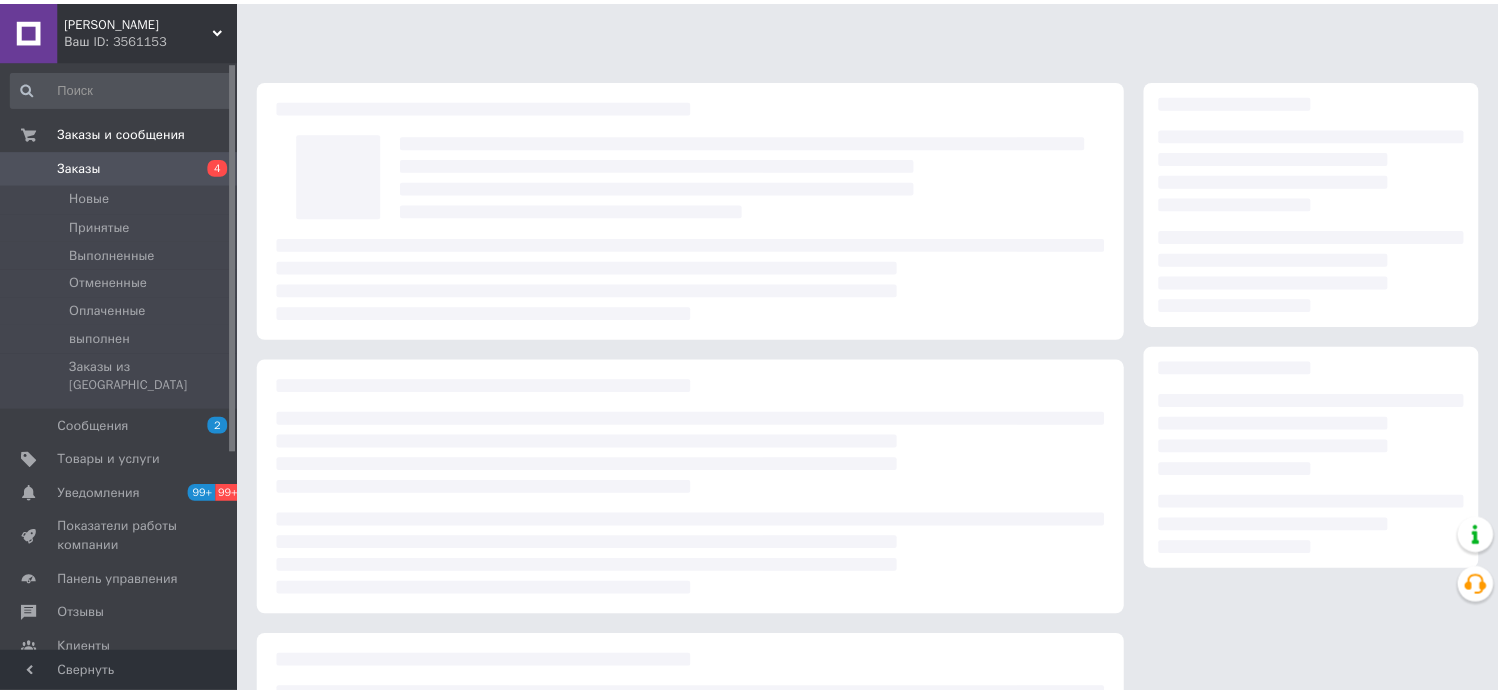 scroll, scrollTop: 0, scrollLeft: 0, axis: both 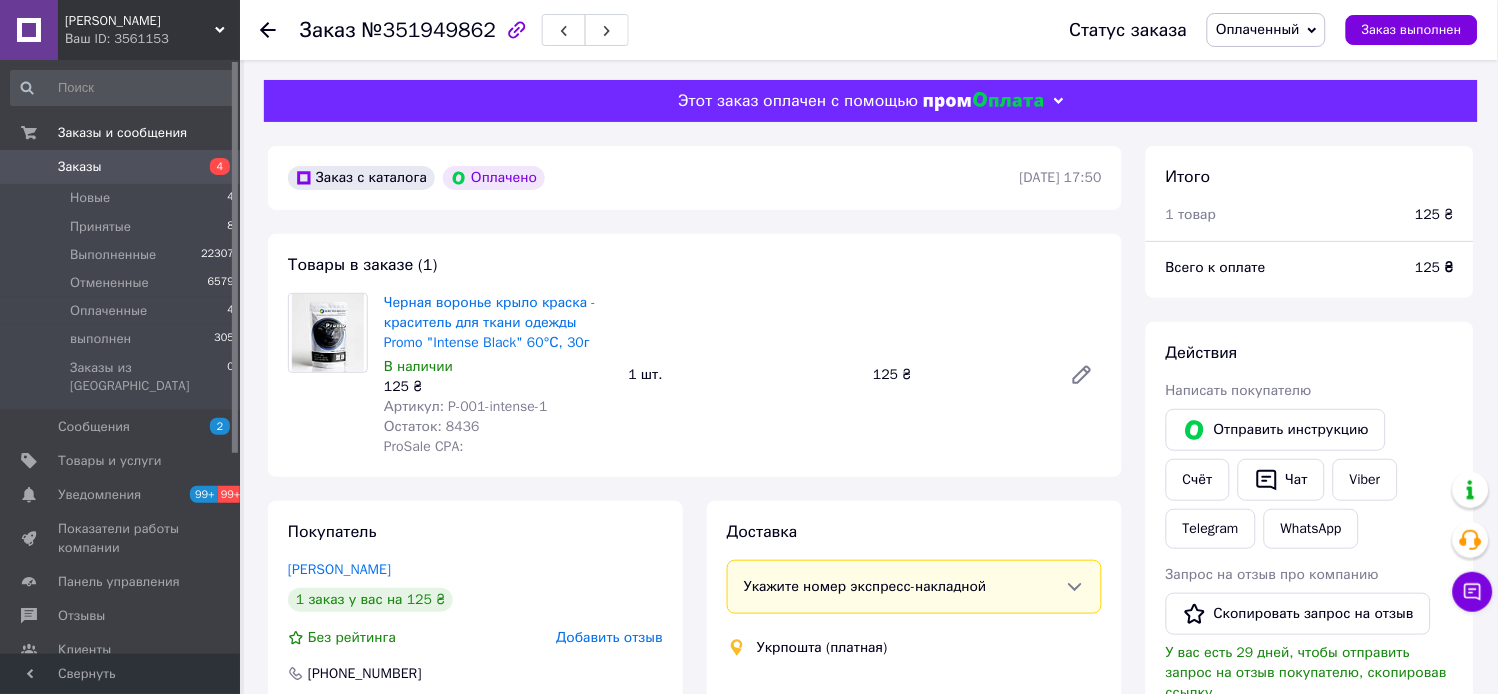 click on "Оплаченный" at bounding box center (1258, 29) 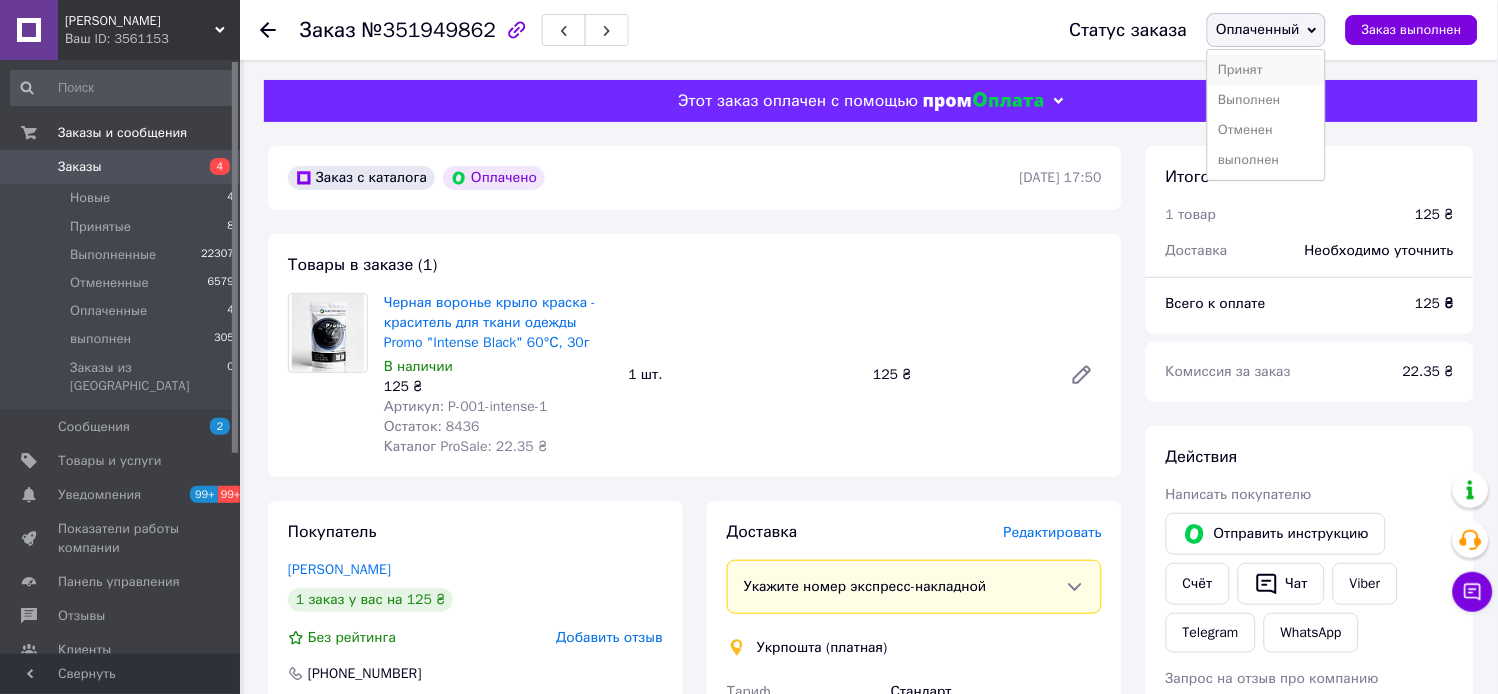 click on "Принят" at bounding box center (1266, 70) 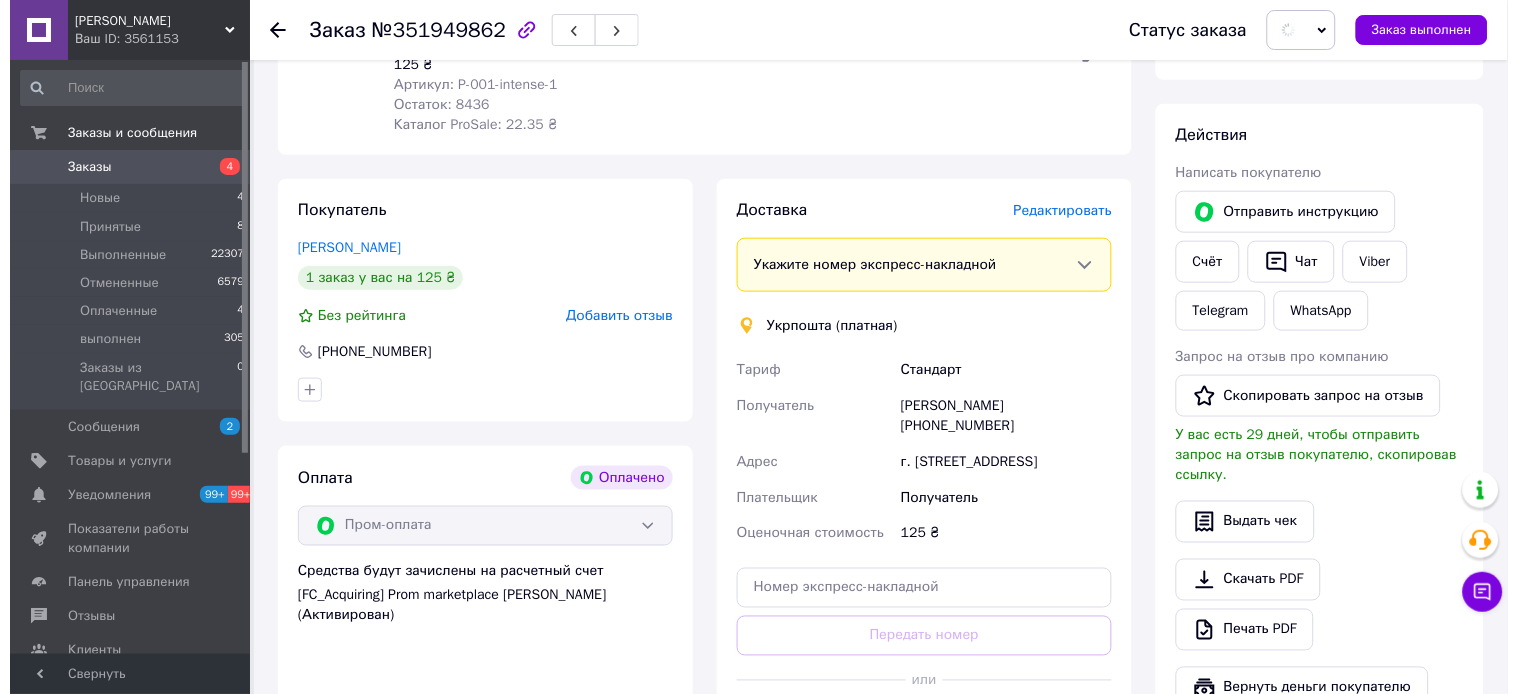 scroll, scrollTop: 333, scrollLeft: 0, axis: vertical 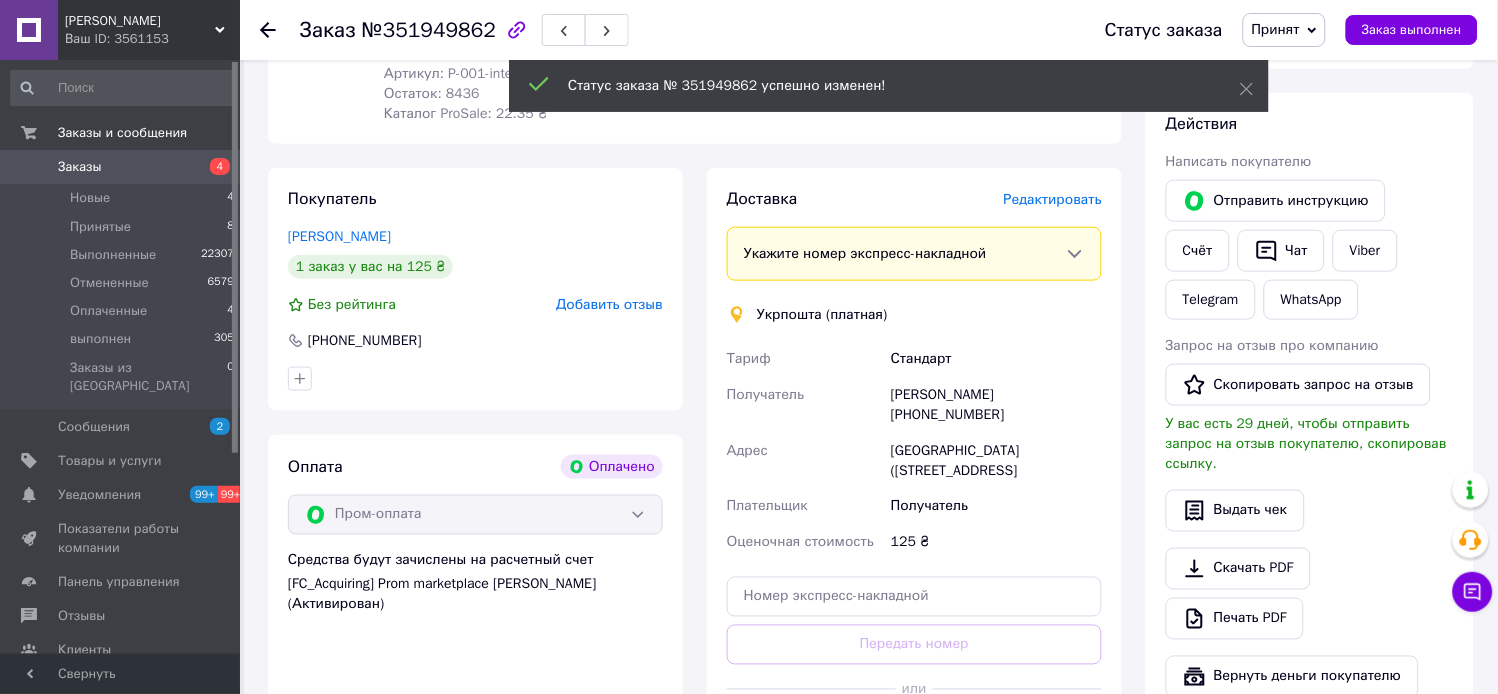 click on "Редактировать" at bounding box center [1053, 199] 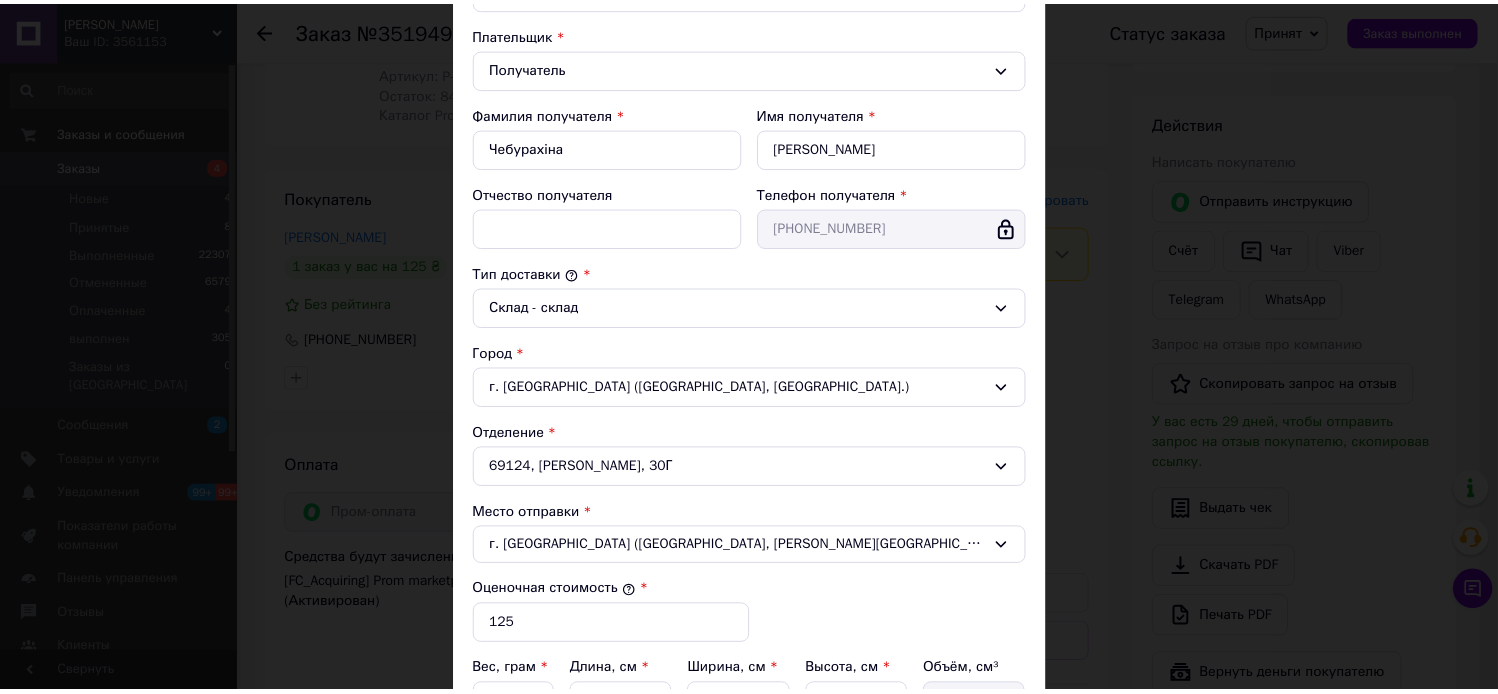 scroll, scrollTop: 0, scrollLeft: 0, axis: both 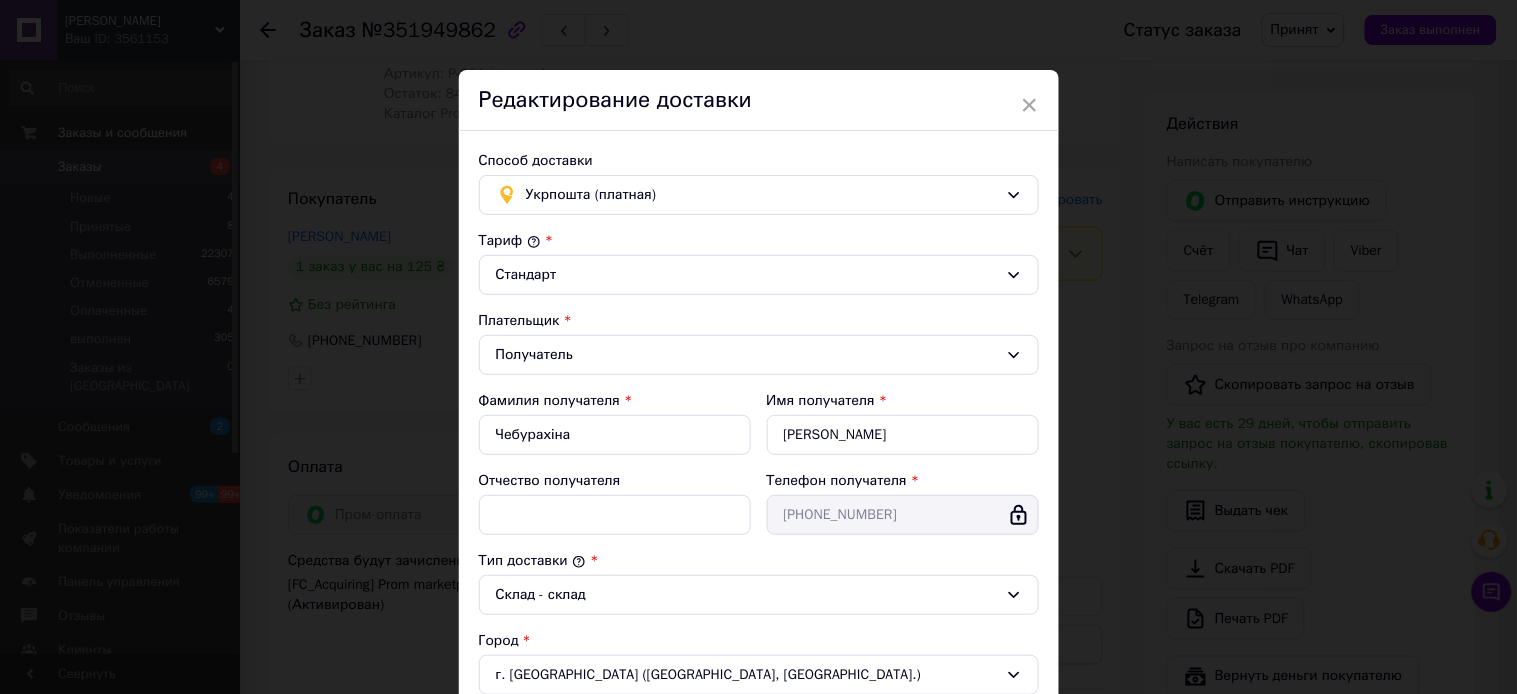 click on "×" at bounding box center (1030, 105) 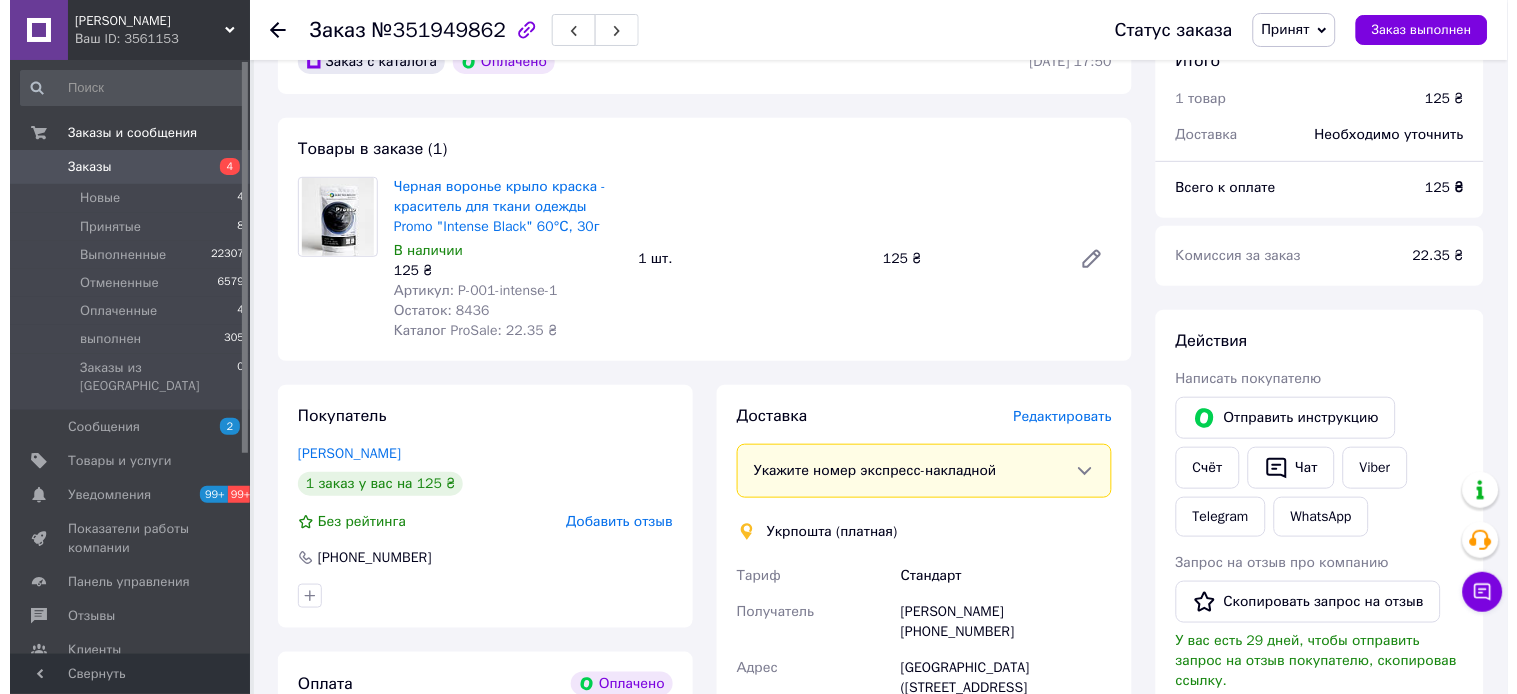 scroll, scrollTop: 333, scrollLeft: 0, axis: vertical 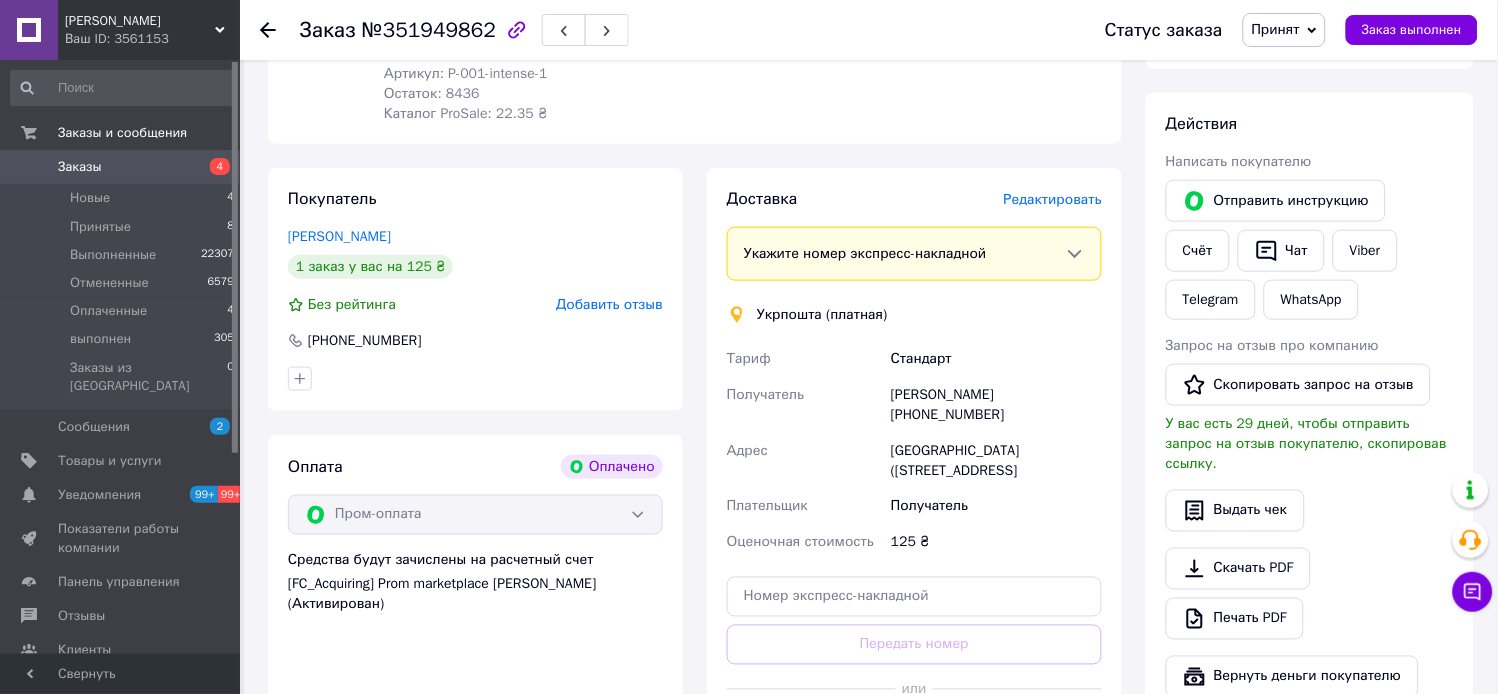 click on "Редактировать" at bounding box center (1053, 199) 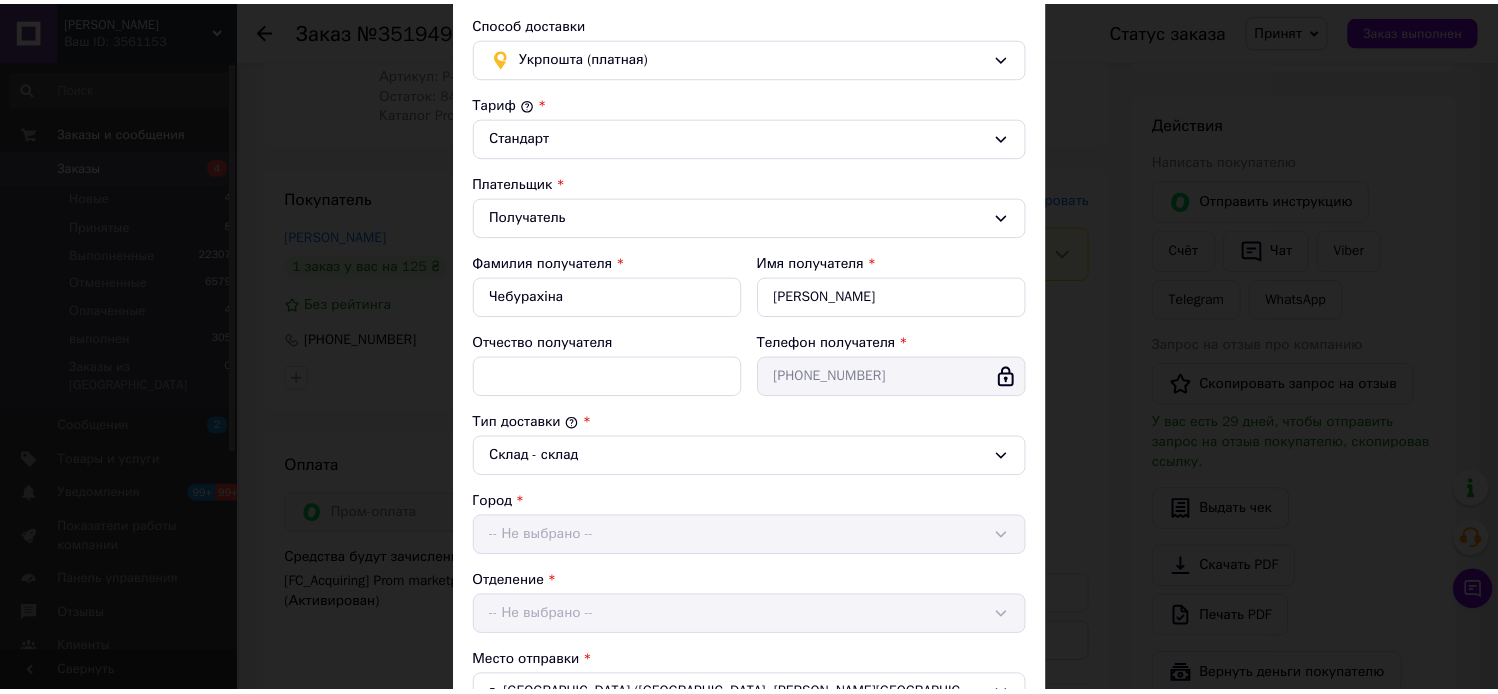 scroll, scrollTop: 555, scrollLeft: 0, axis: vertical 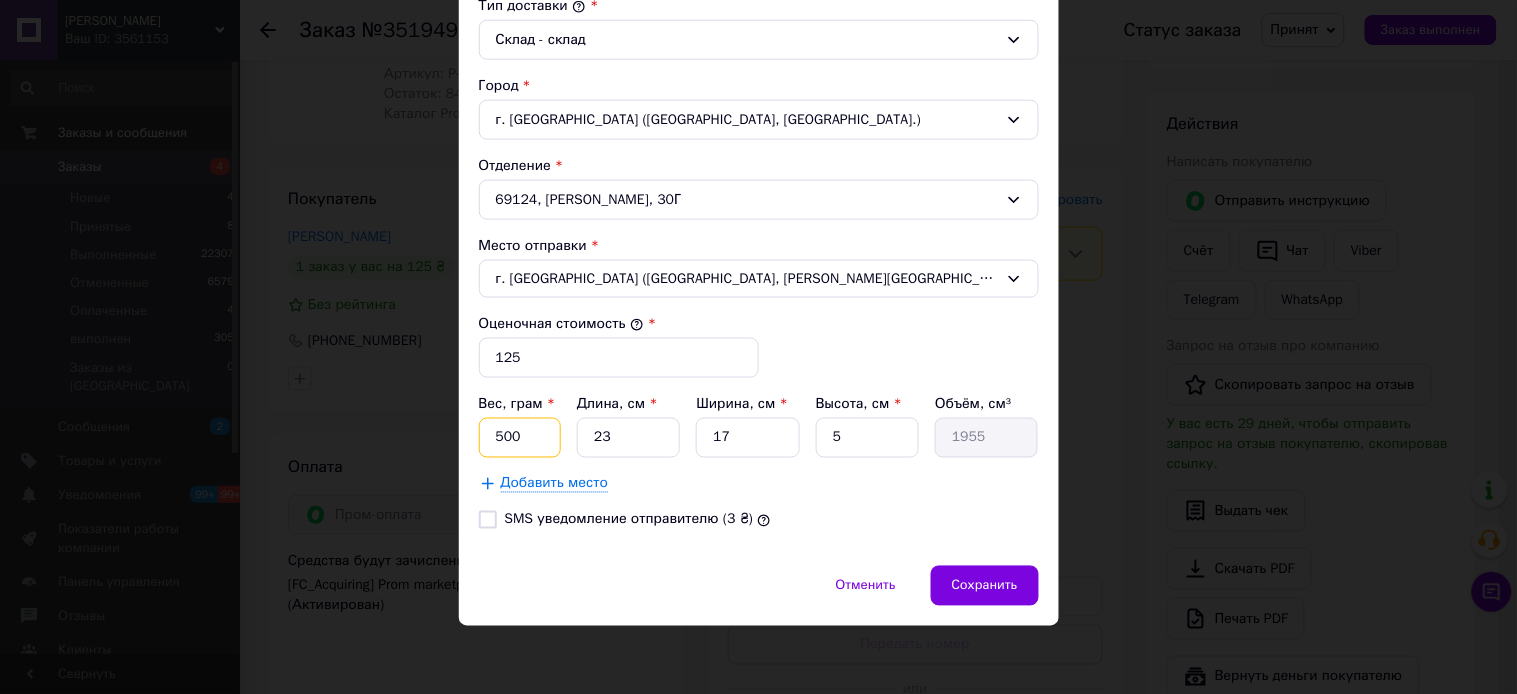 drag, startPoint x: 510, startPoint y: 428, endPoint x: 495, endPoint y: 432, distance: 15.524175 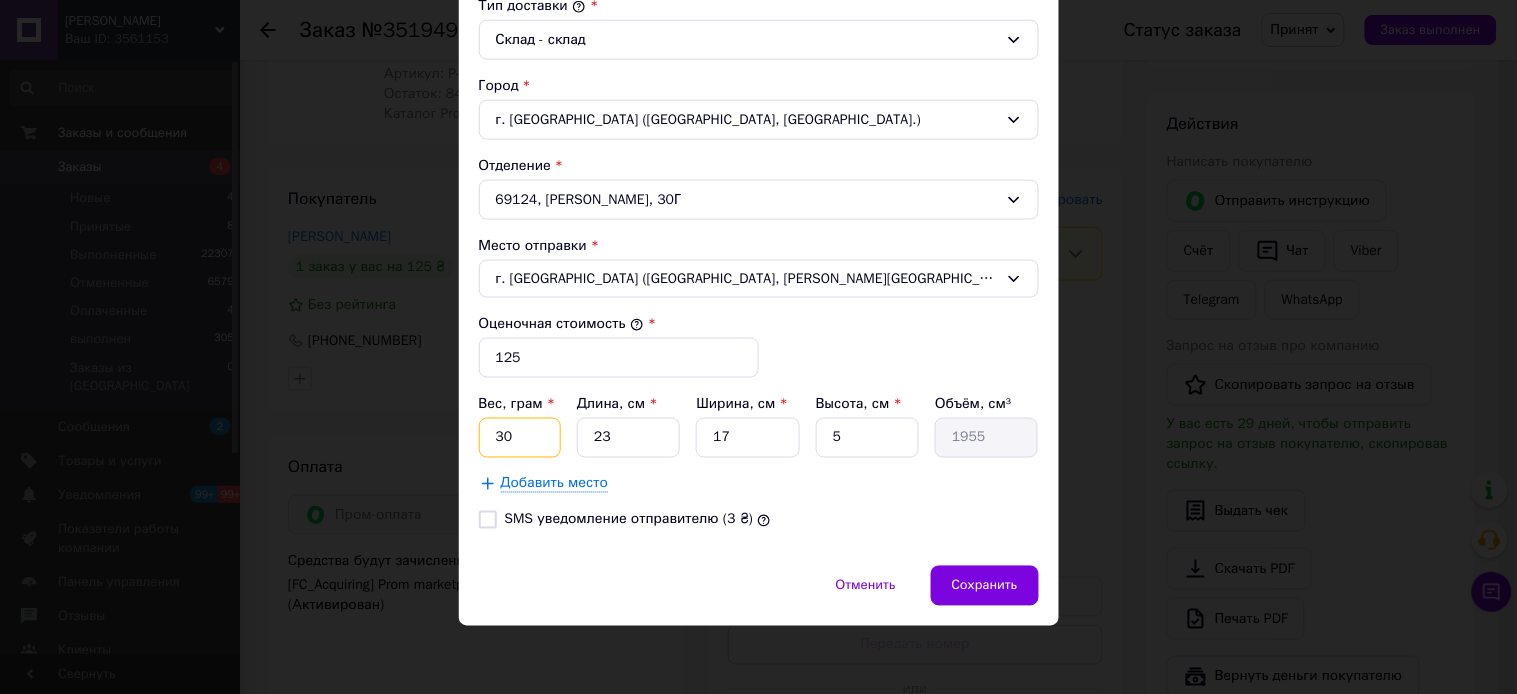type on "30" 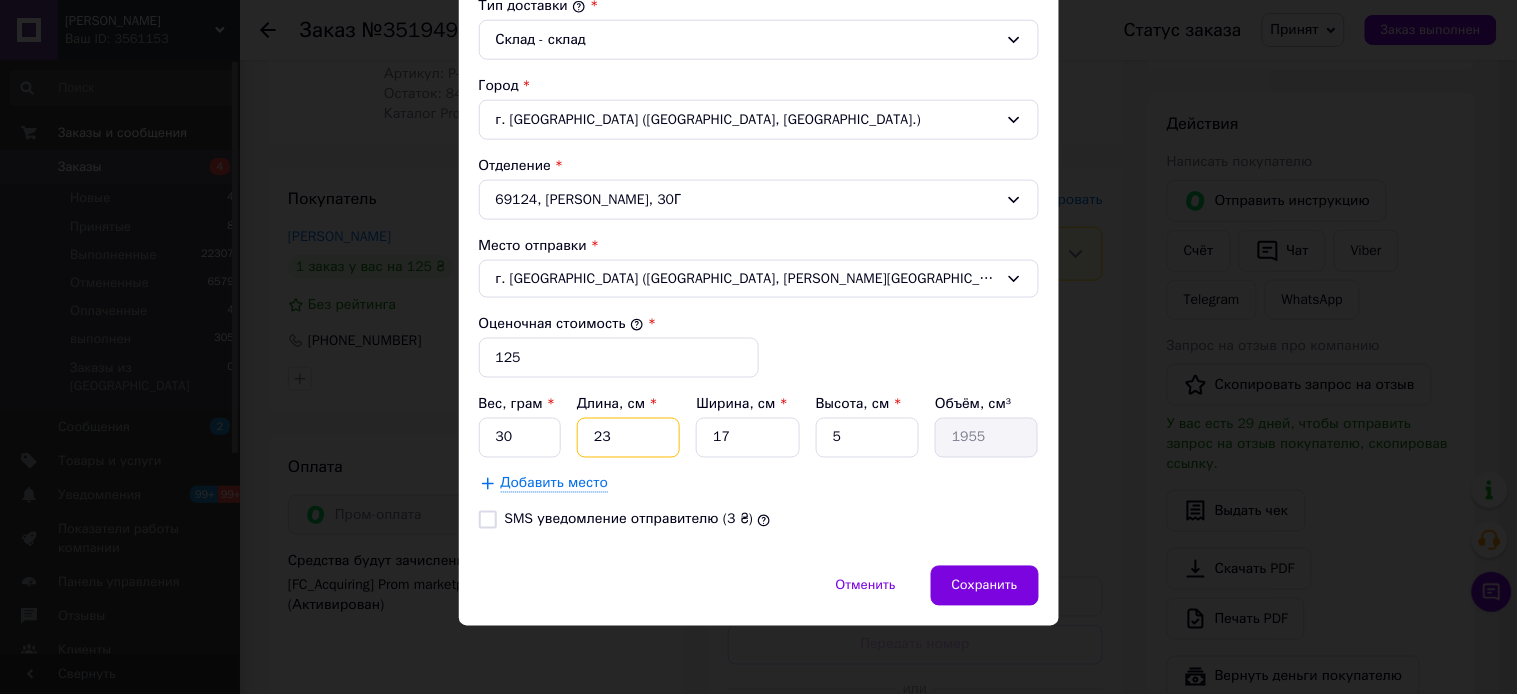 drag, startPoint x: 627, startPoint y: 433, endPoint x: 531, endPoint y: 445, distance: 96.74709 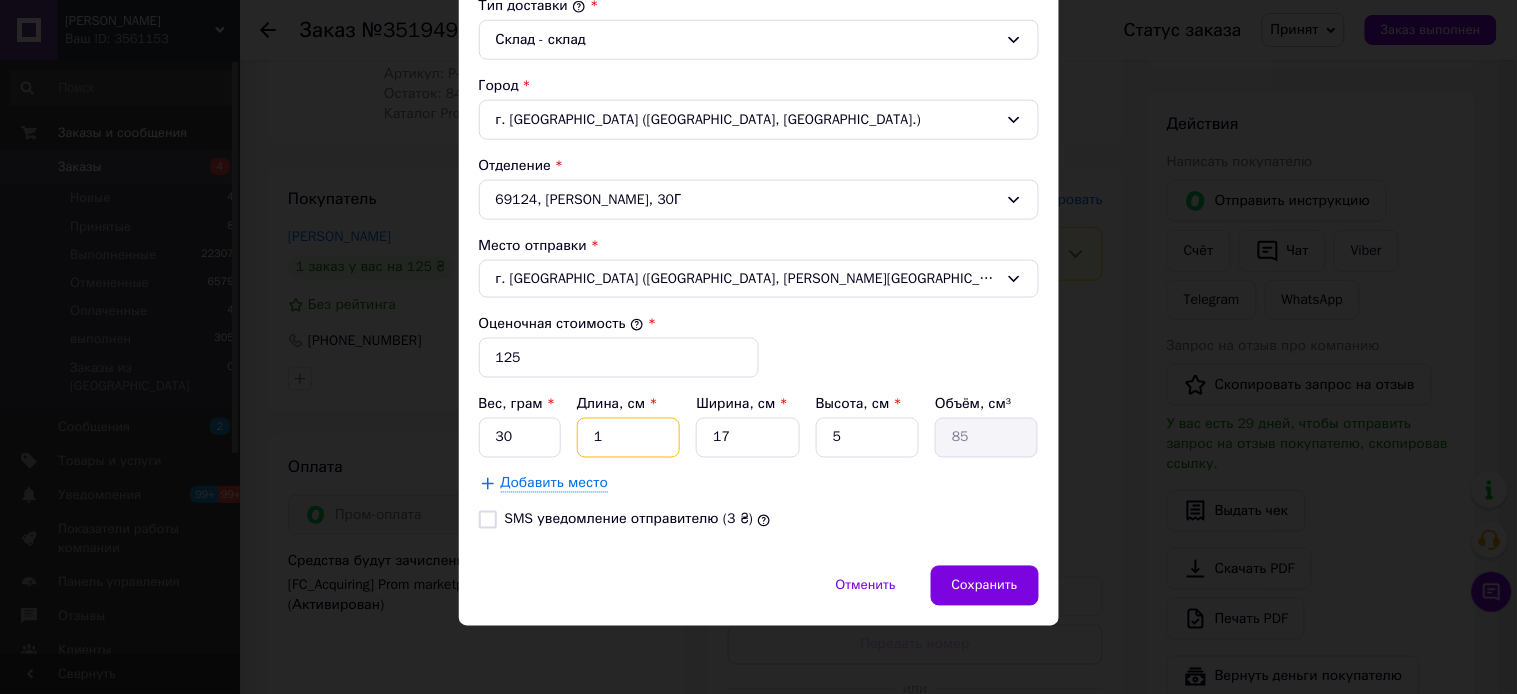type on "12" 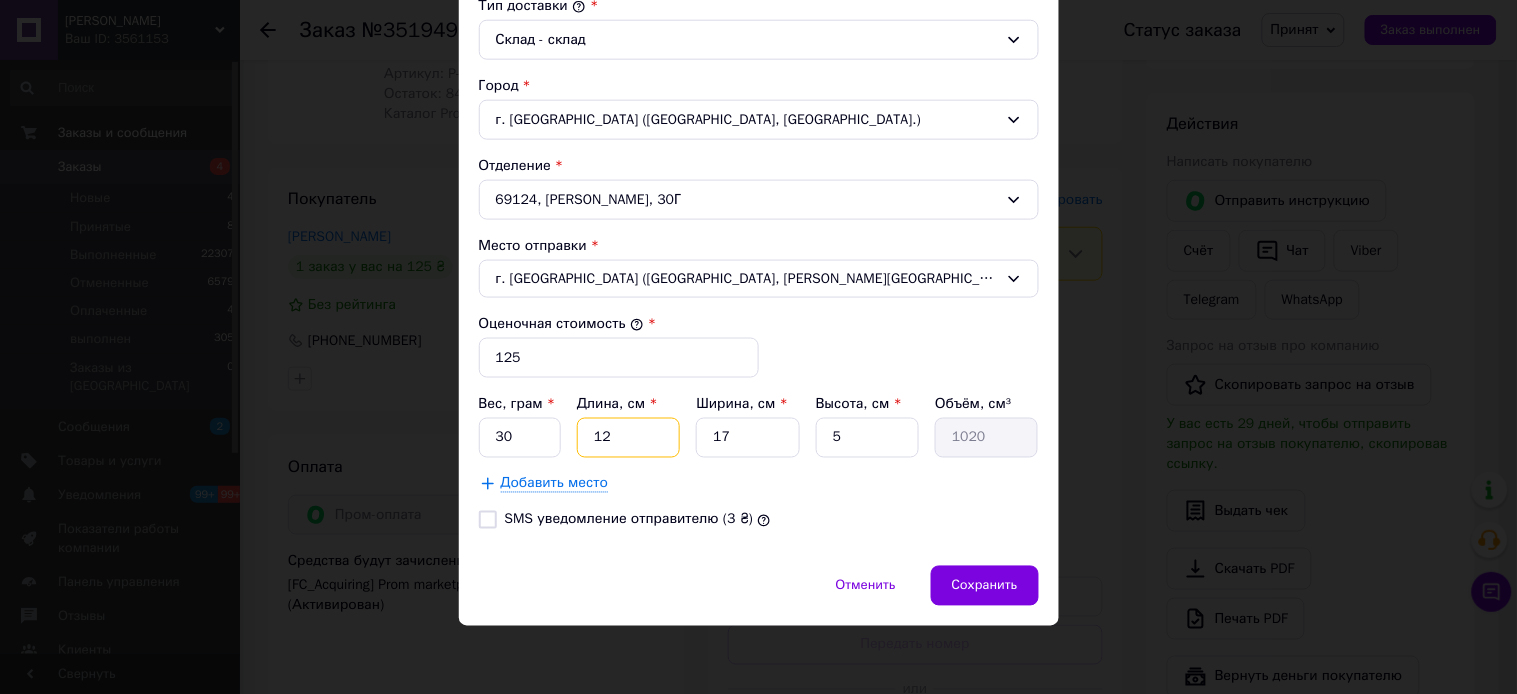 click on "12" at bounding box center [628, 438] 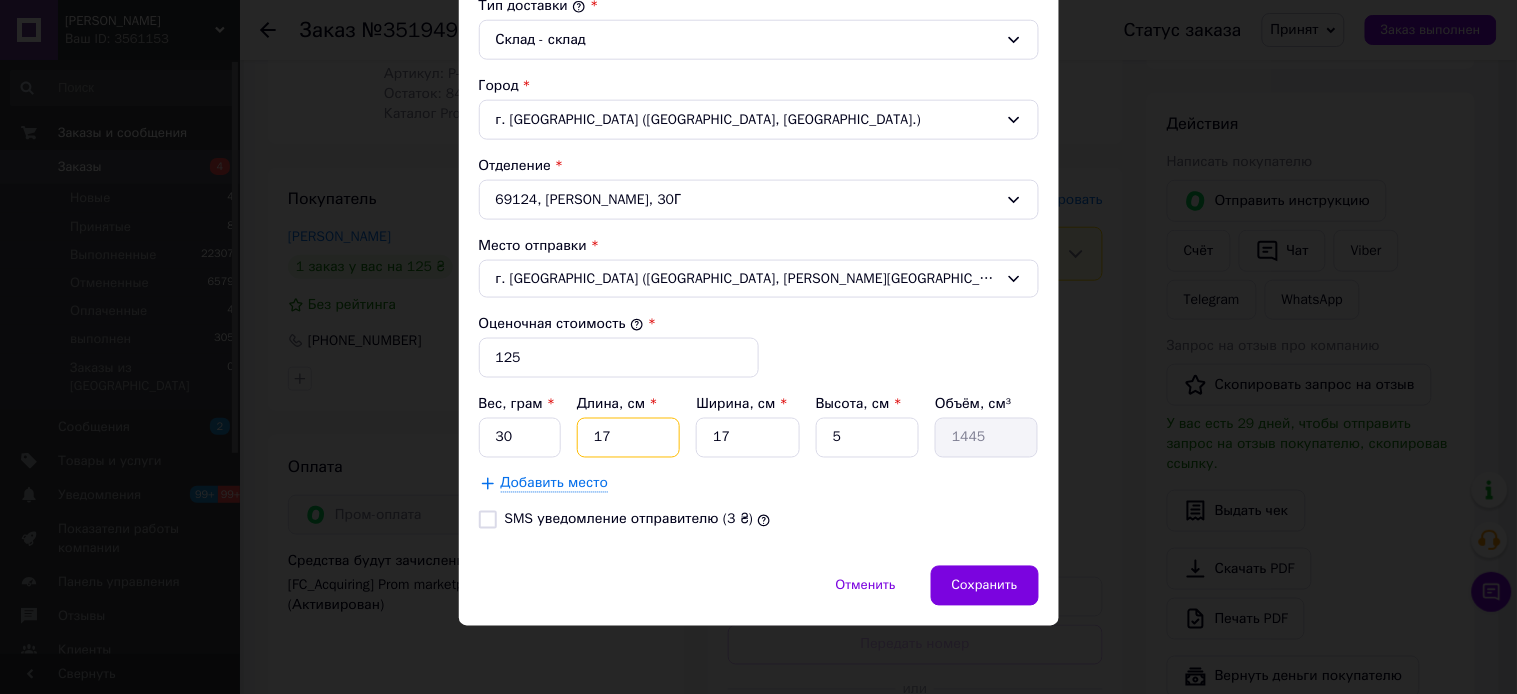 type on "17" 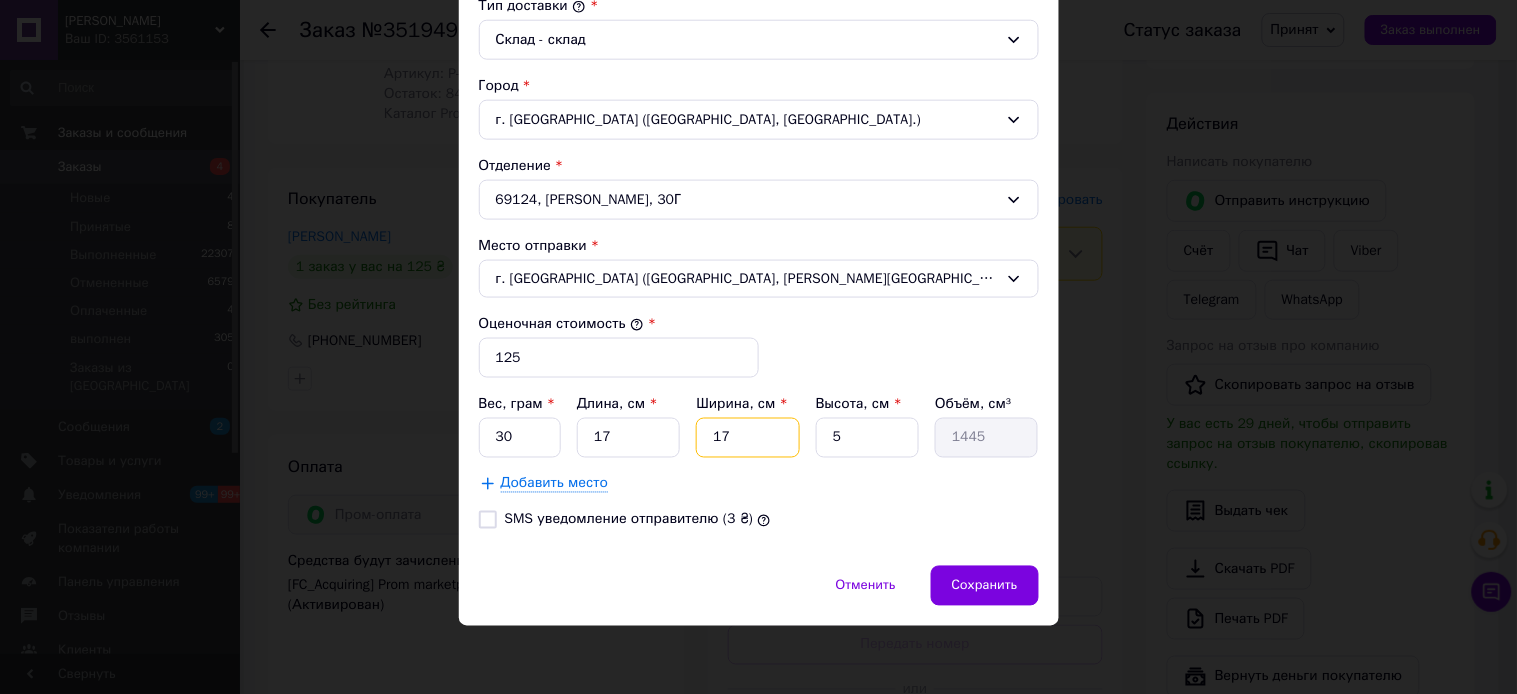 click on "17" at bounding box center (747, 438) 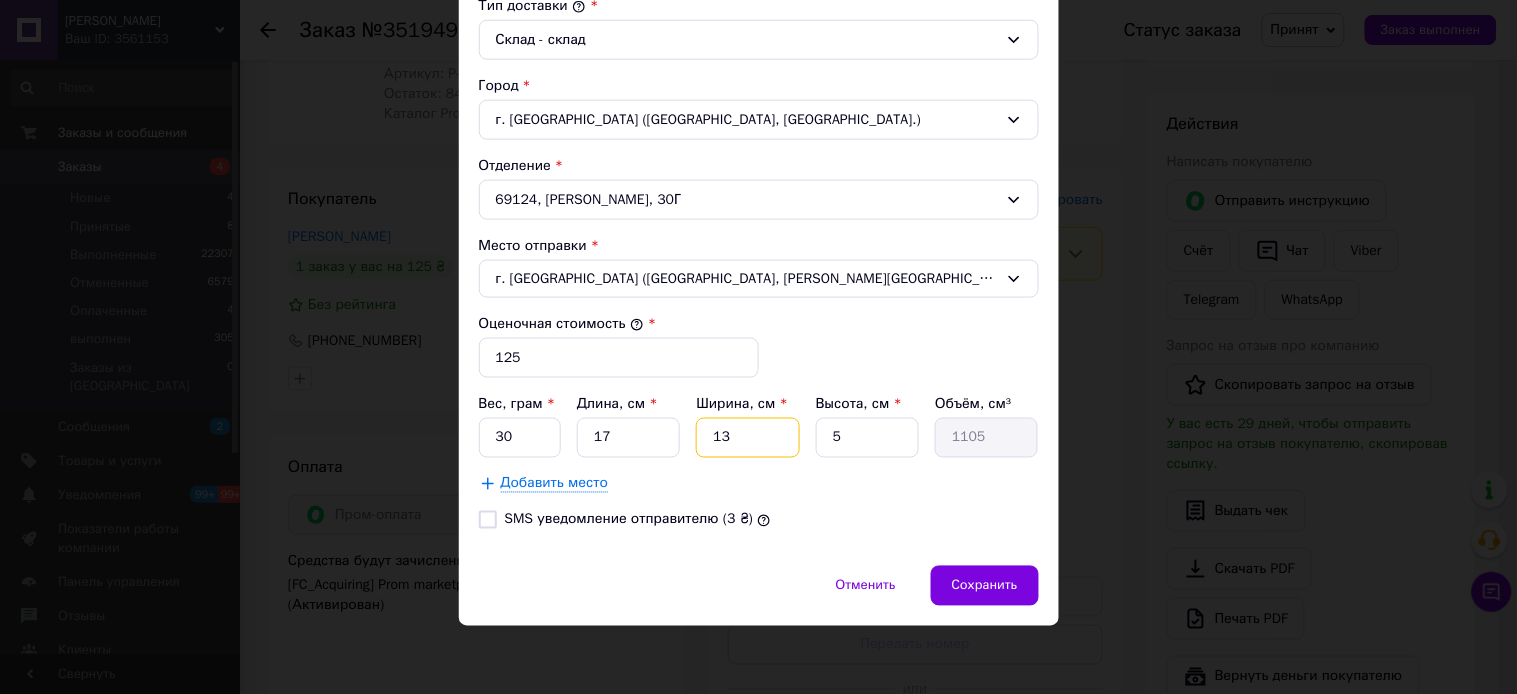 type on "13" 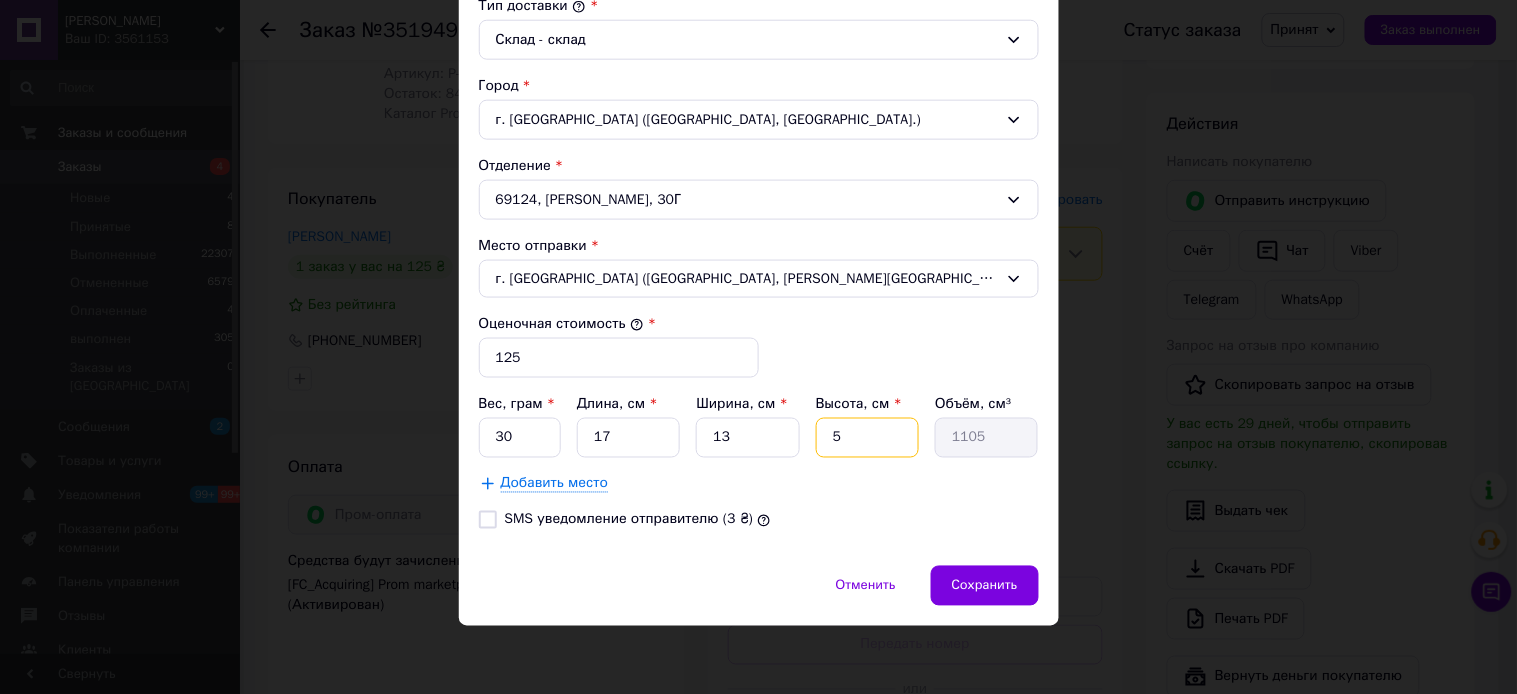 drag, startPoint x: 868, startPoint y: 450, endPoint x: 822, endPoint y: 441, distance: 46.872166 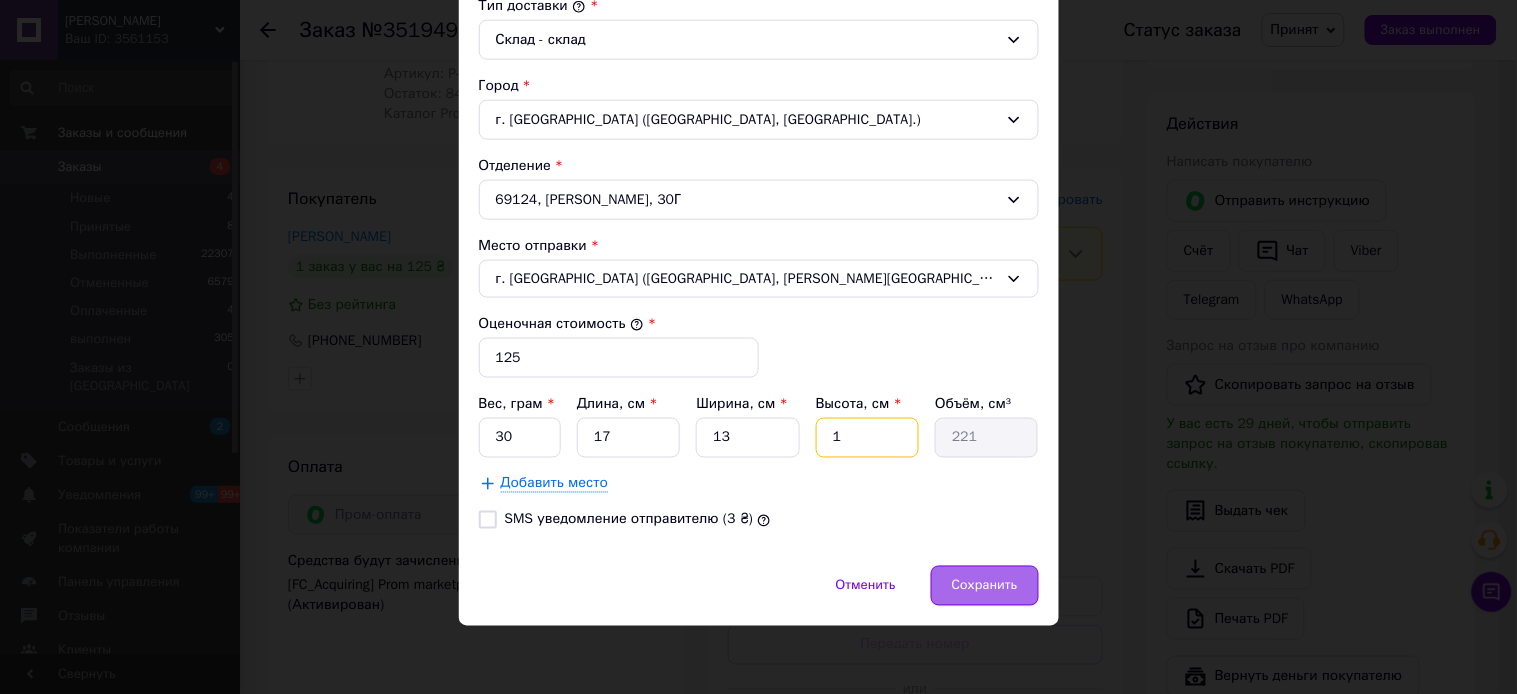 type on "1" 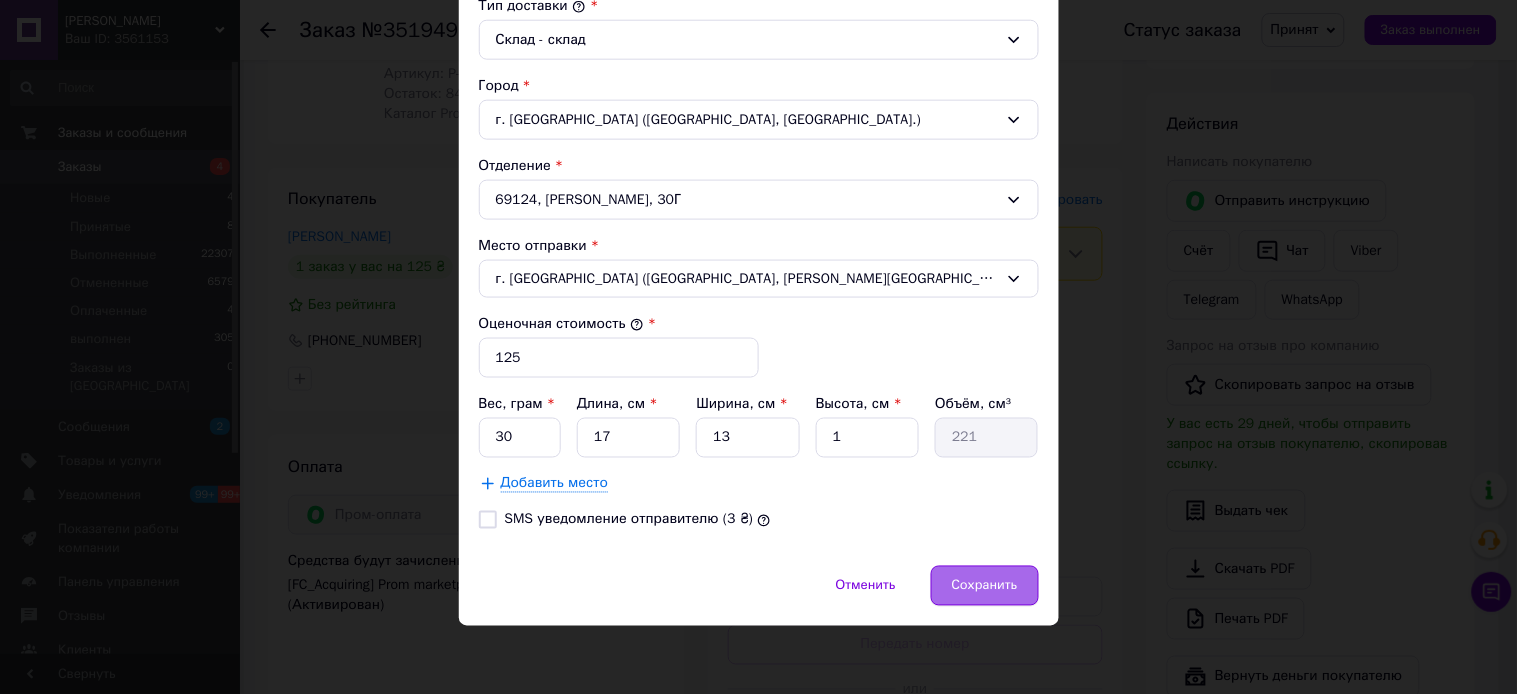 click on "Сохранить" at bounding box center (985, 586) 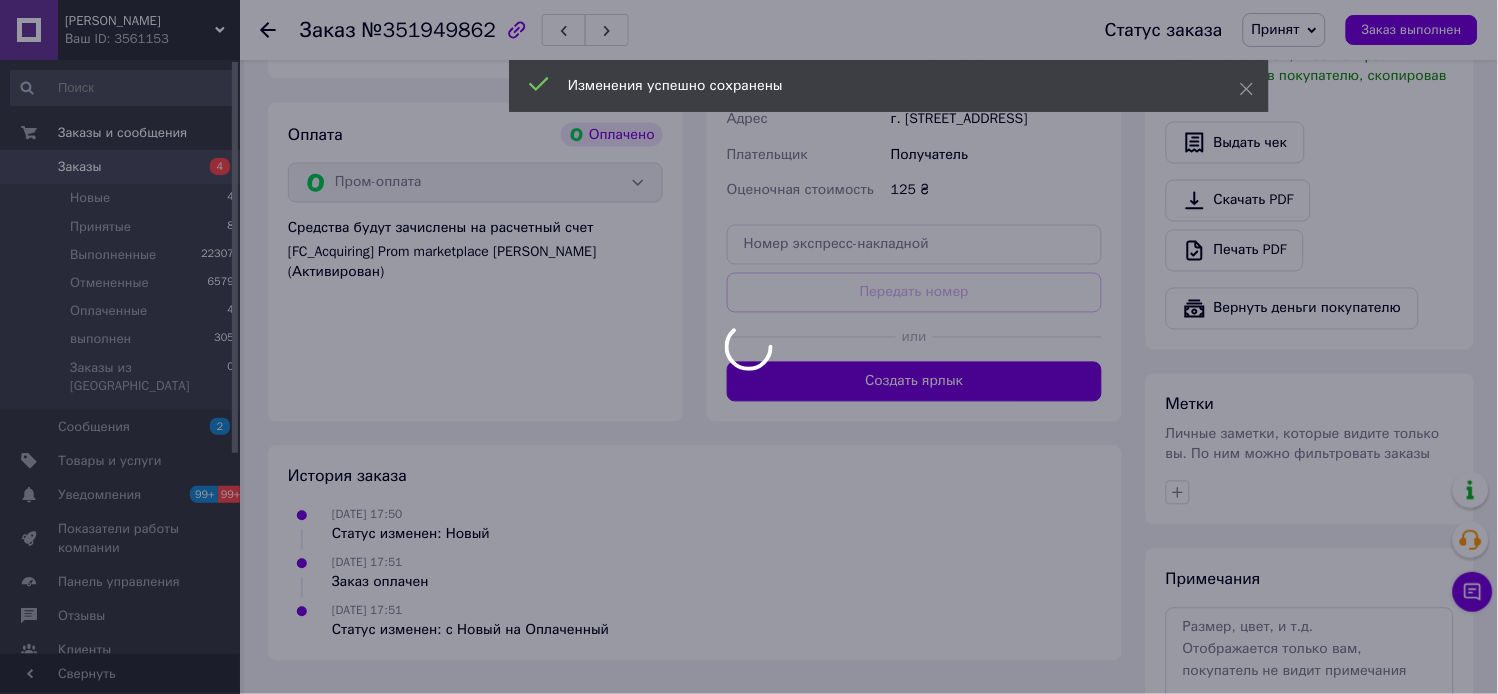 scroll, scrollTop: 666, scrollLeft: 0, axis: vertical 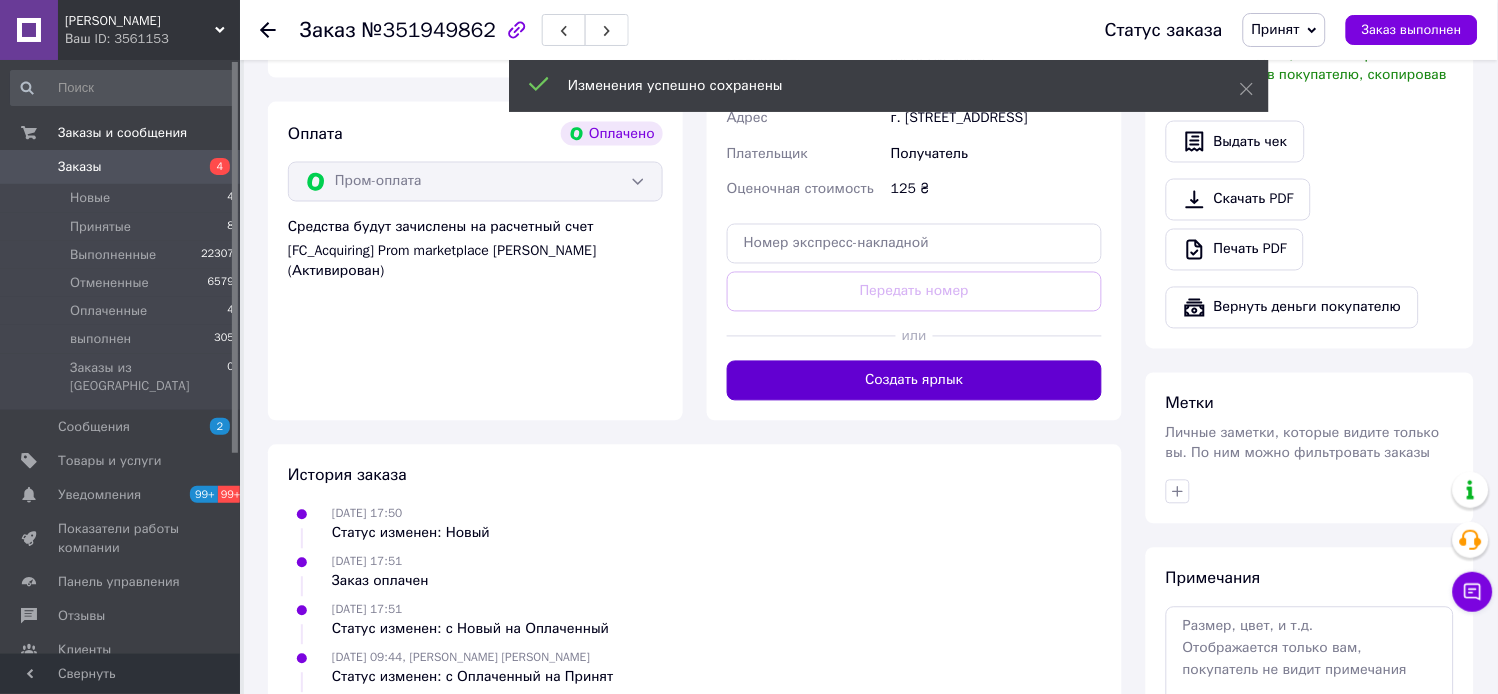 click on "Создать ярлык" at bounding box center (914, 381) 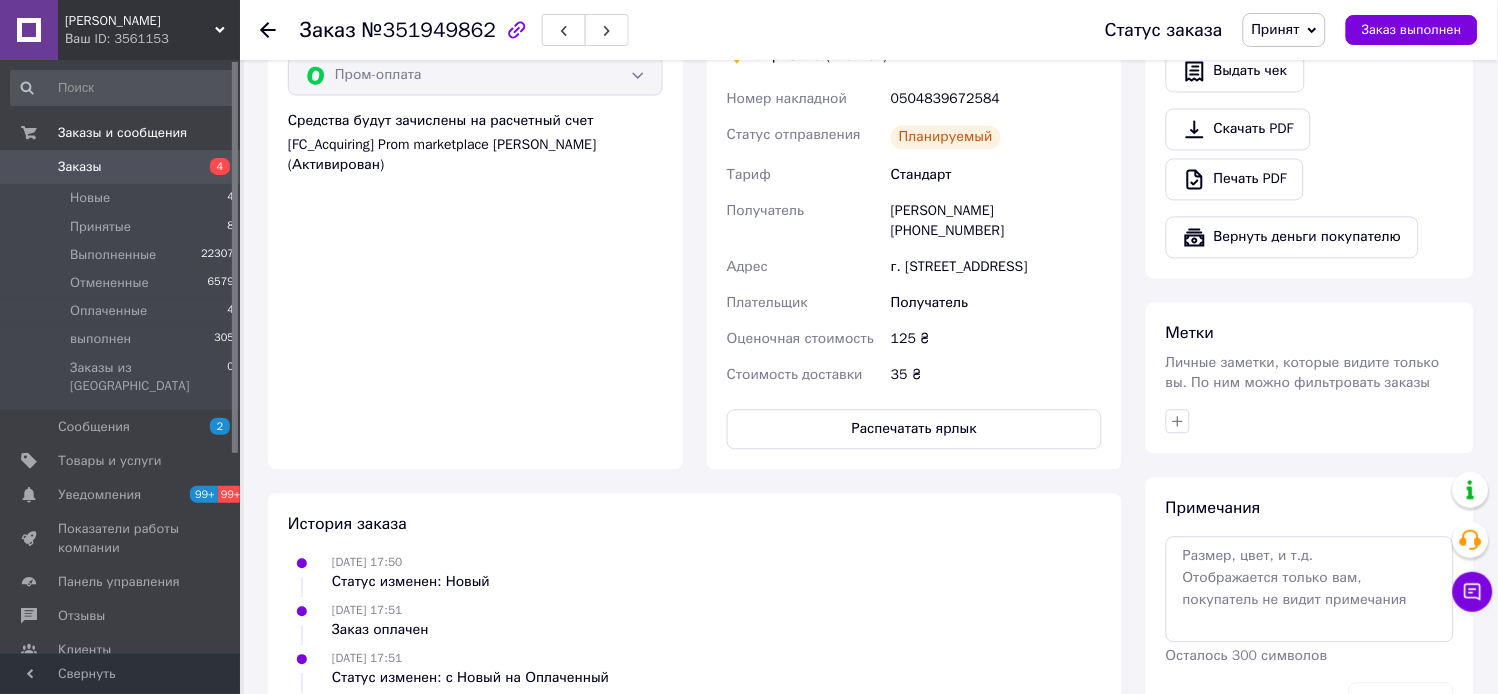 scroll, scrollTop: 777, scrollLeft: 0, axis: vertical 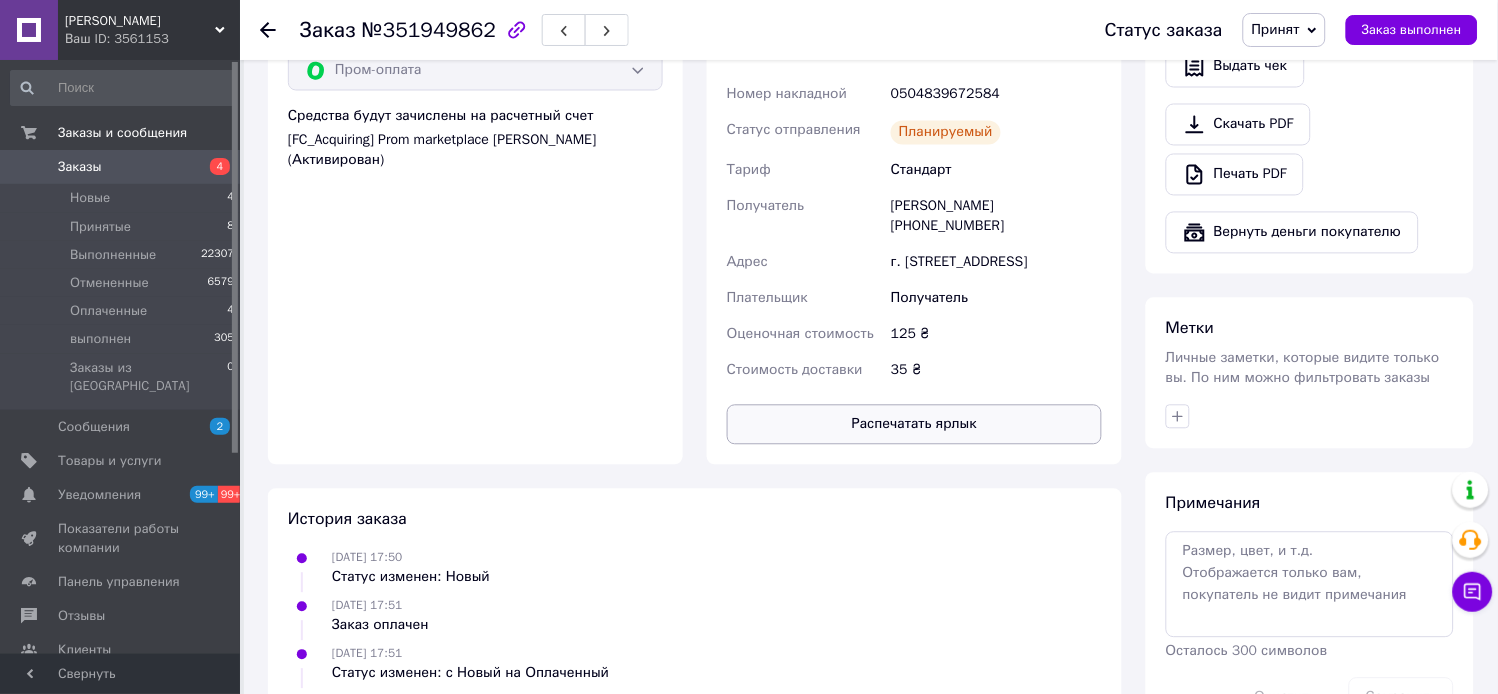 click on "Распечатать ярлык" at bounding box center (914, 425) 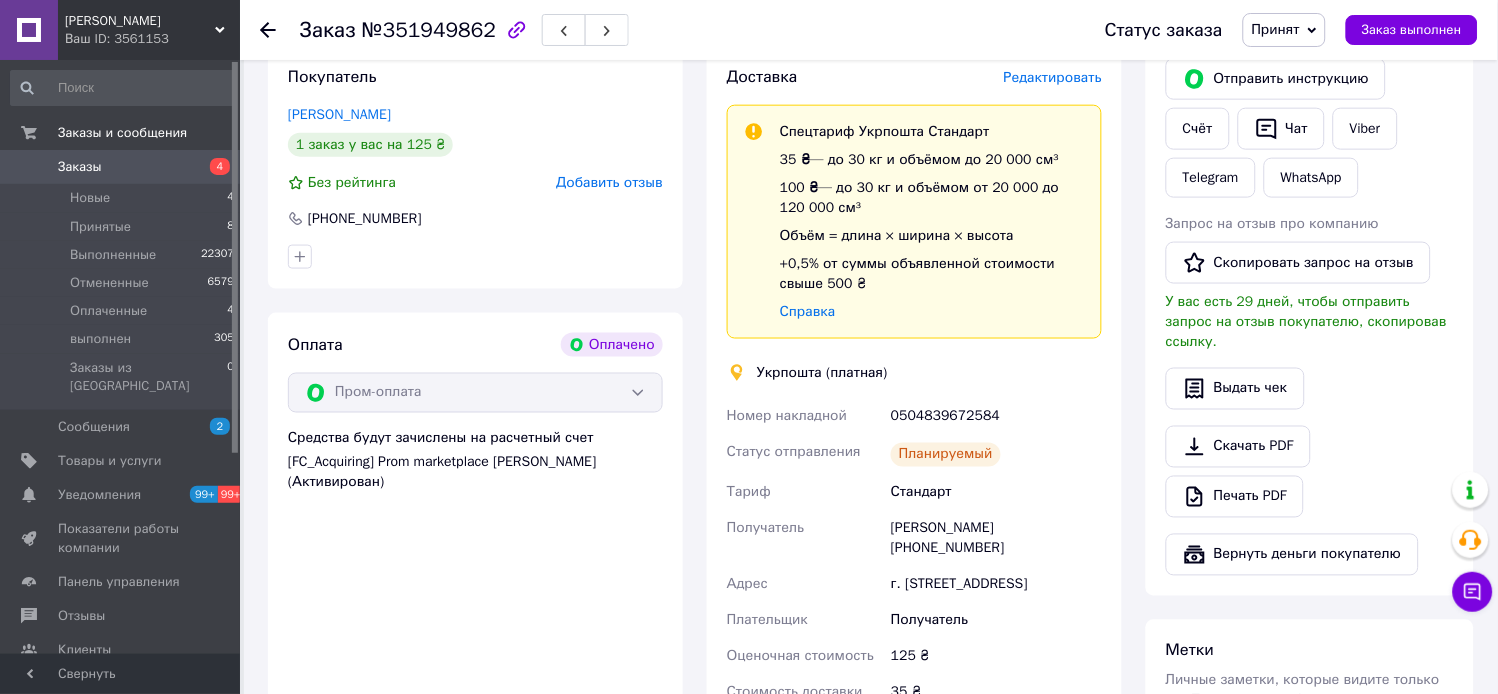 scroll, scrollTop: 444, scrollLeft: 0, axis: vertical 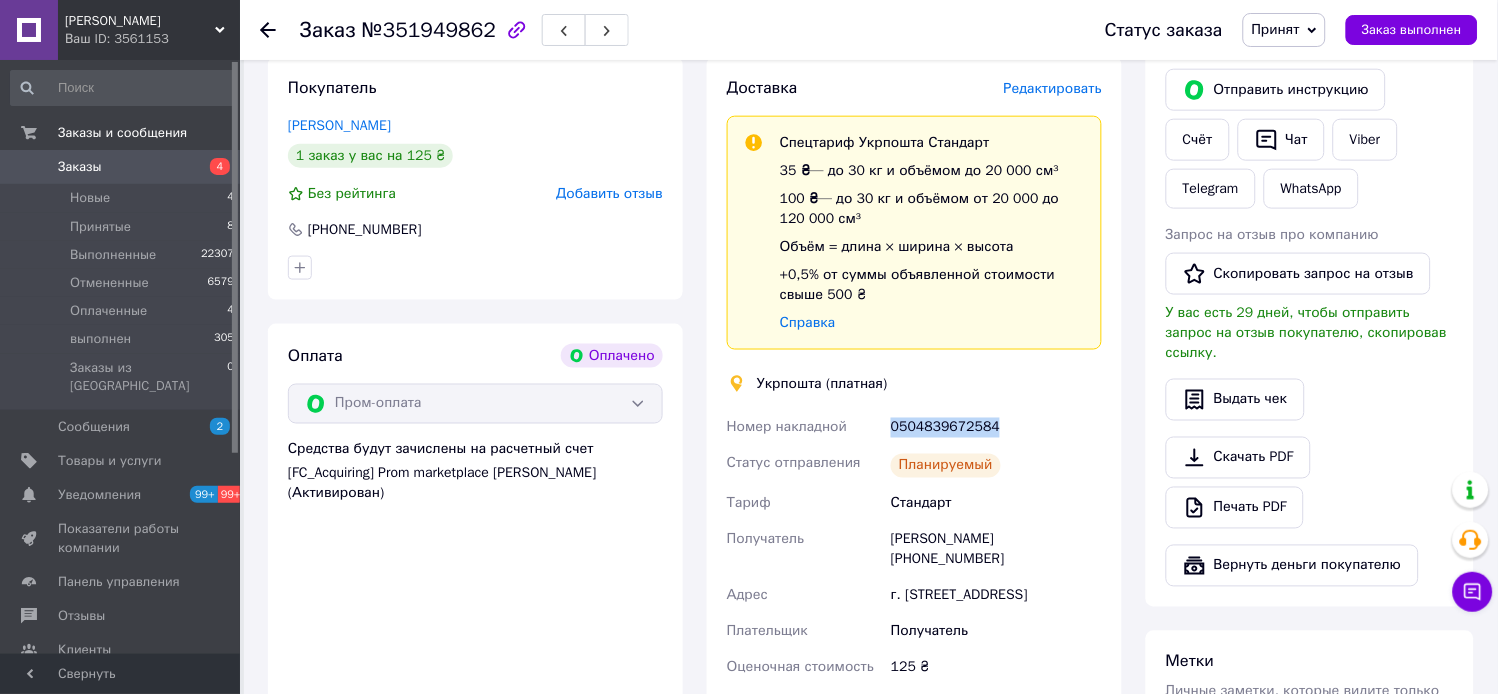 drag, startPoint x: 1020, startPoint y: 408, endPoint x: 862, endPoint y: 433, distance: 159.96562 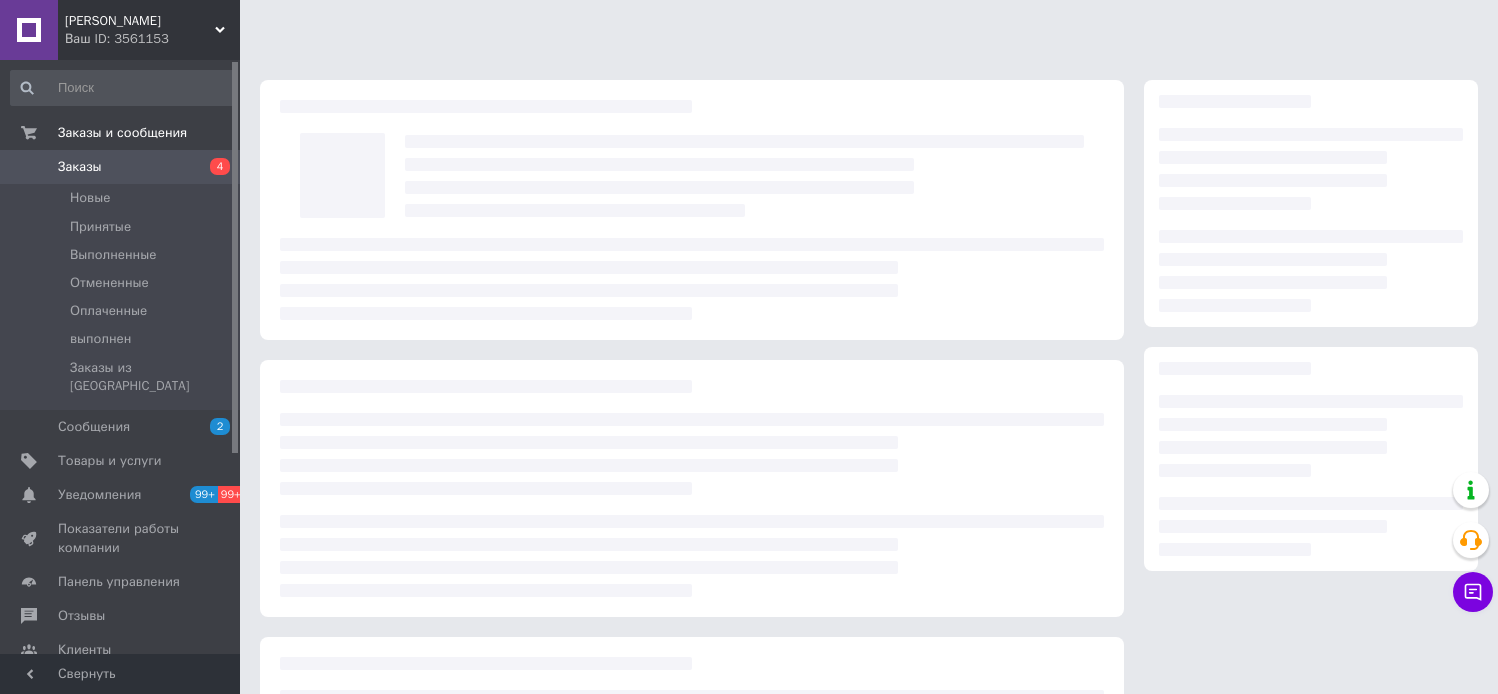 scroll, scrollTop: 0, scrollLeft: 0, axis: both 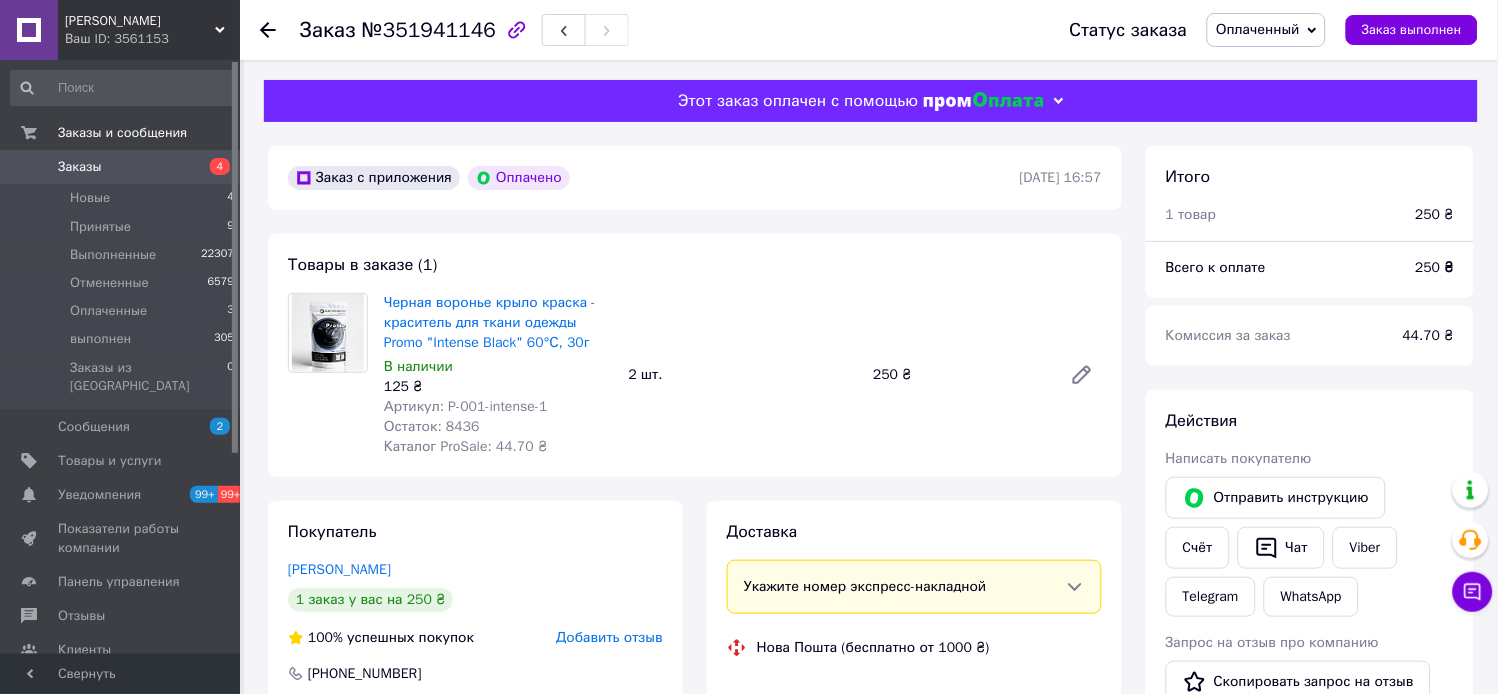 drag, startPoint x: 1266, startPoint y: 27, endPoint x: 1262, endPoint y: 65, distance: 38.209946 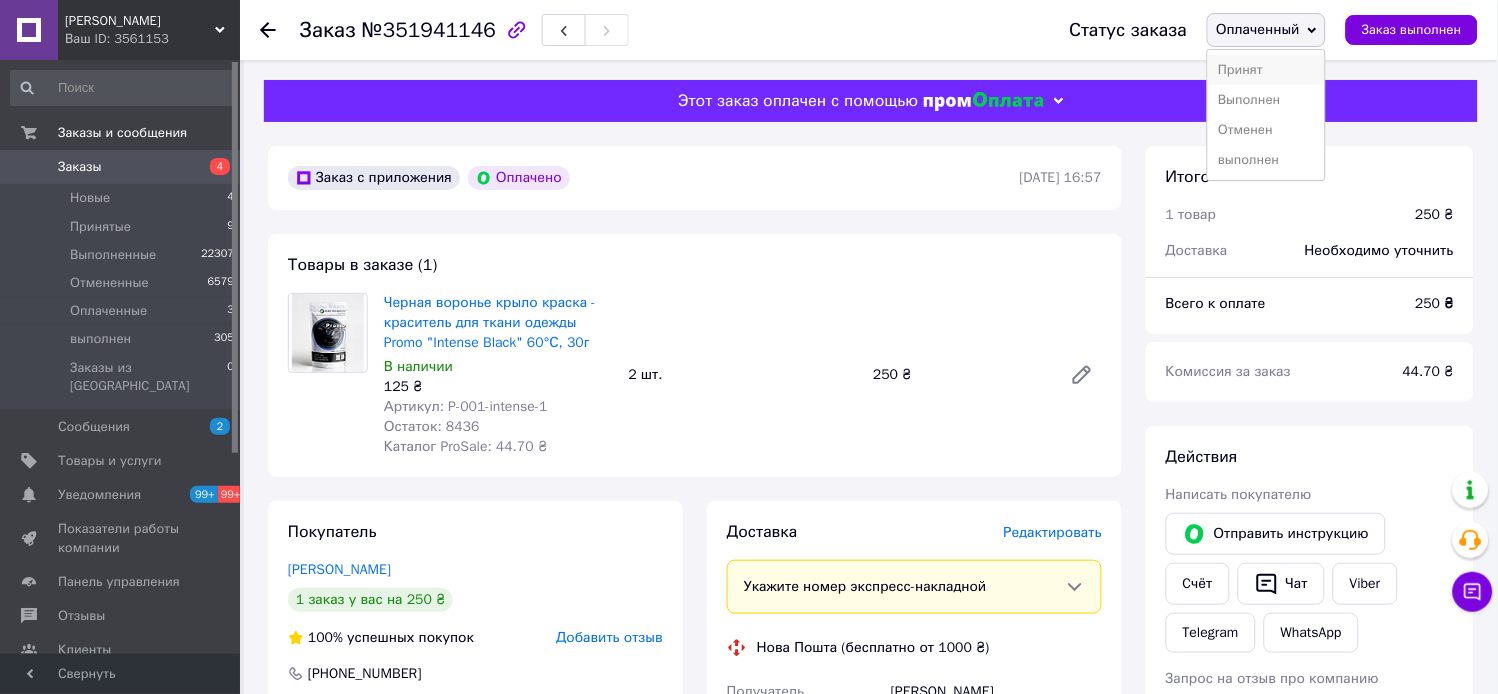 click on "Принят" at bounding box center [1266, 70] 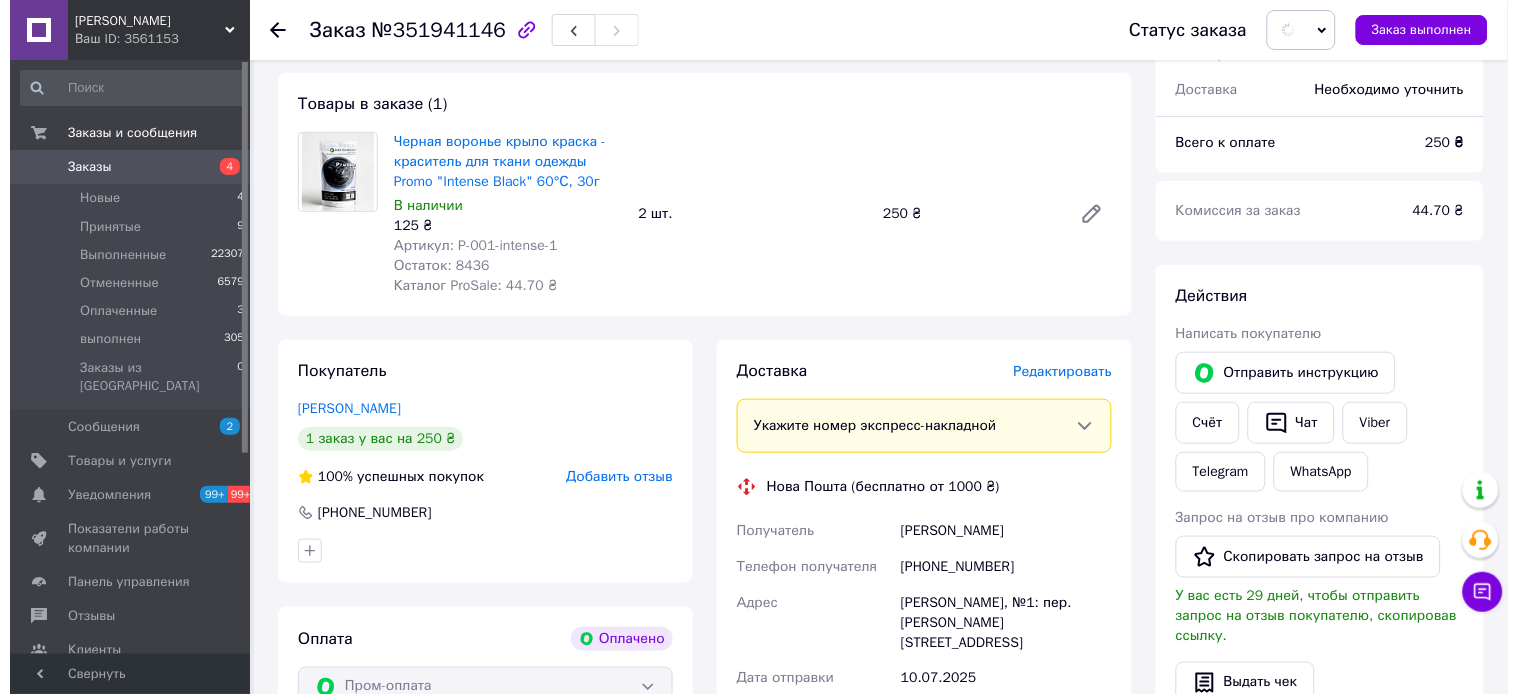scroll, scrollTop: 333, scrollLeft: 0, axis: vertical 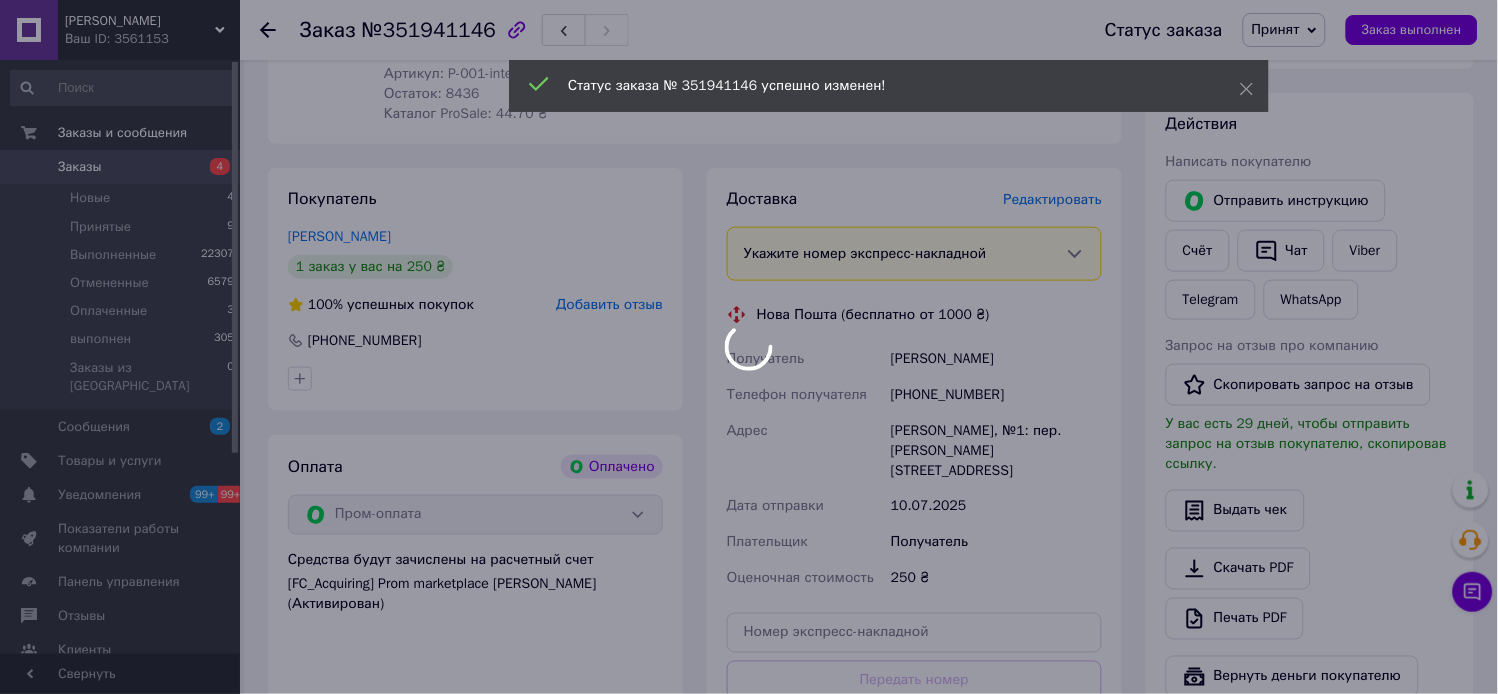 click at bounding box center (749, 347) 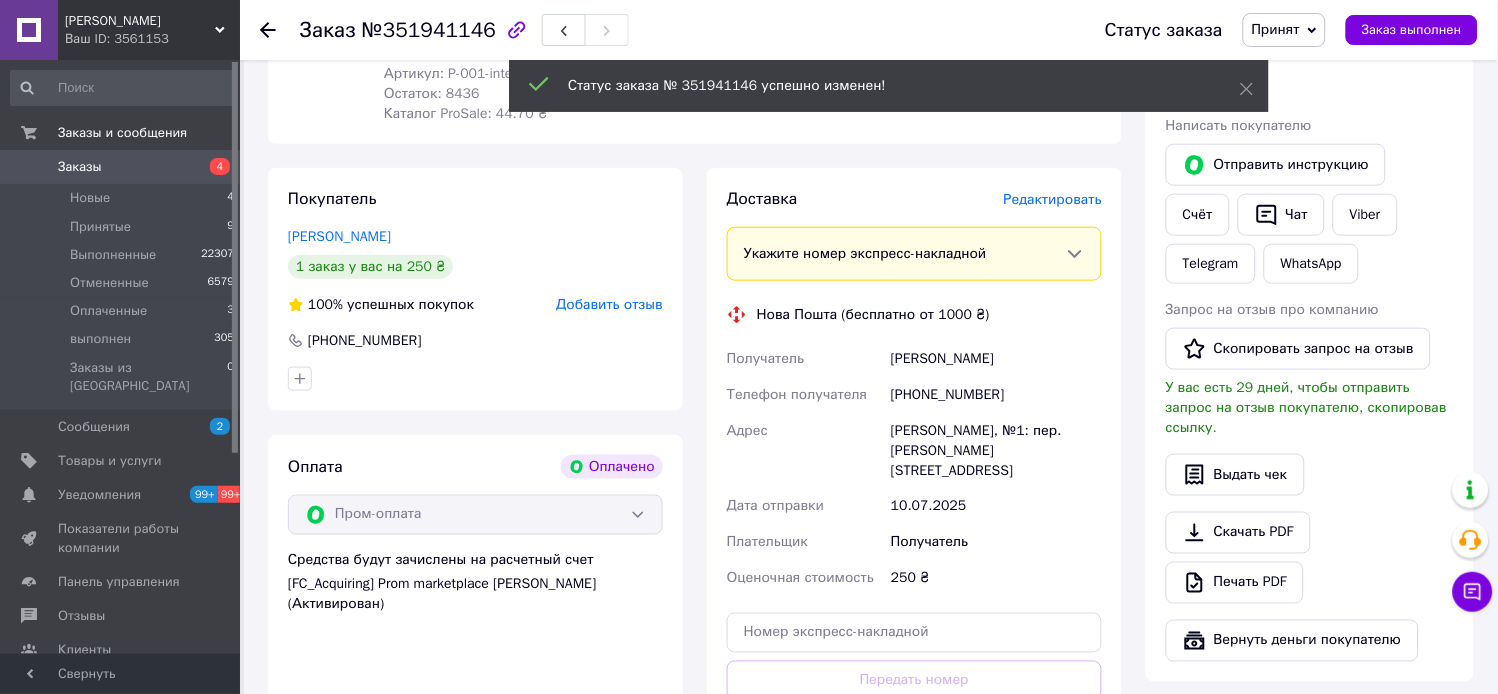 click on "Редактировать" at bounding box center (1053, 199) 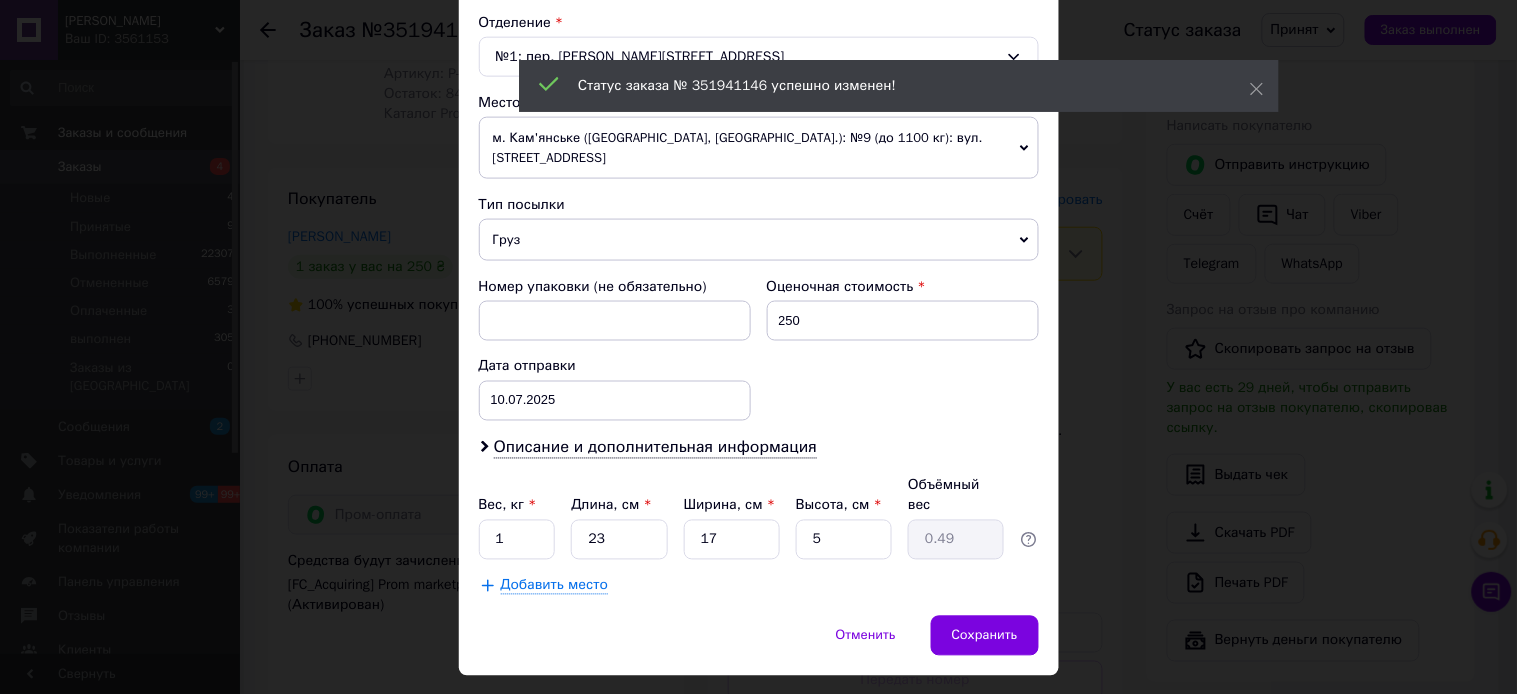 scroll, scrollTop: 655, scrollLeft: 0, axis: vertical 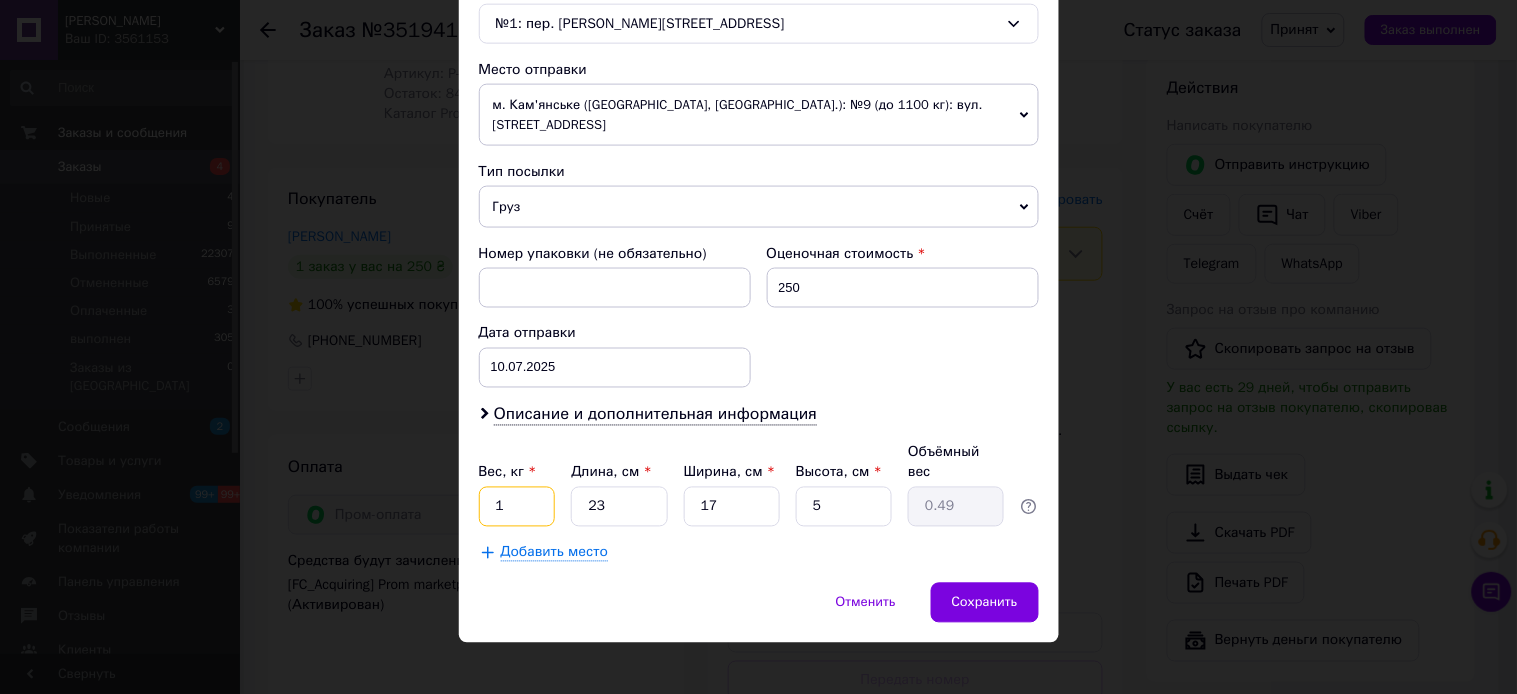 drag, startPoint x: 495, startPoint y: 494, endPoint x: 510, endPoint y: 501, distance: 16.552946 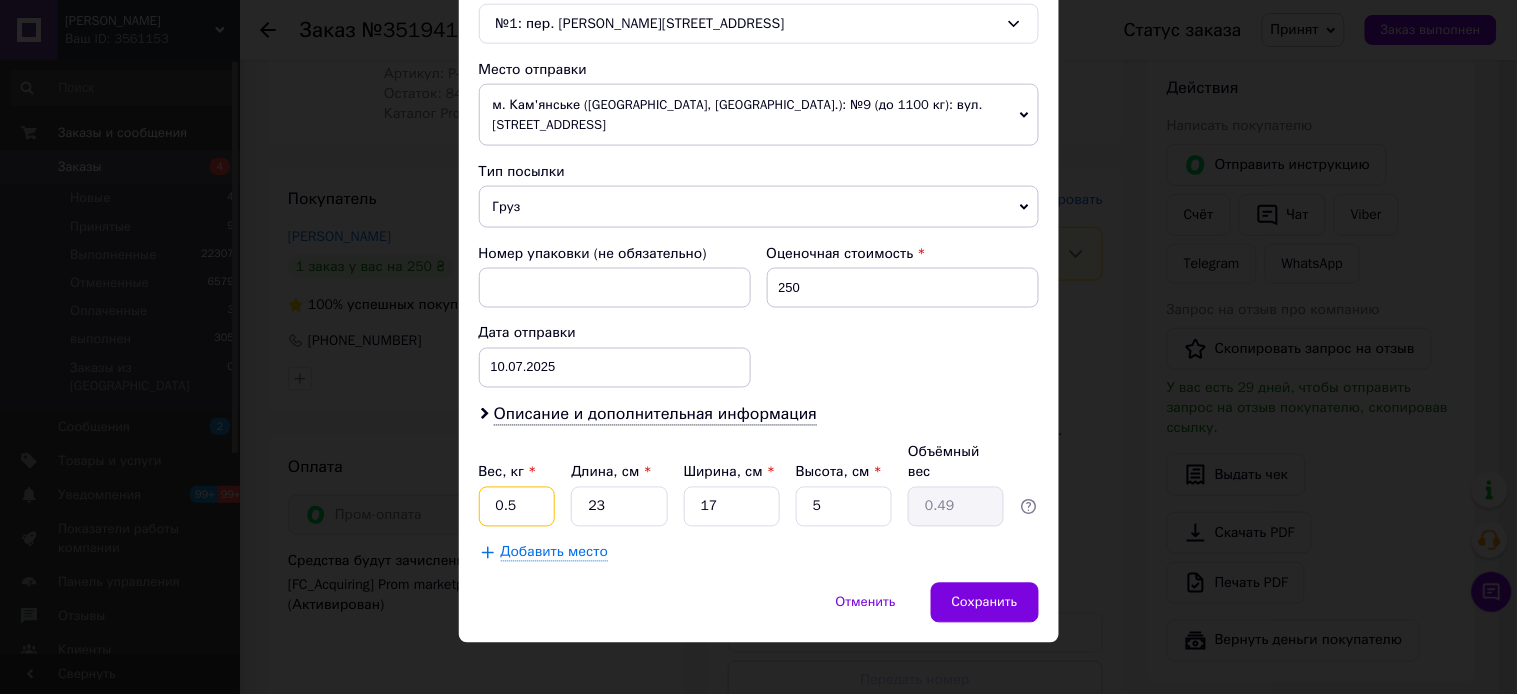 type on "0.5" 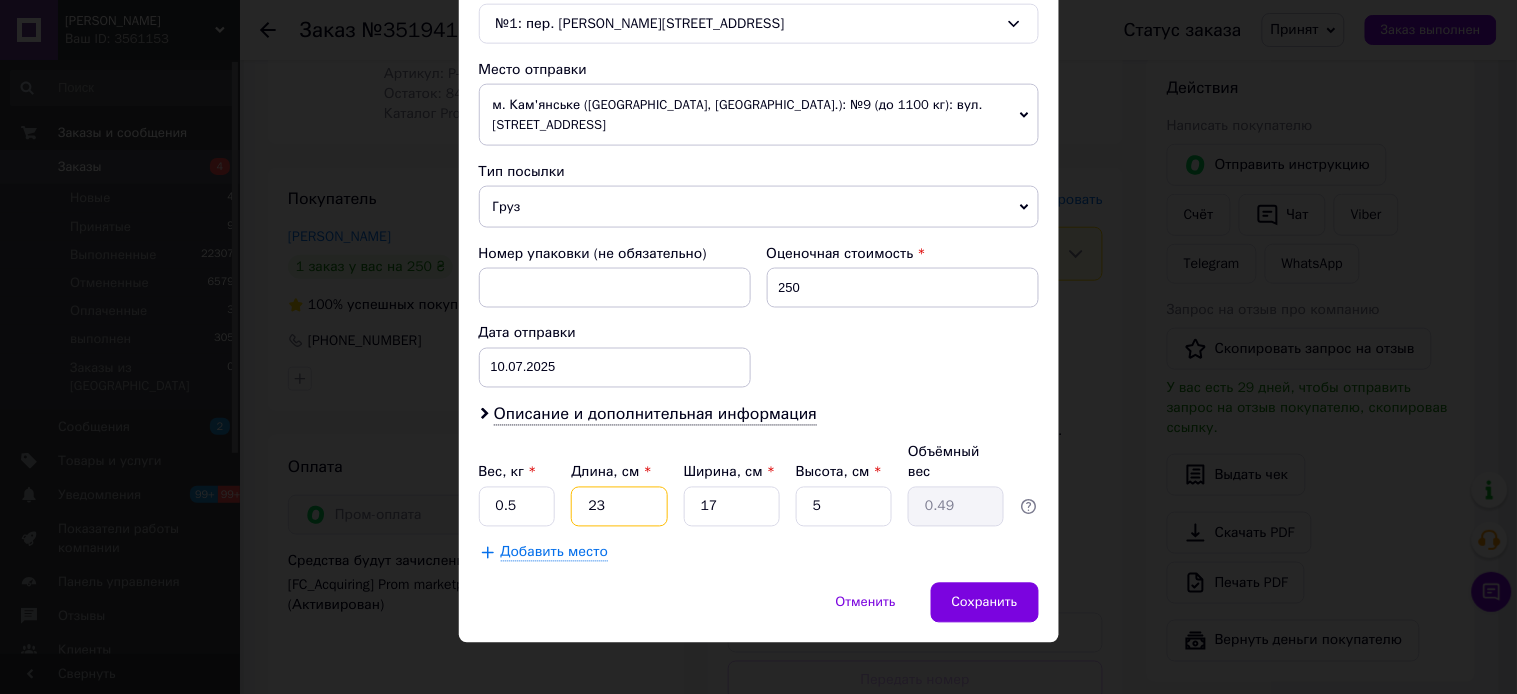 drag, startPoint x: 606, startPoint y: 495, endPoint x: 560, endPoint y: 487, distance: 46.69047 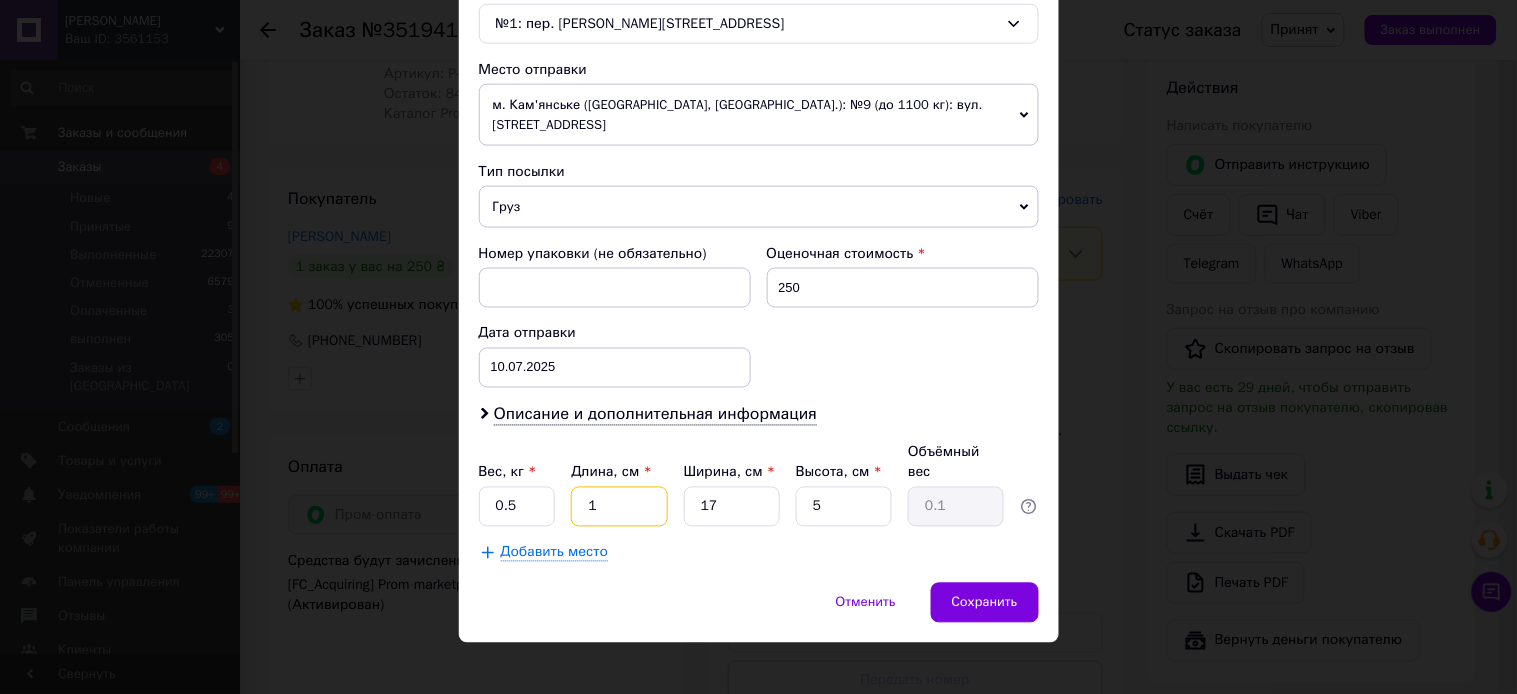 type on "10" 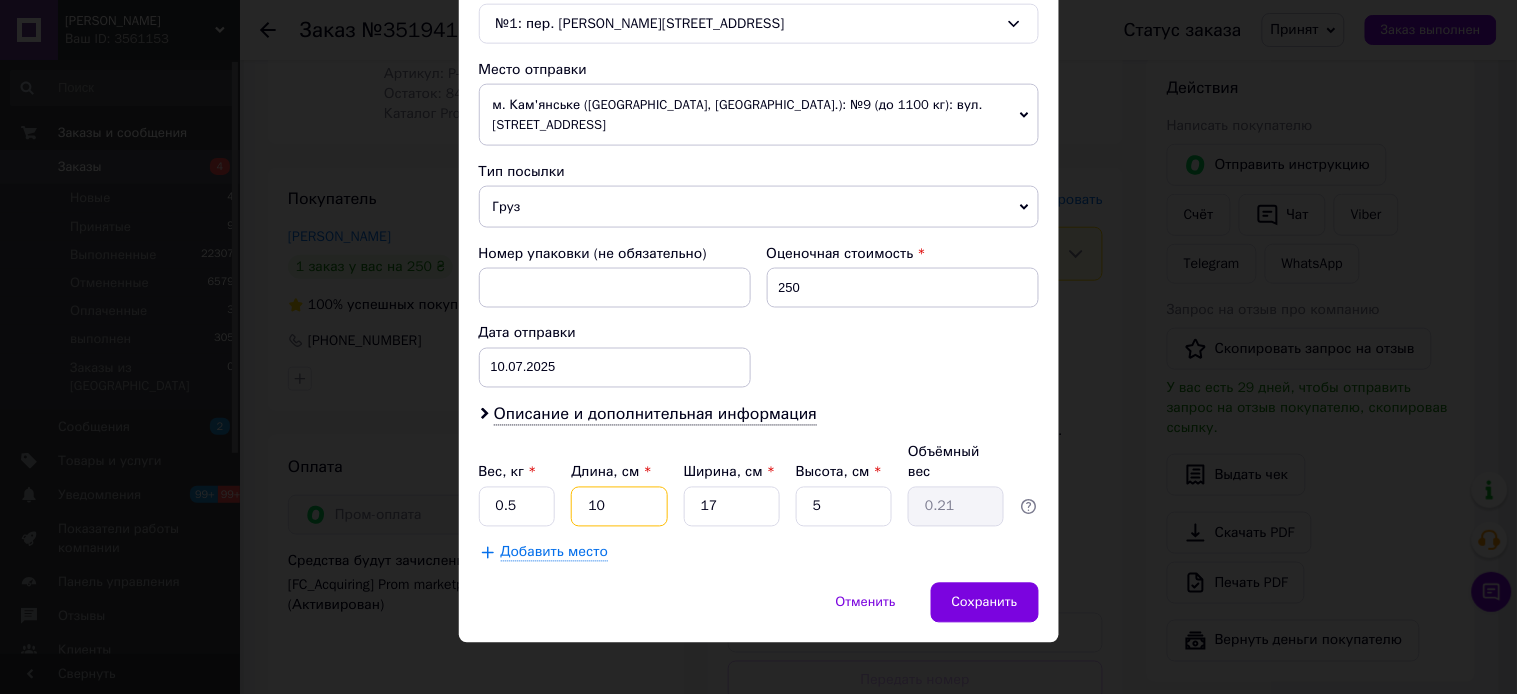 type on "10" 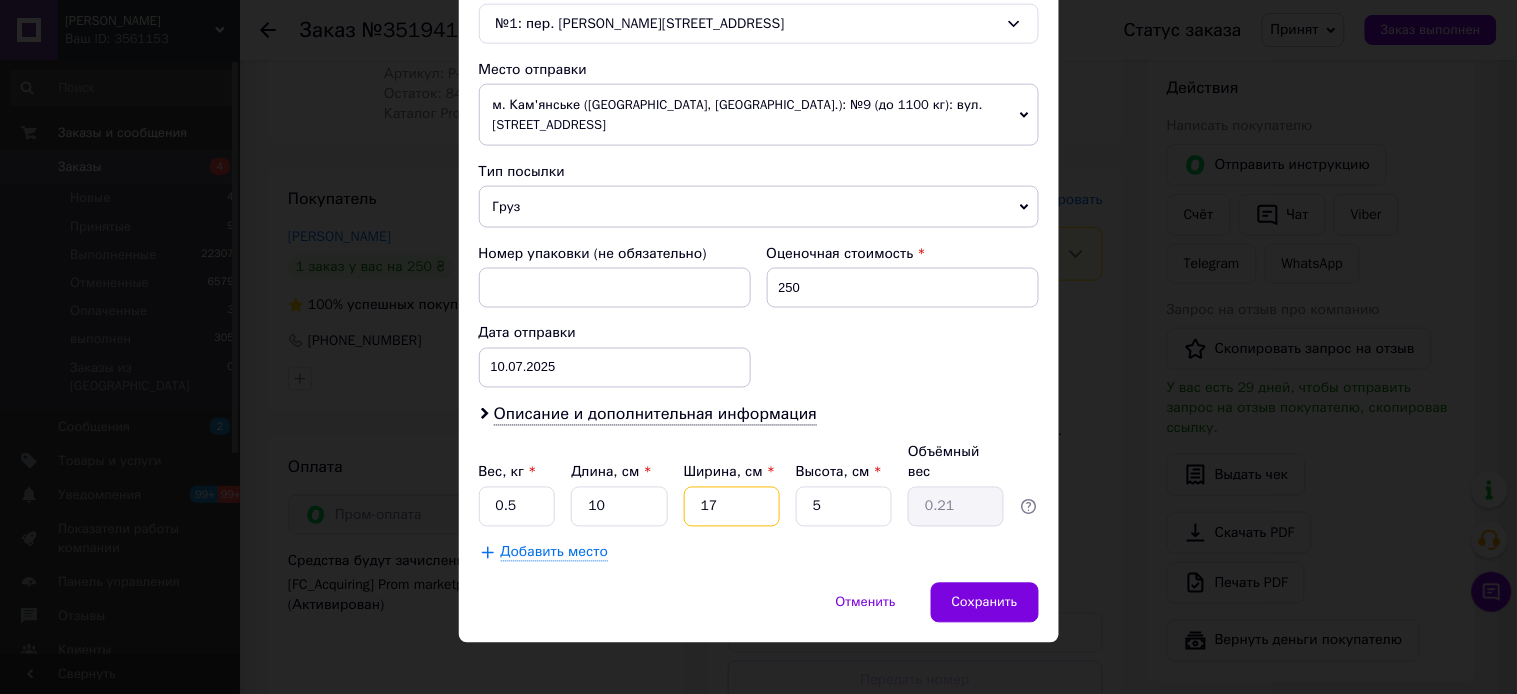 drag, startPoint x: 733, startPoint y: 495, endPoint x: 688, endPoint y: 495, distance: 45 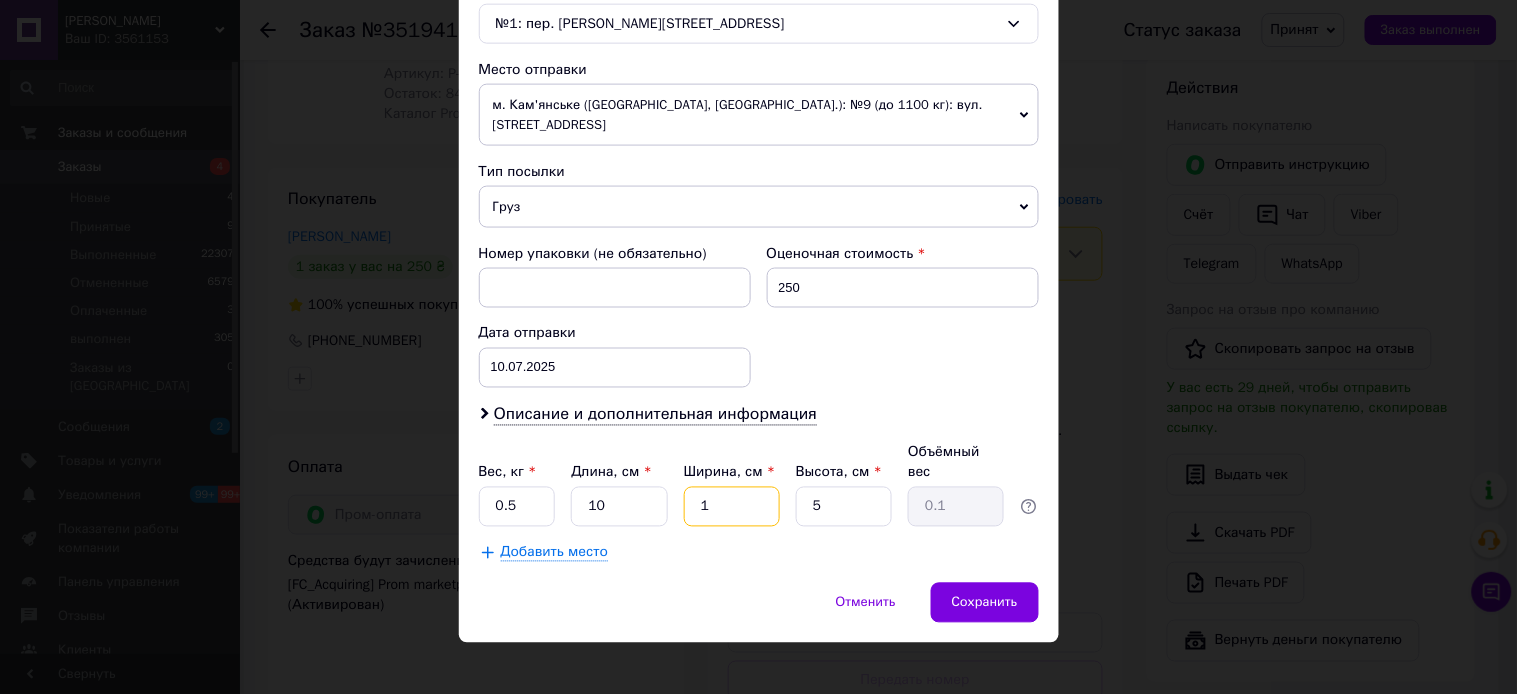 type on "12" 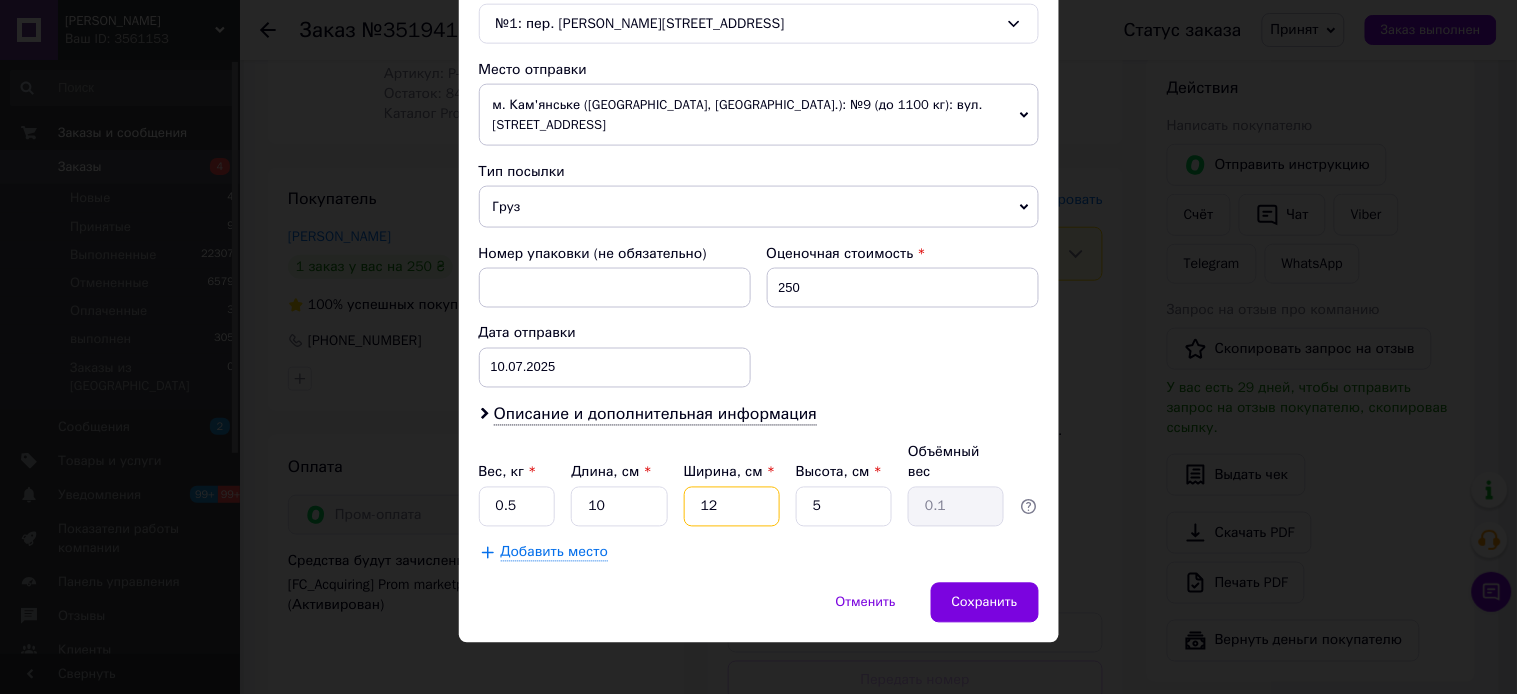 type on "0.15" 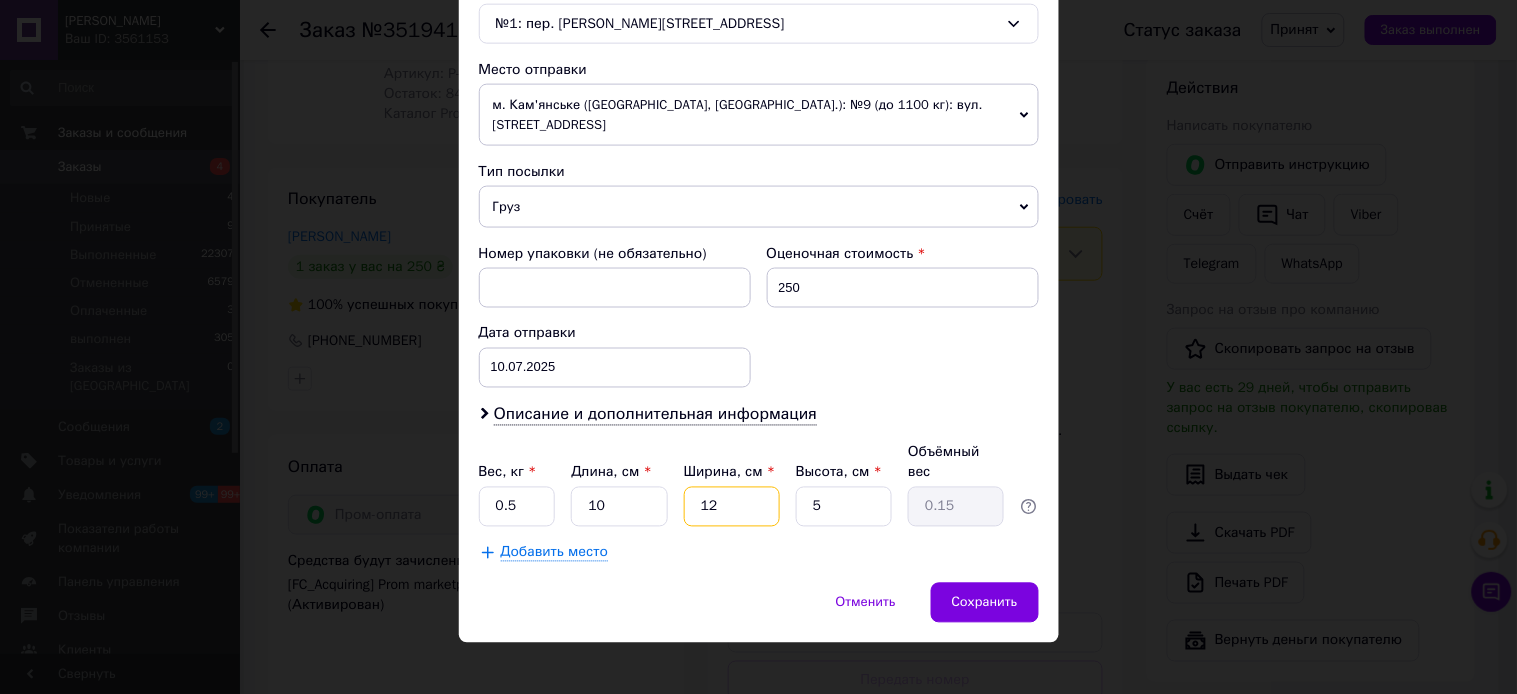 type on "12" 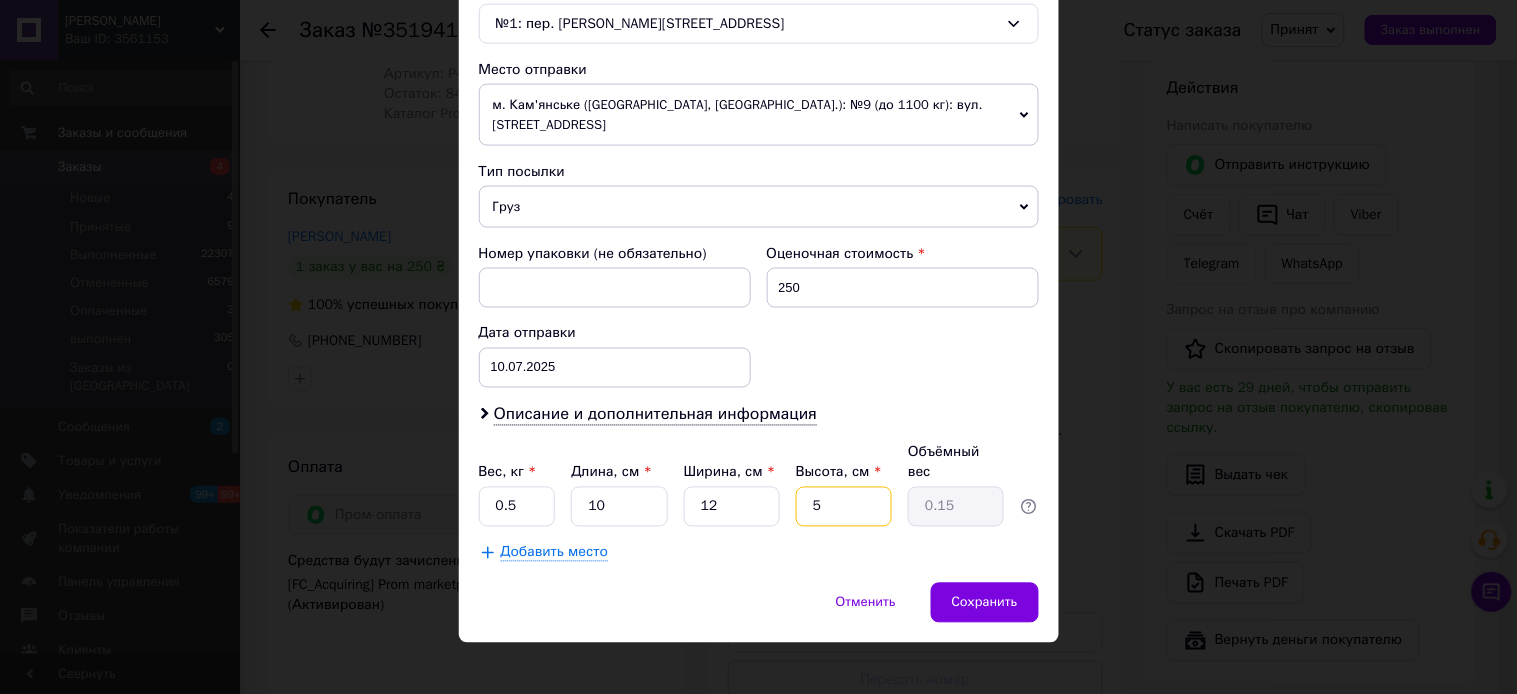 drag, startPoint x: 826, startPoint y: 494, endPoint x: 806, endPoint y: 505, distance: 22.825424 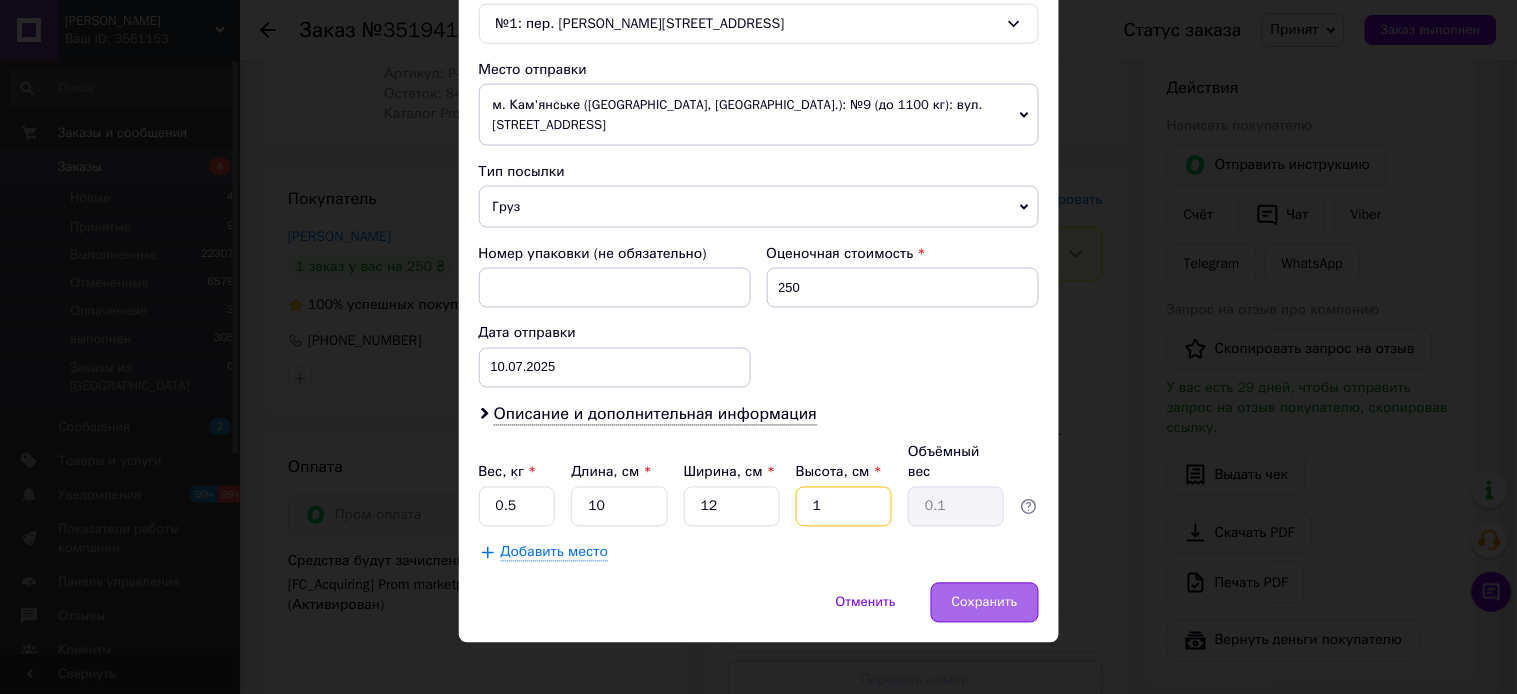 type on "11" 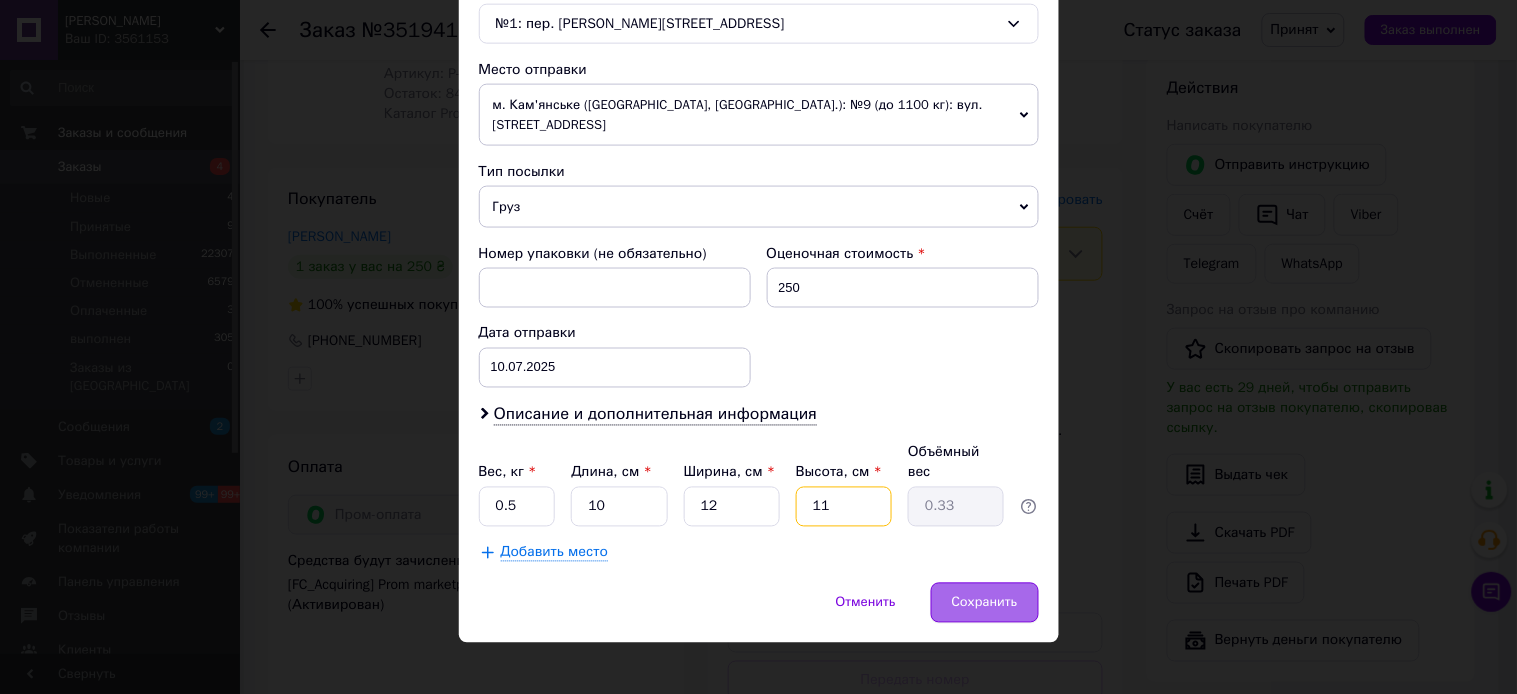 type on "11" 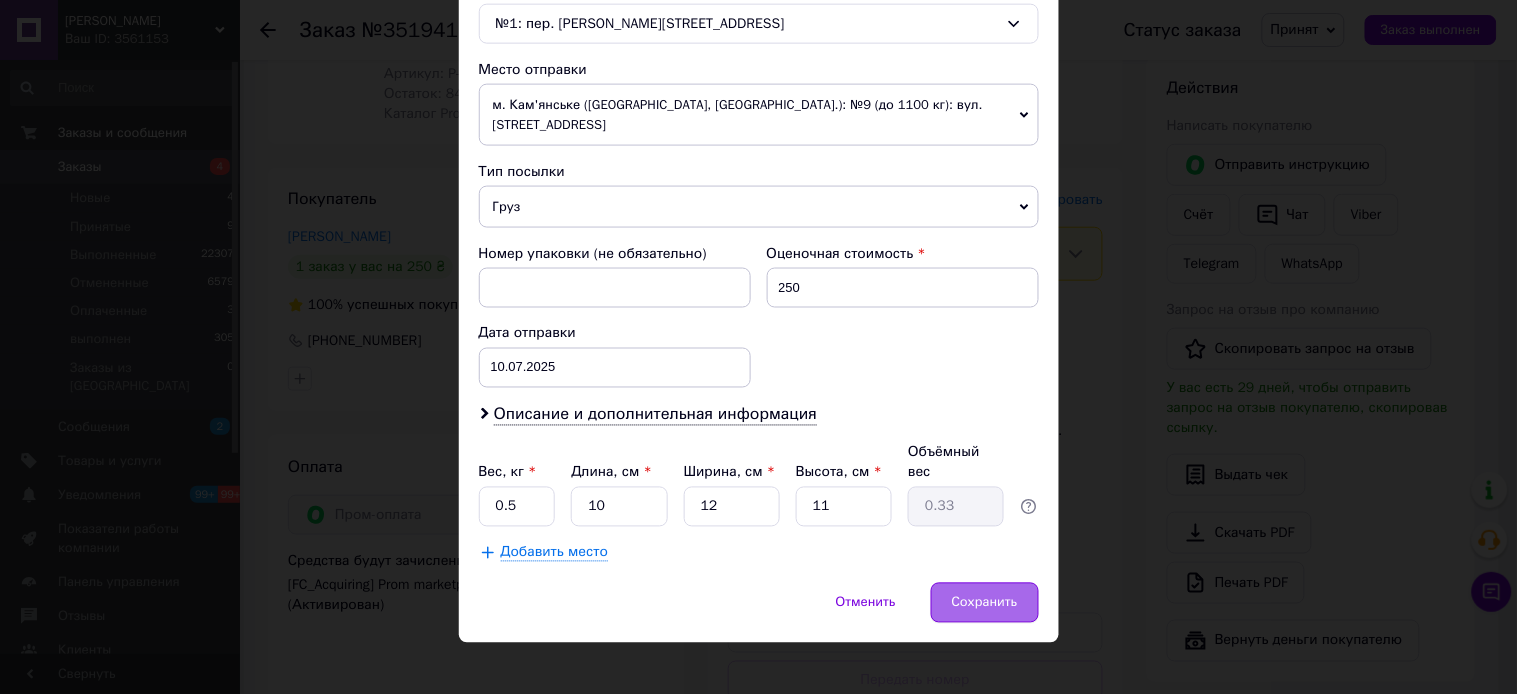 click on "Сохранить" at bounding box center (985, 603) 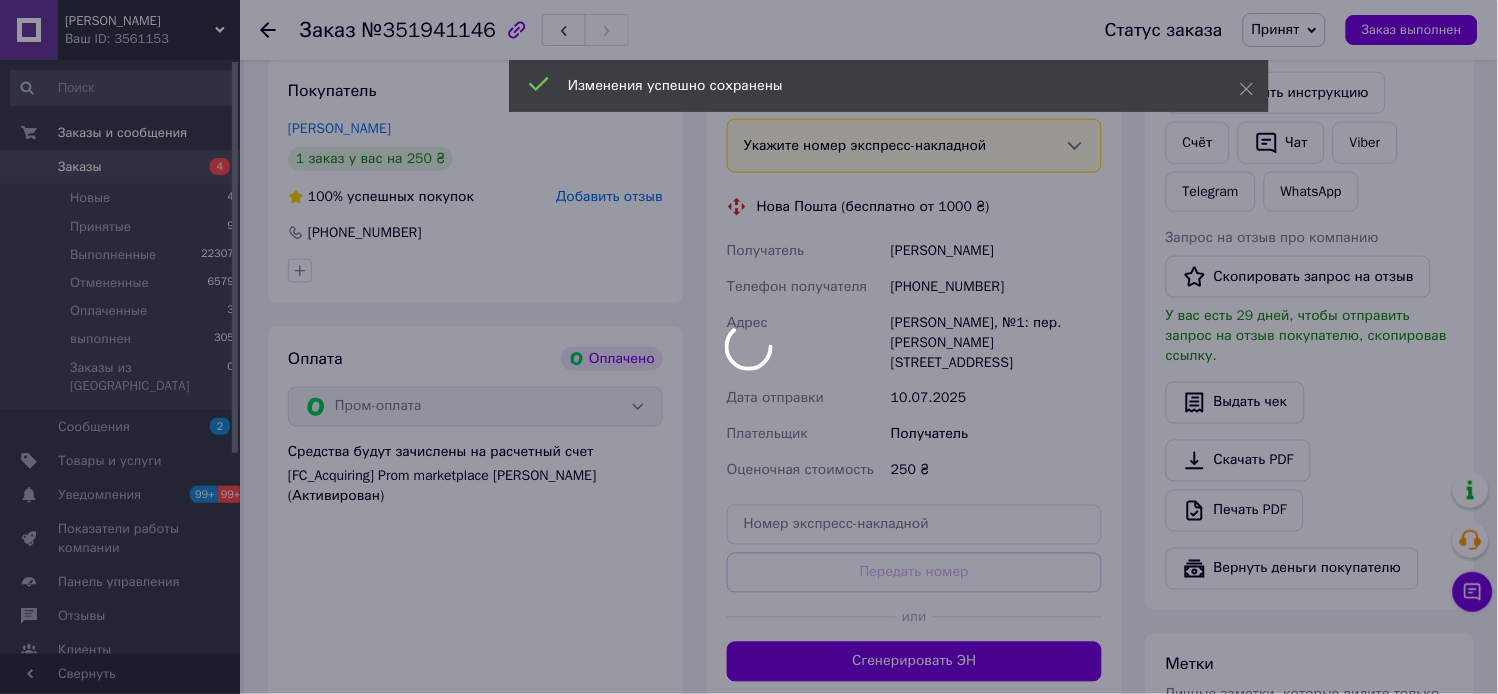 scroll, scrollTop: 826, scrollLeft: 0, axis: vertical 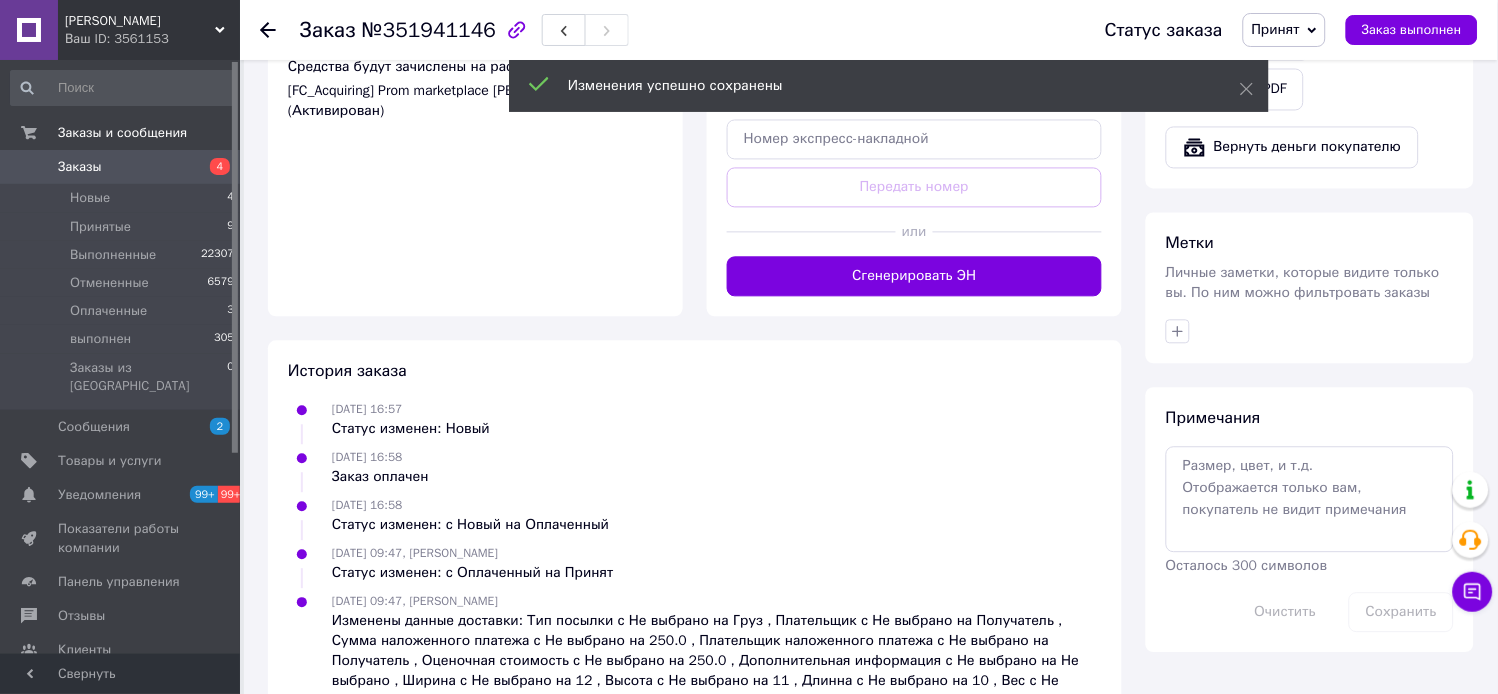 click on "Сгенерировать ЭН" at bounding box center [914, 277] 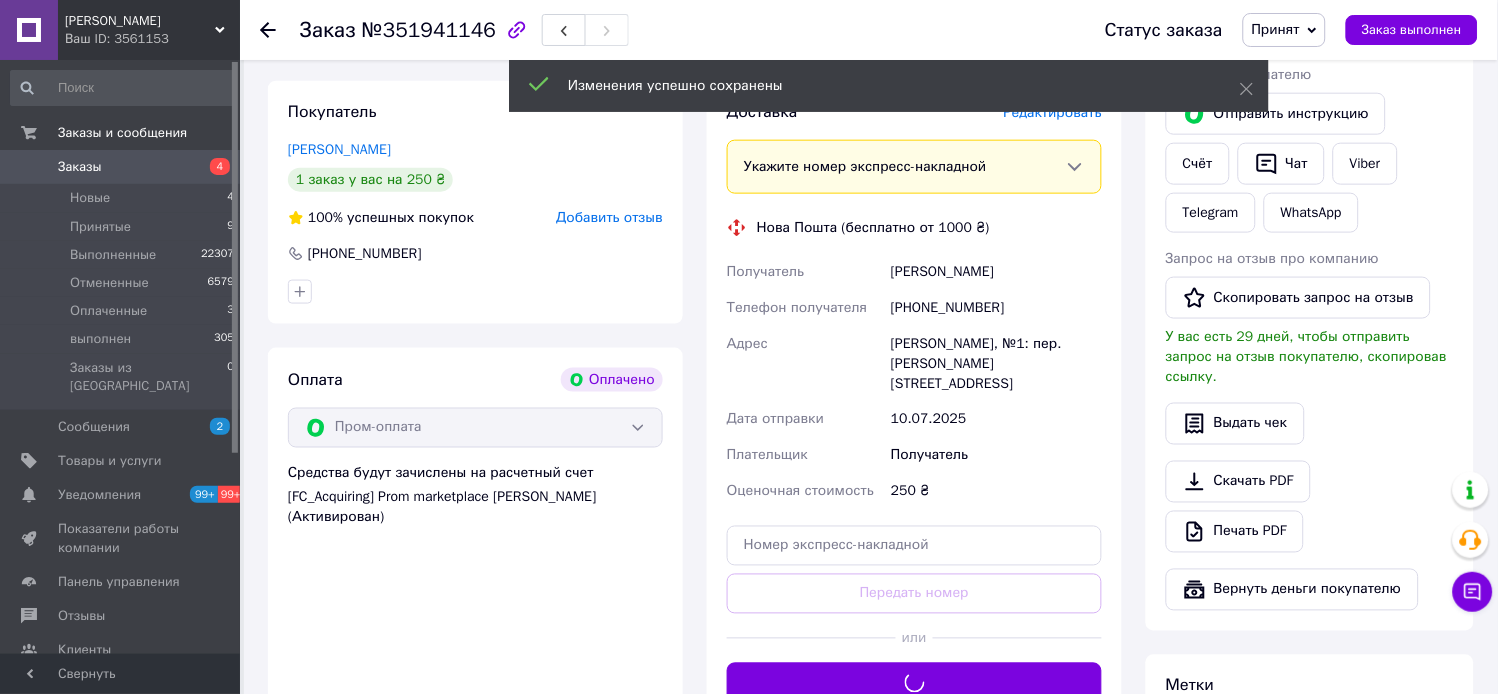 scroll, scrollTop: 382, scrollLeft: 0, axis: vertical 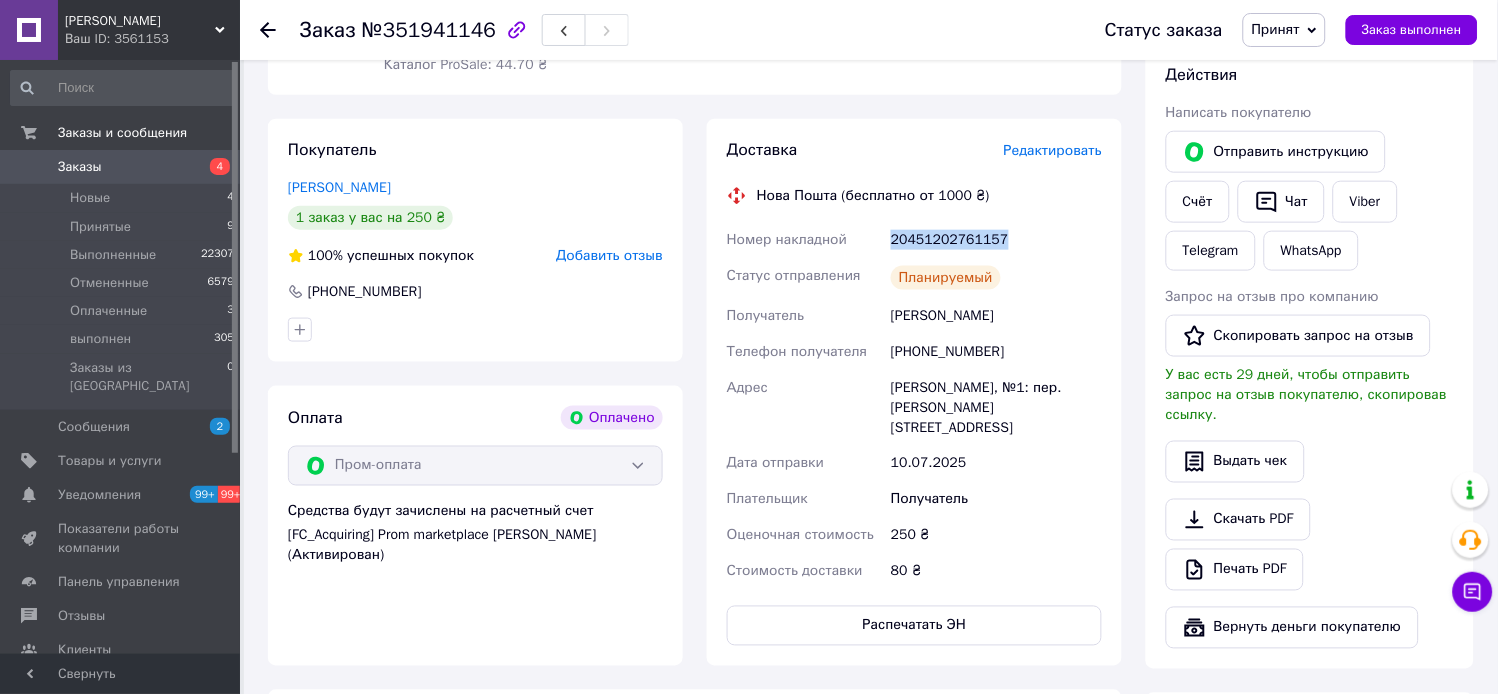 drag, startPoint x: 1024, startPoint y: 238, endPoint x: 881, endPoint y: 237, distance: 143.0035 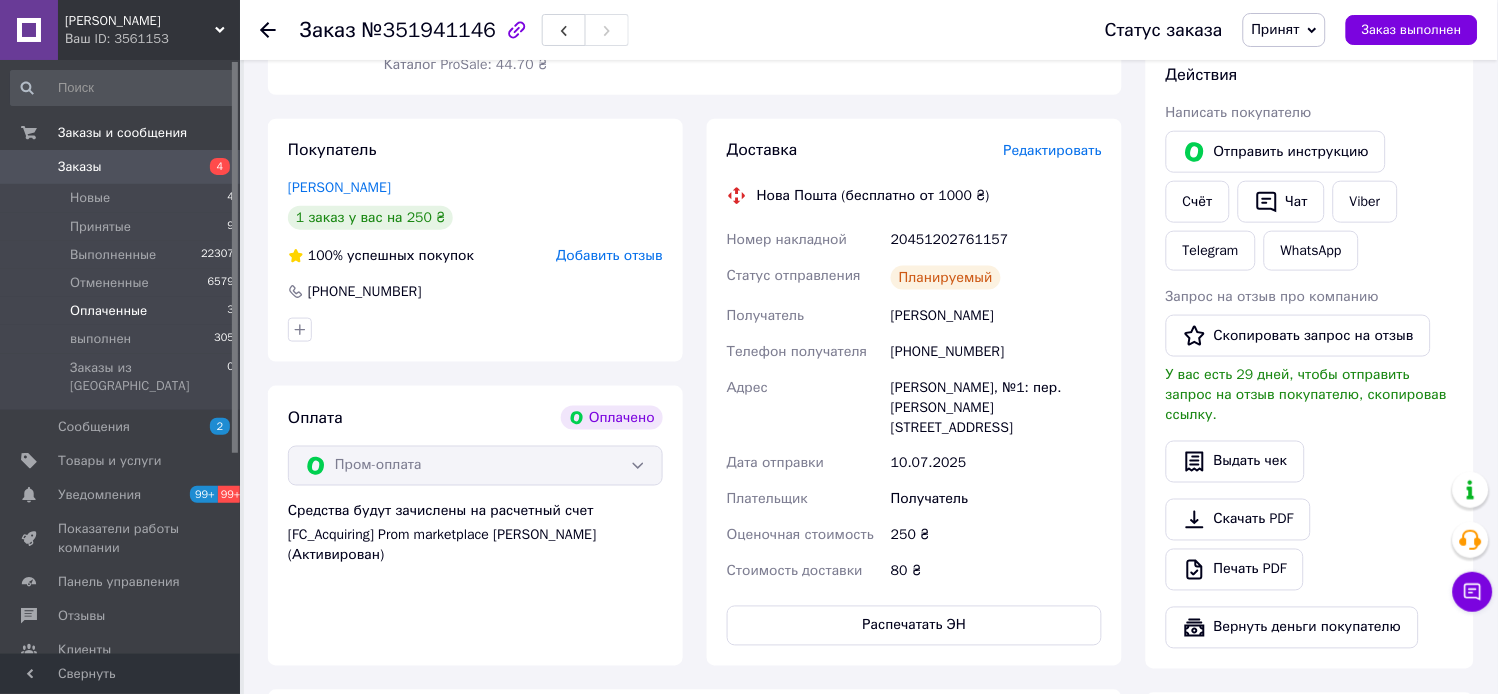 click on "Оплаченные" at bounding box center [108, 311] 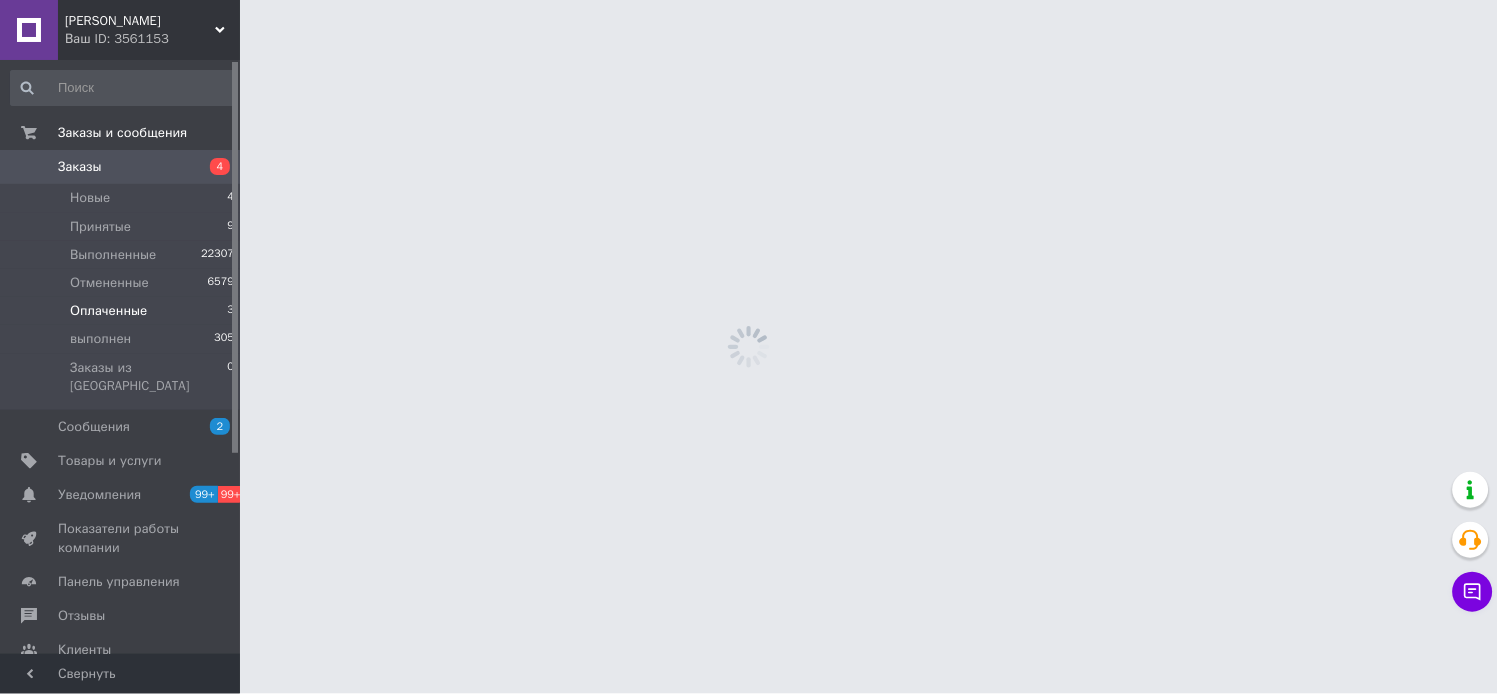 scroll, scrollTop: 0, scrollLeft: 0, axis: both 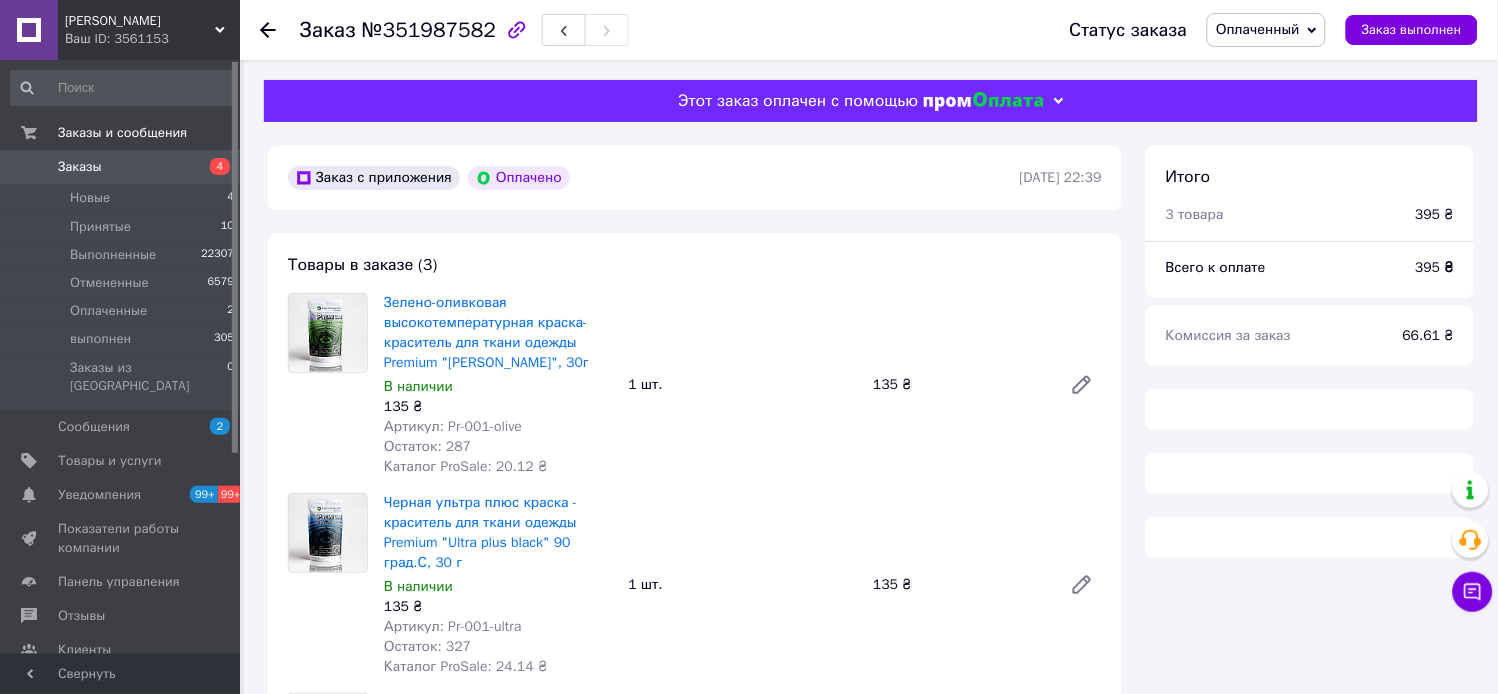 click on "Оплаченный" at bounding box center (1258, 29) 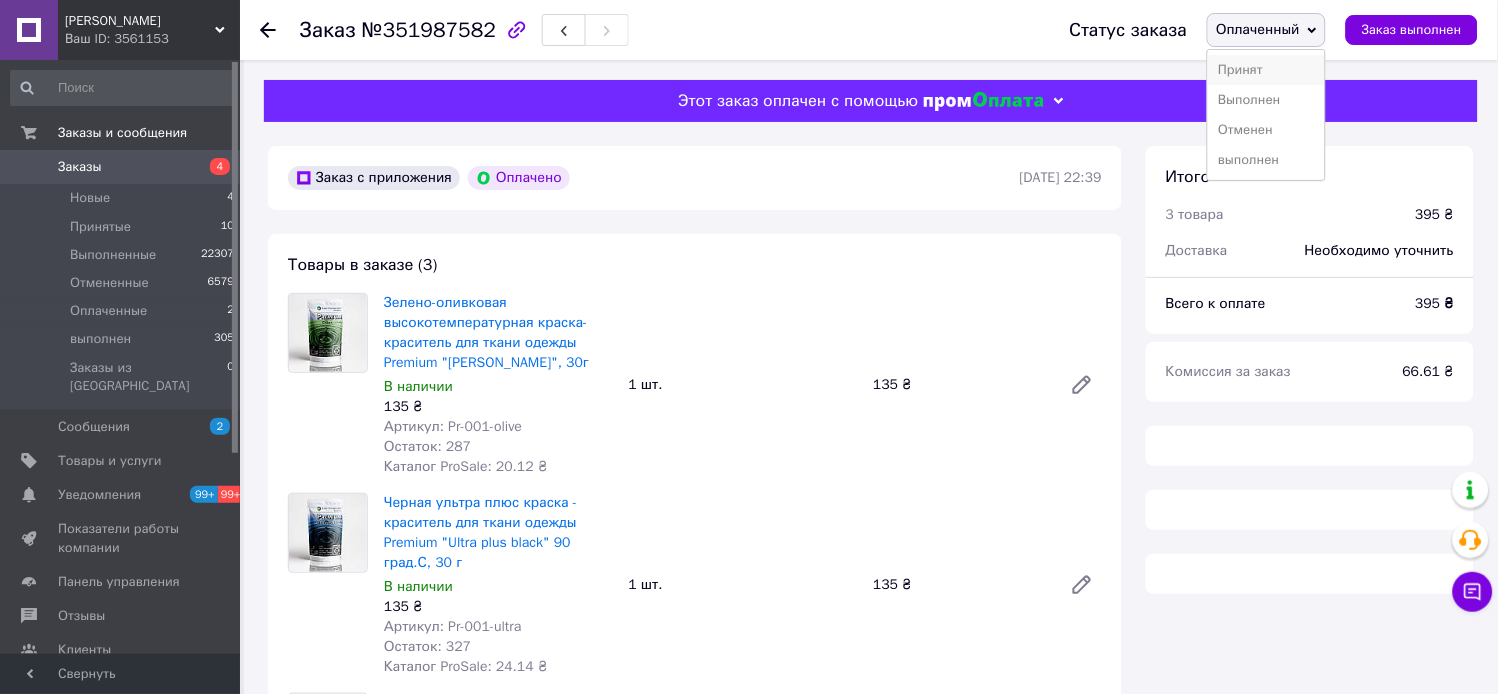 click on "Принят" at bounding box center [1266, 70] 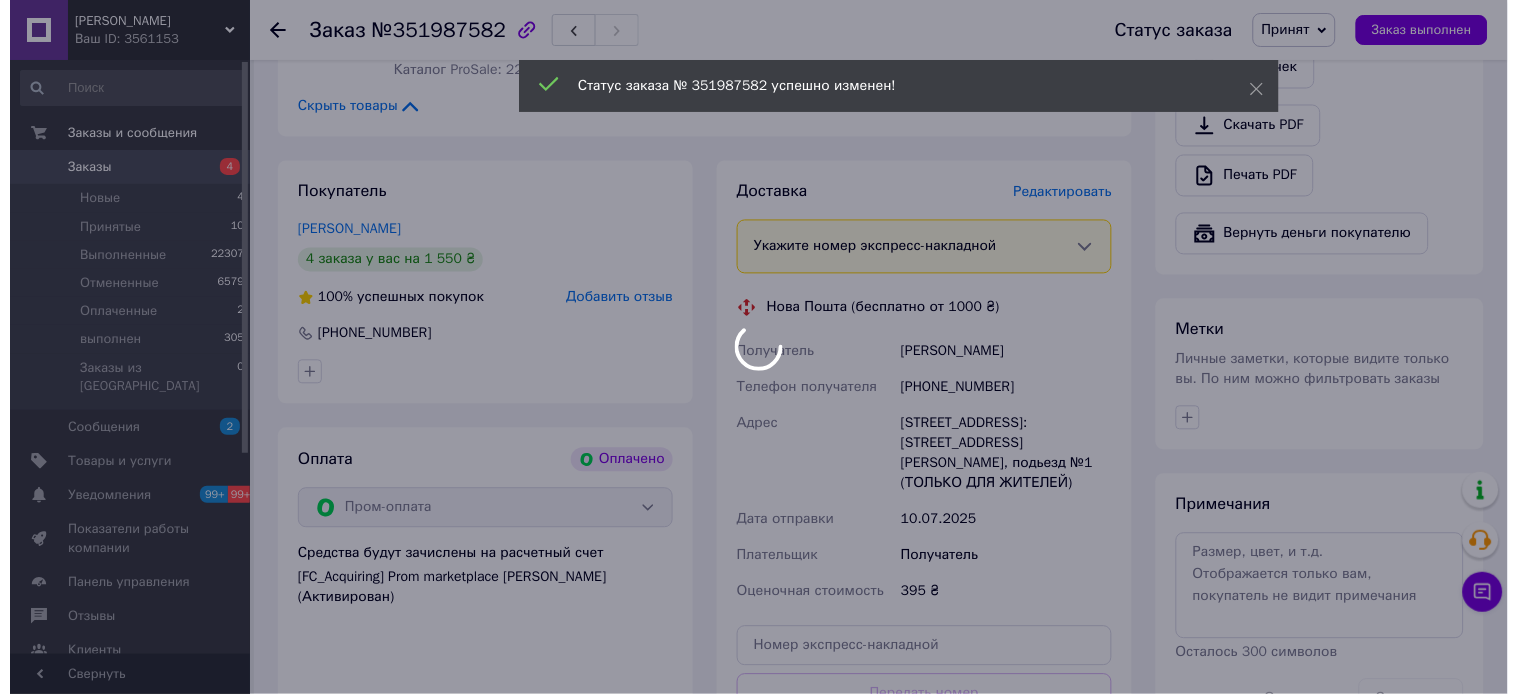 scroll, scrollTop: 777, scrollLeft: 0, axis: vertical 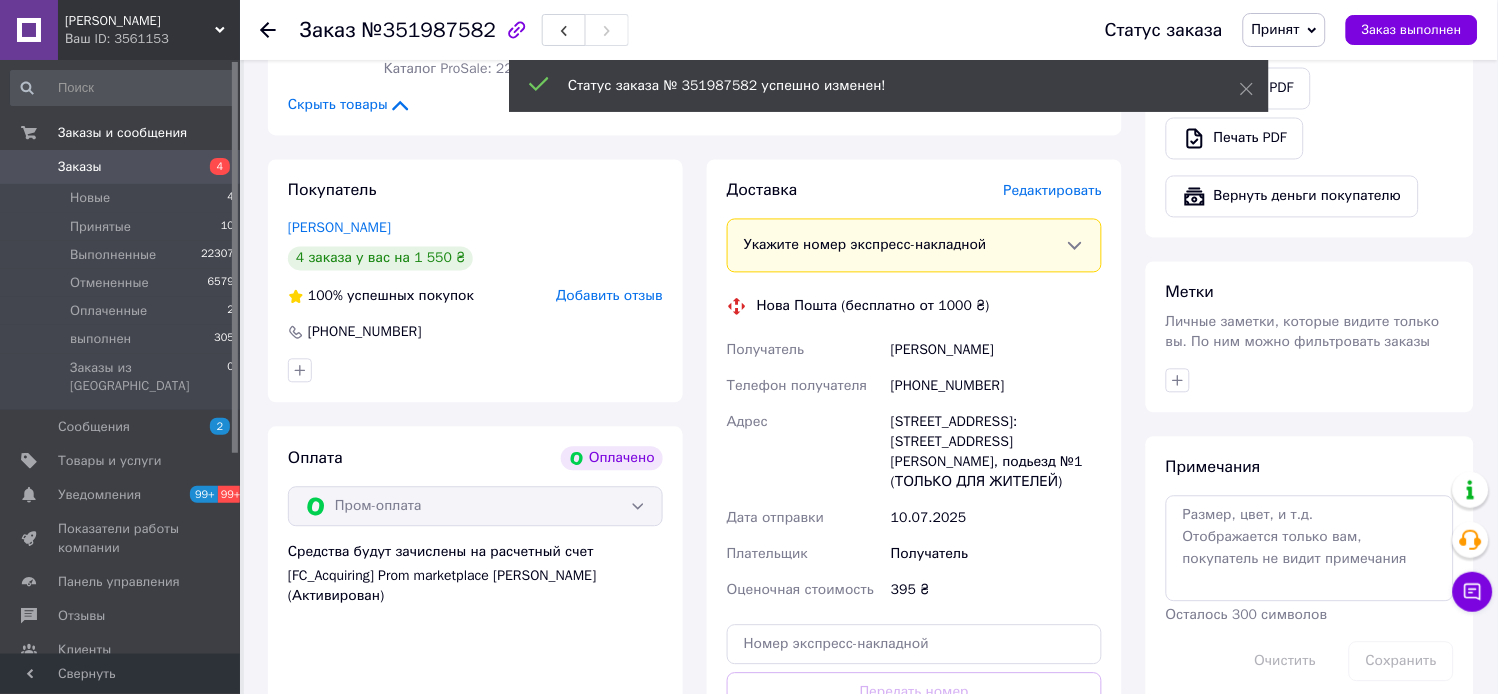 click on "Редактировать" at bounding box center [1053, 191] 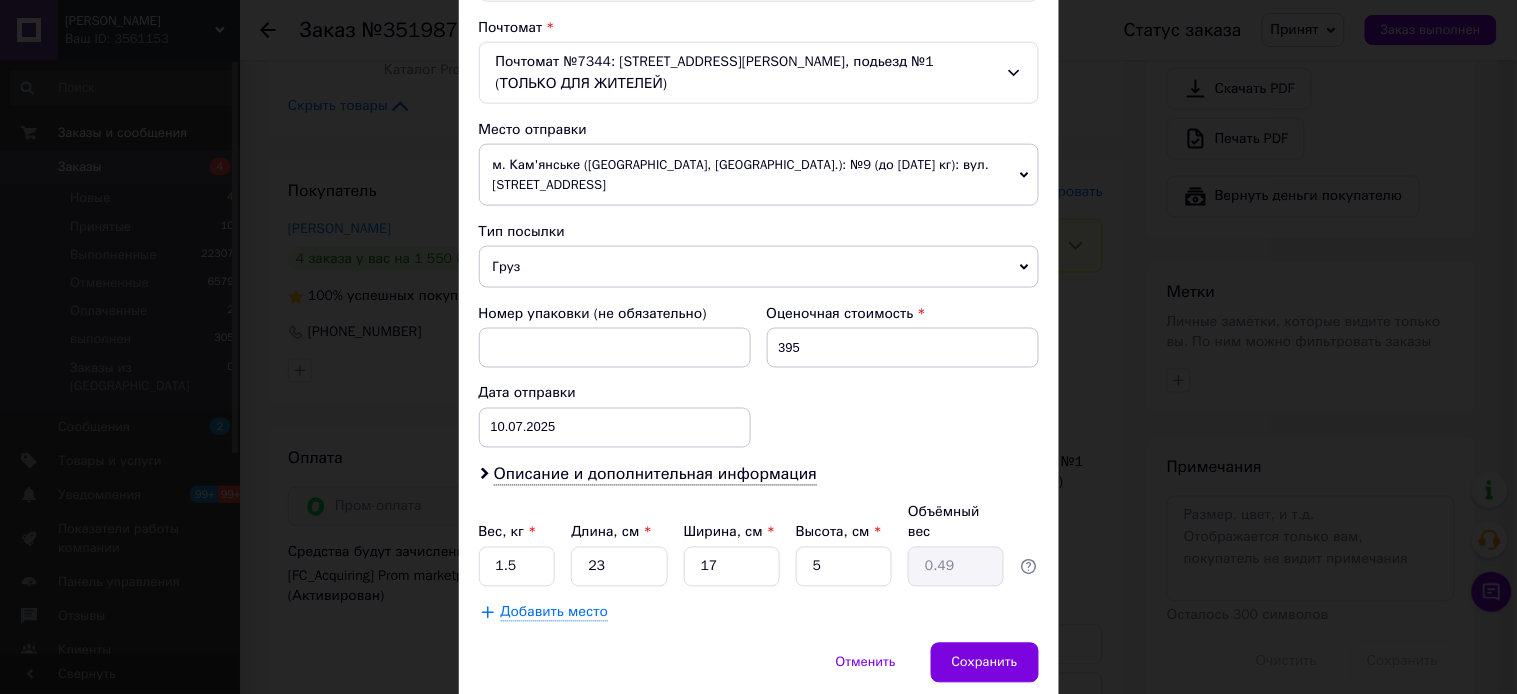scroll, scrollTop: 677, scrollLeft: 0, axis: vertical 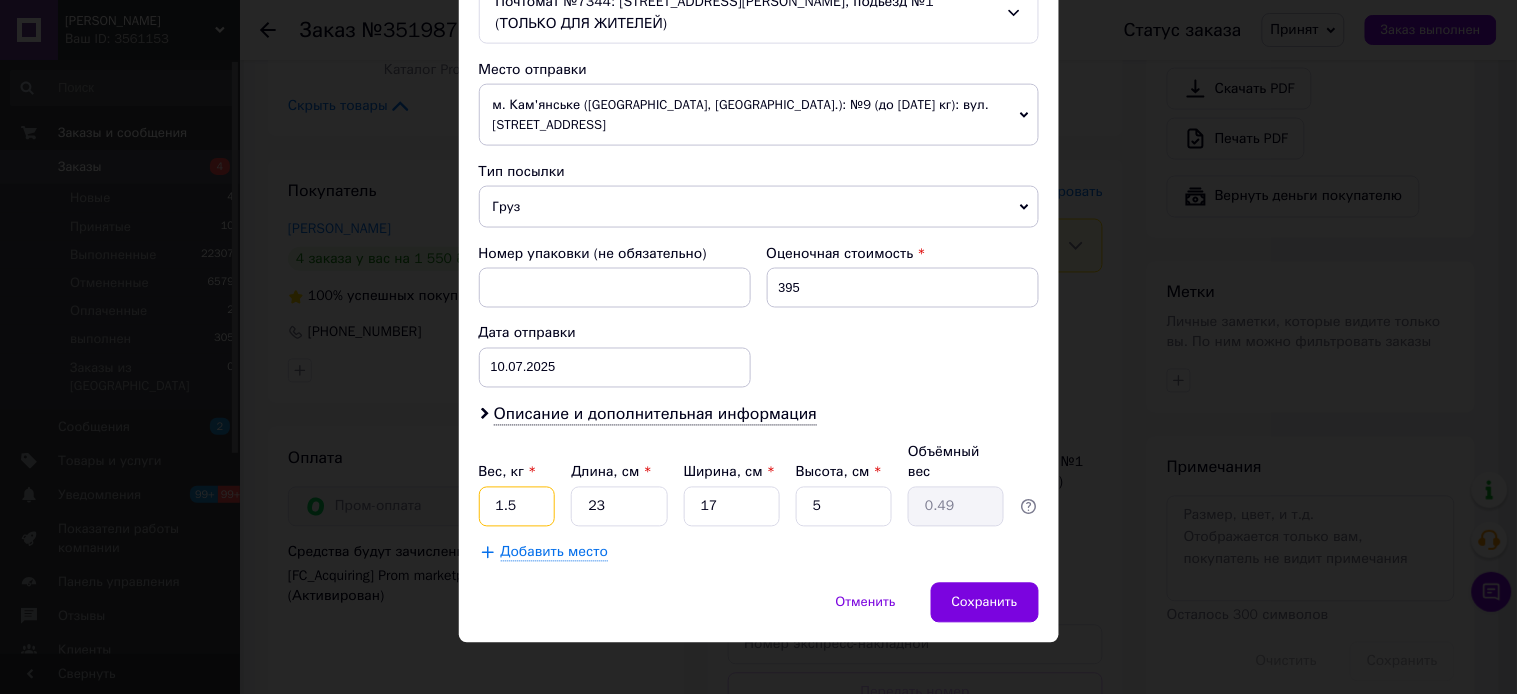 click on "1.5" at bounding box center [517, 507] 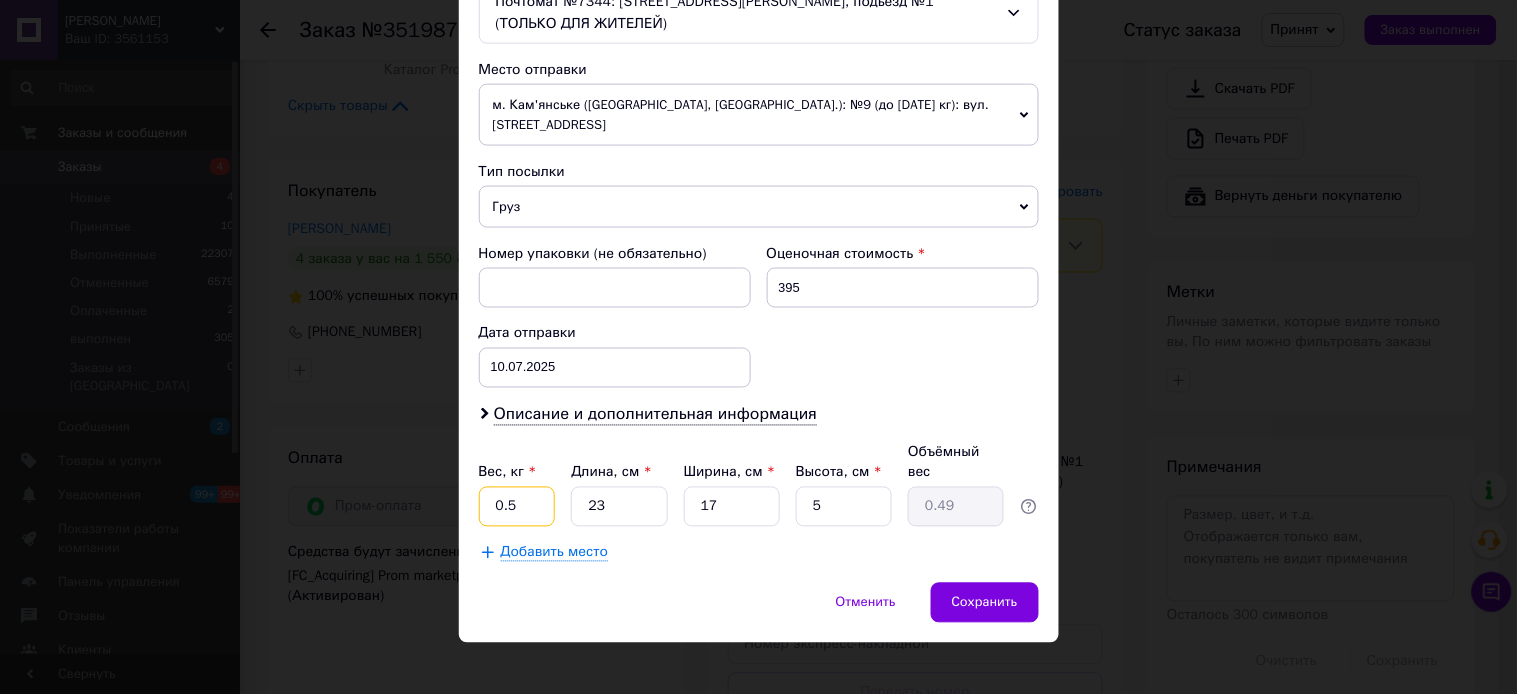 type on "0.5" 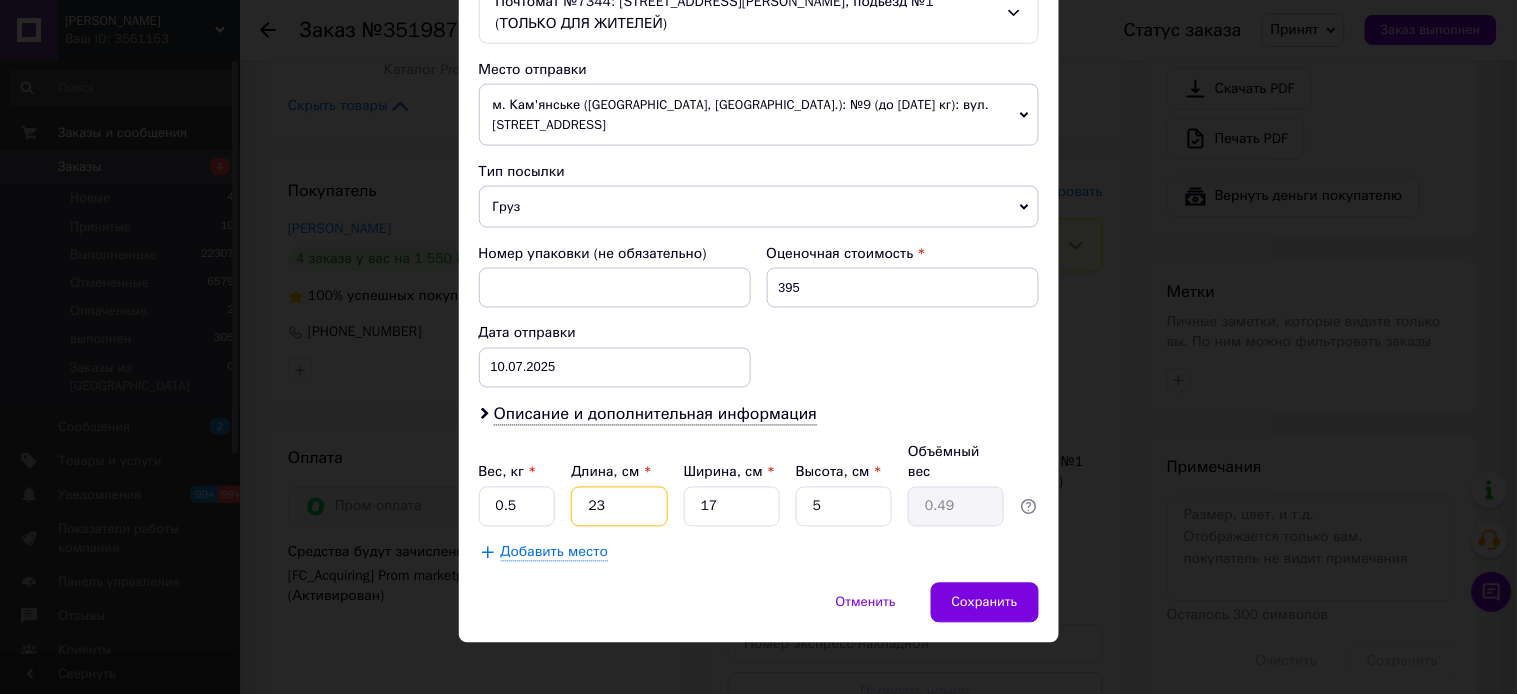 drag, startPoint x: 631, startPoint y: 496, endPoint x: 583, endPoint y: 497, distance: 48.010414 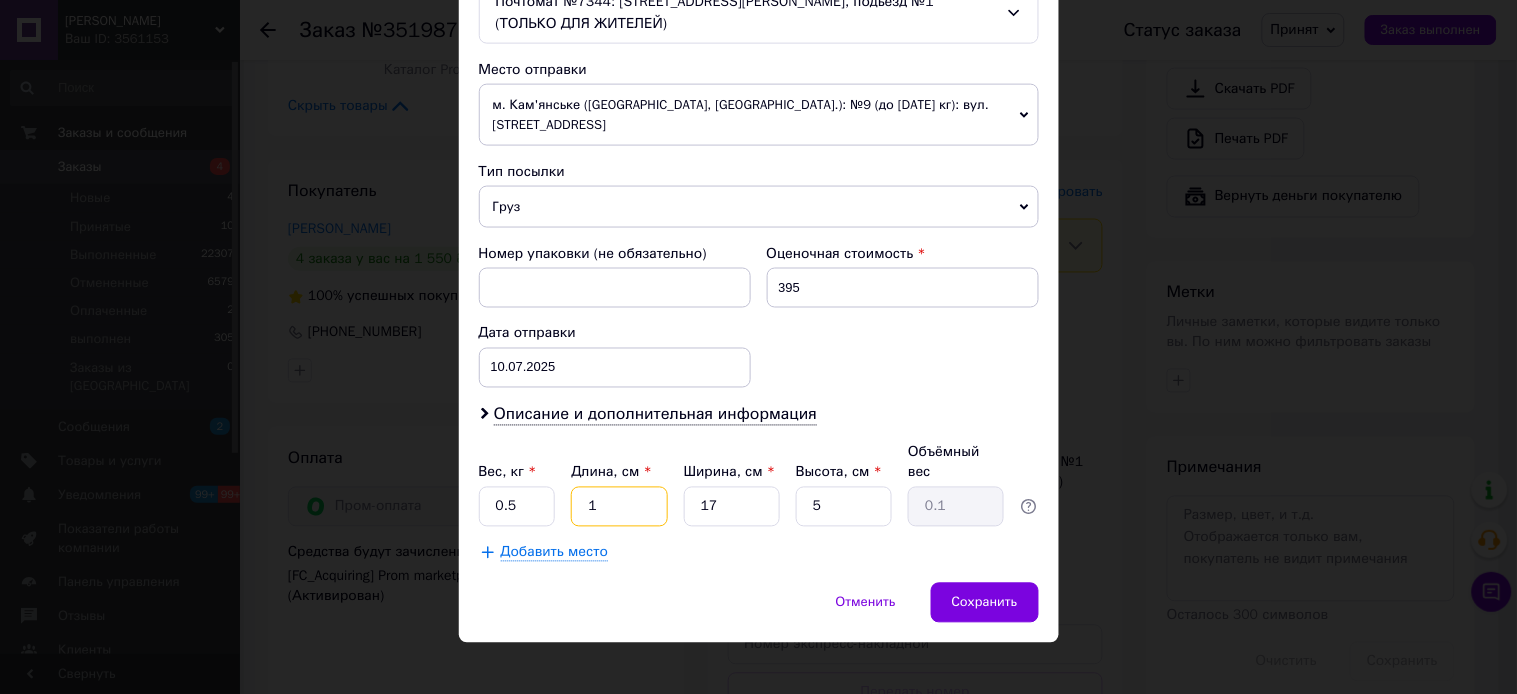 type on "10" 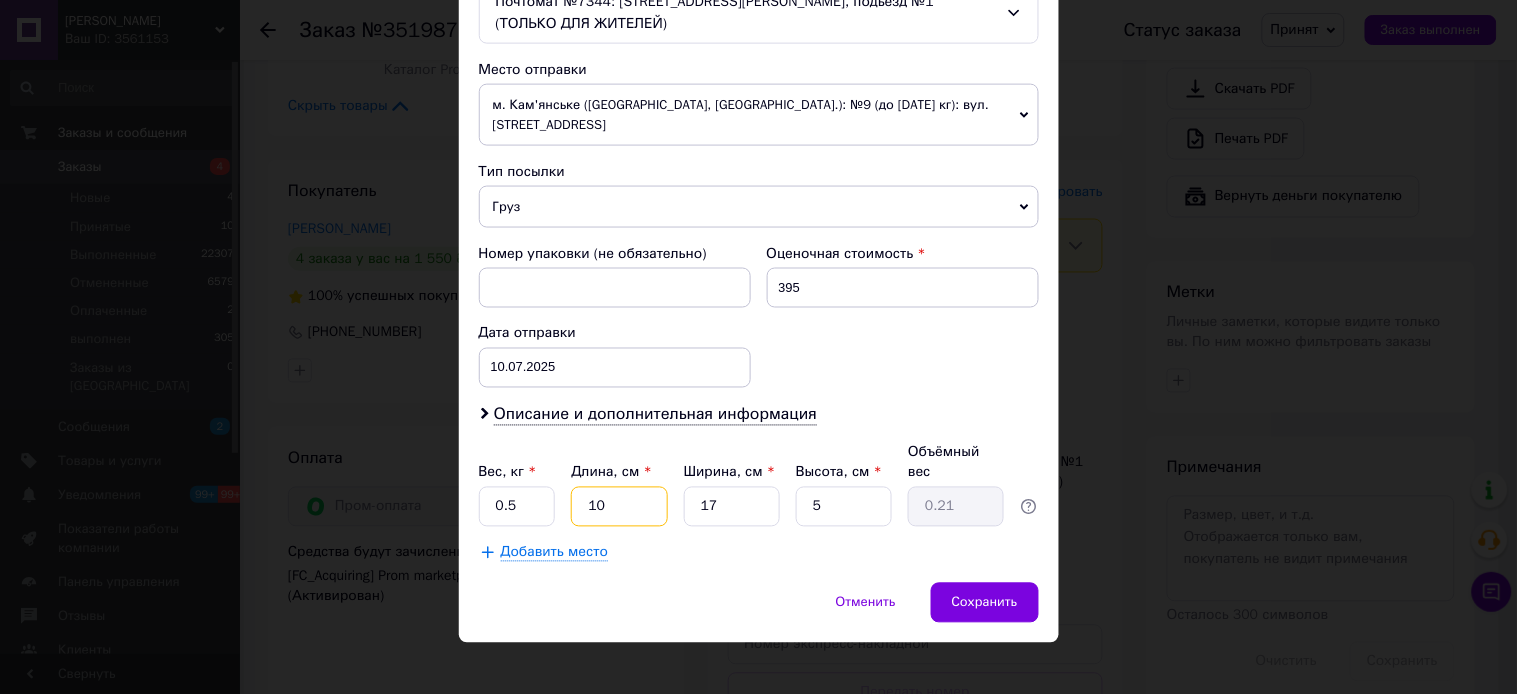 type on "10" 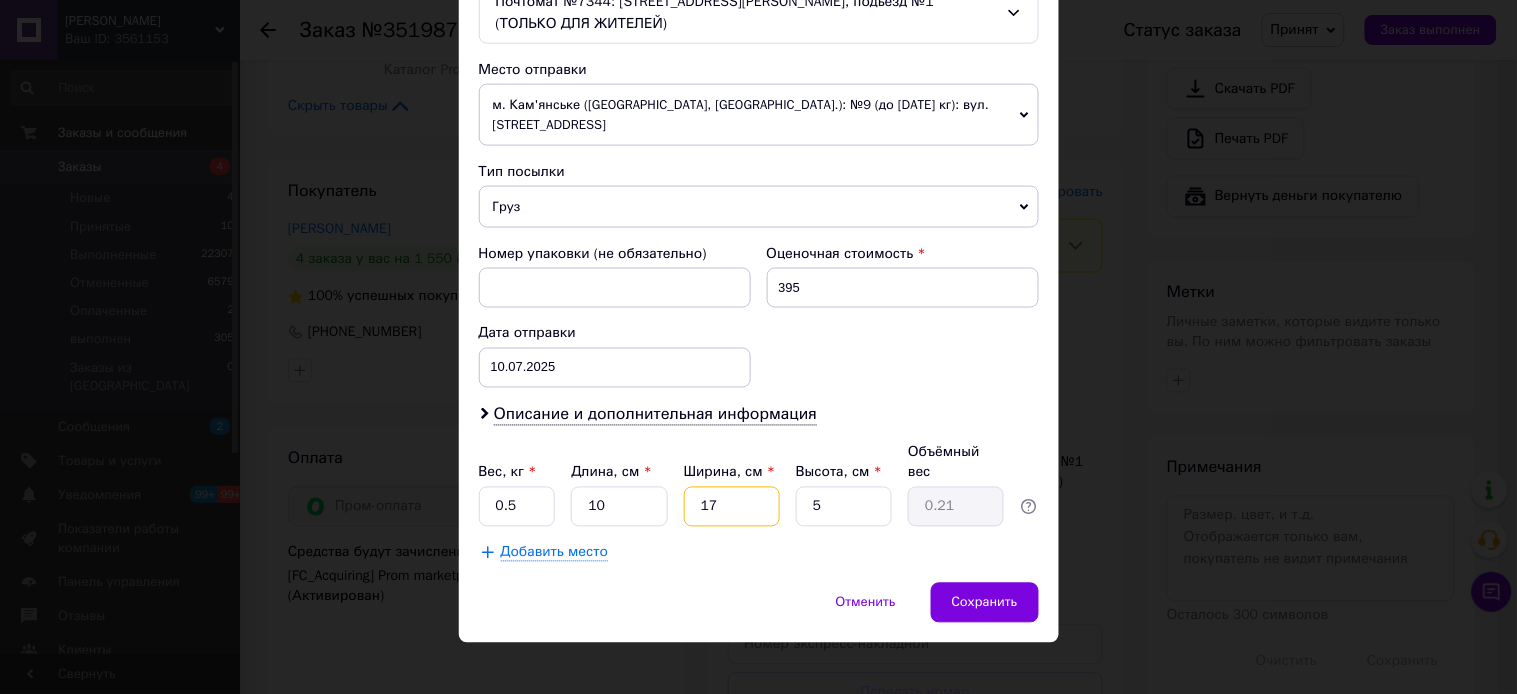 drag, startPoint x: 736, startPoint y: 483, endPoint x: 667, endPoint y: 504, distance: 72.12489 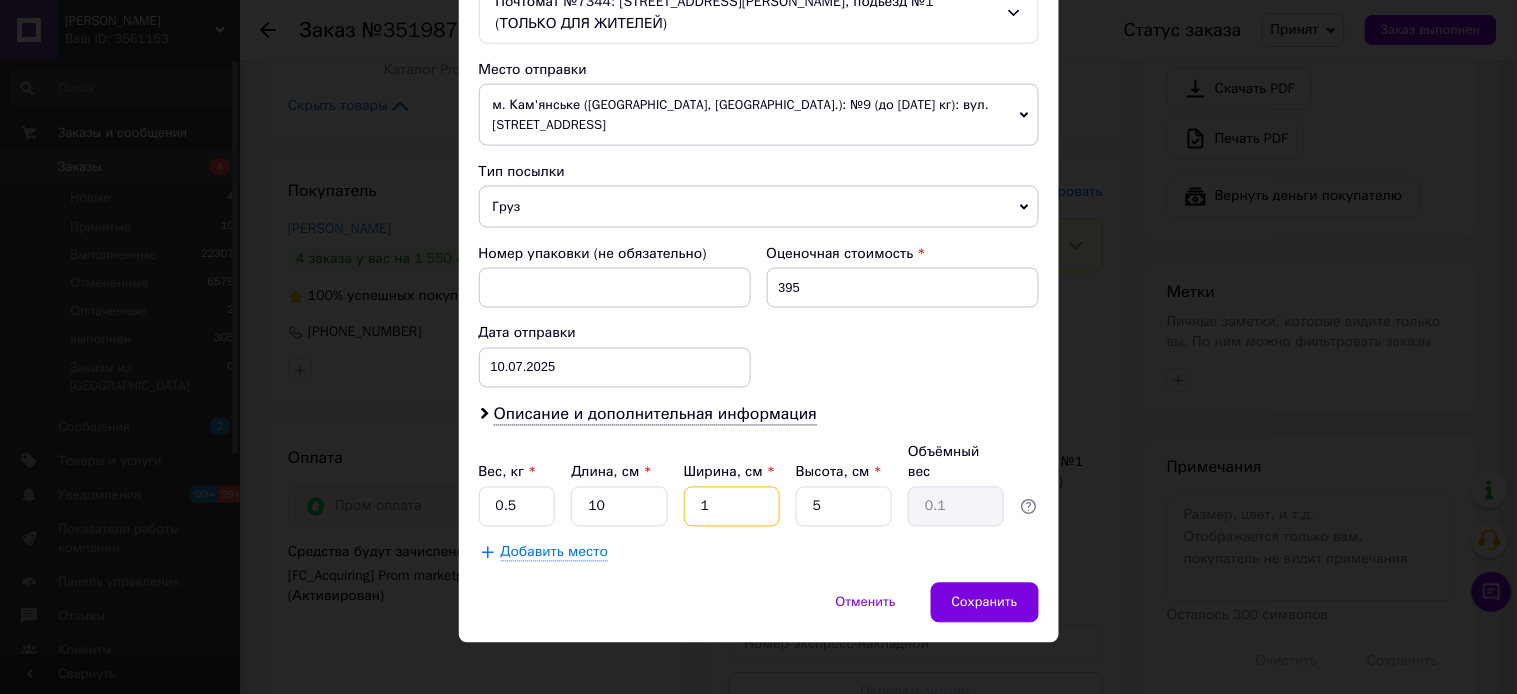 type on "12" 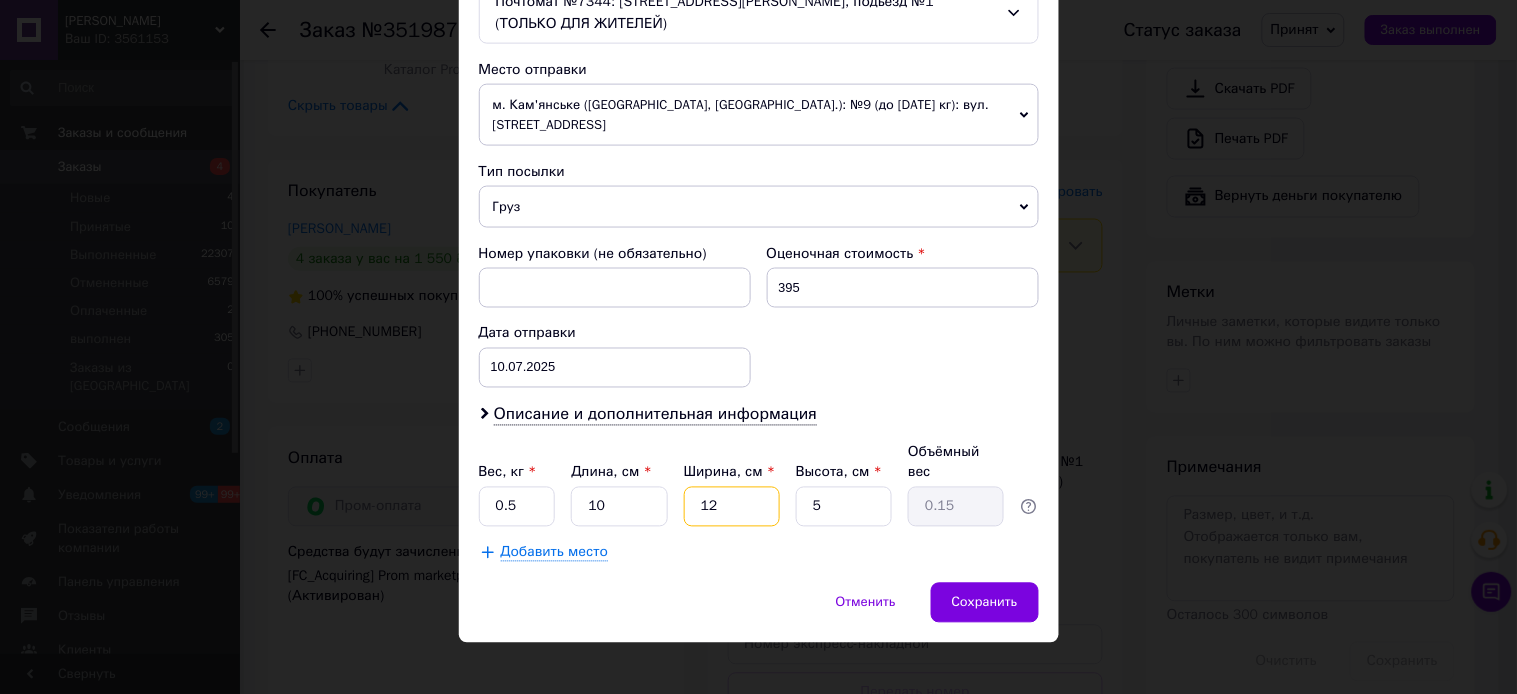 type on "12" 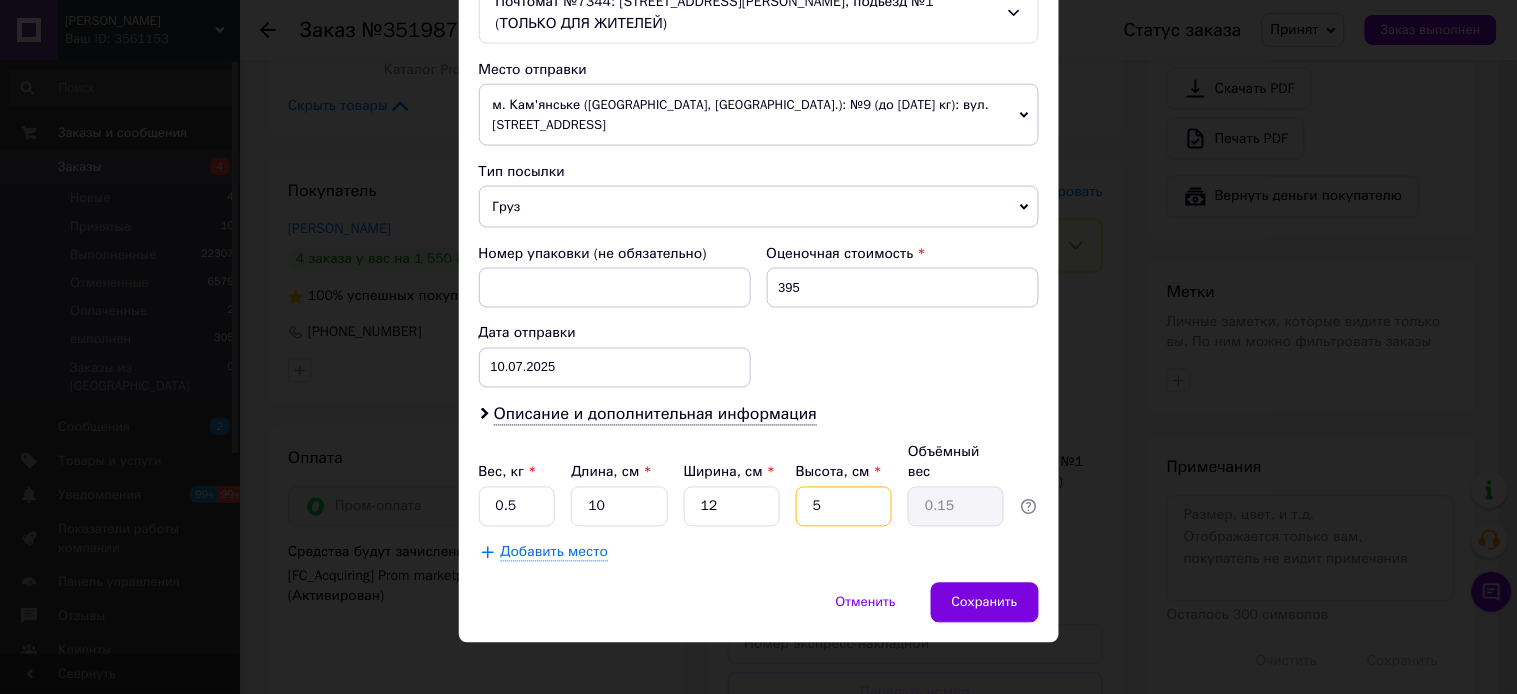 drag, startPoint x: 812, startPoint y: 492, endPoint x: 778, endPoint y: 504, distance: 36.05551 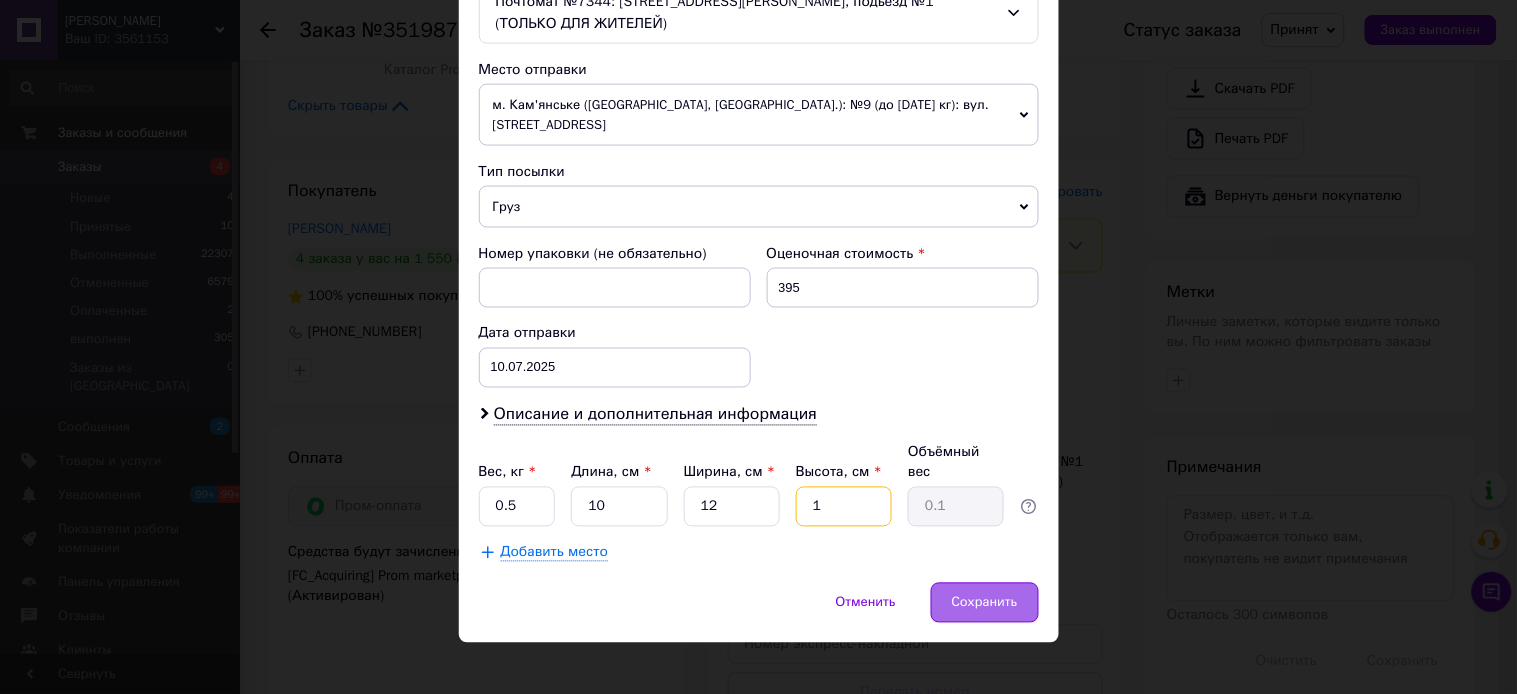 type on "11" 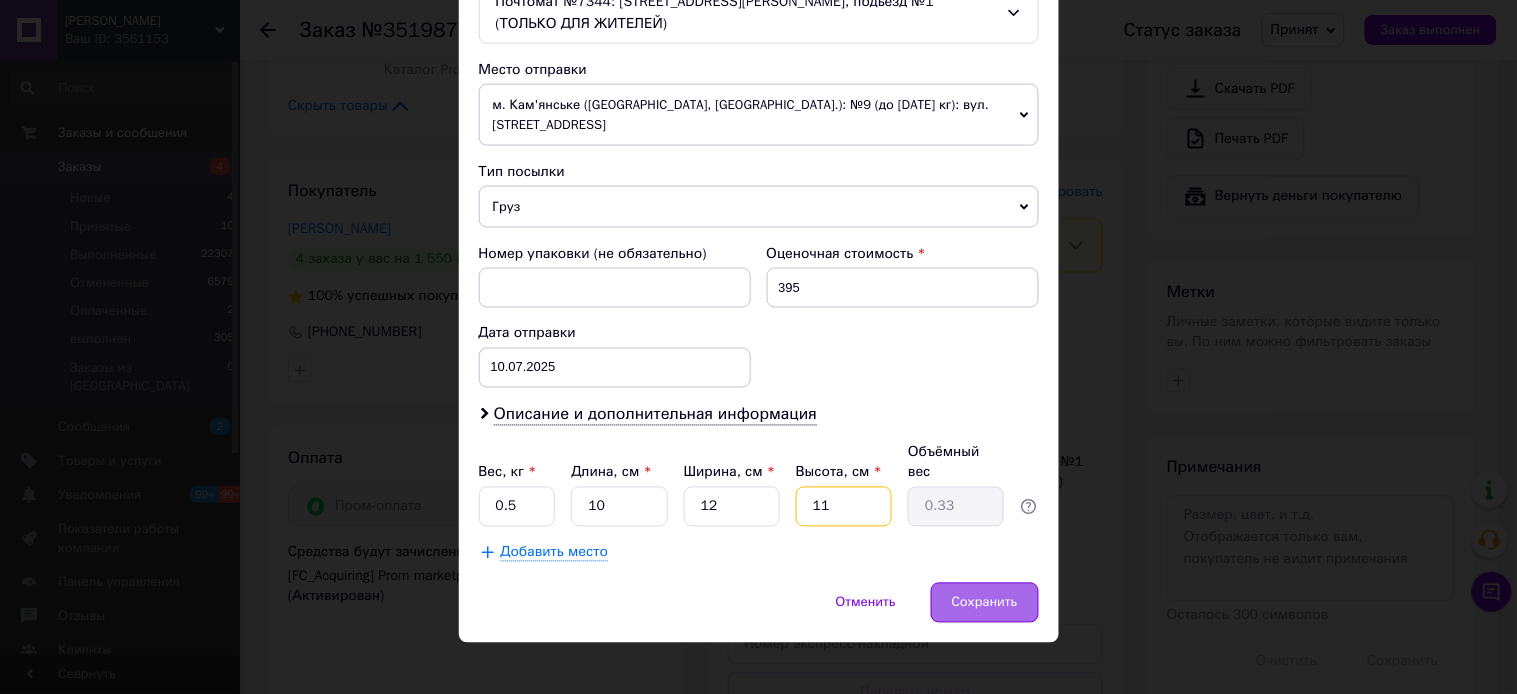 type on "11" 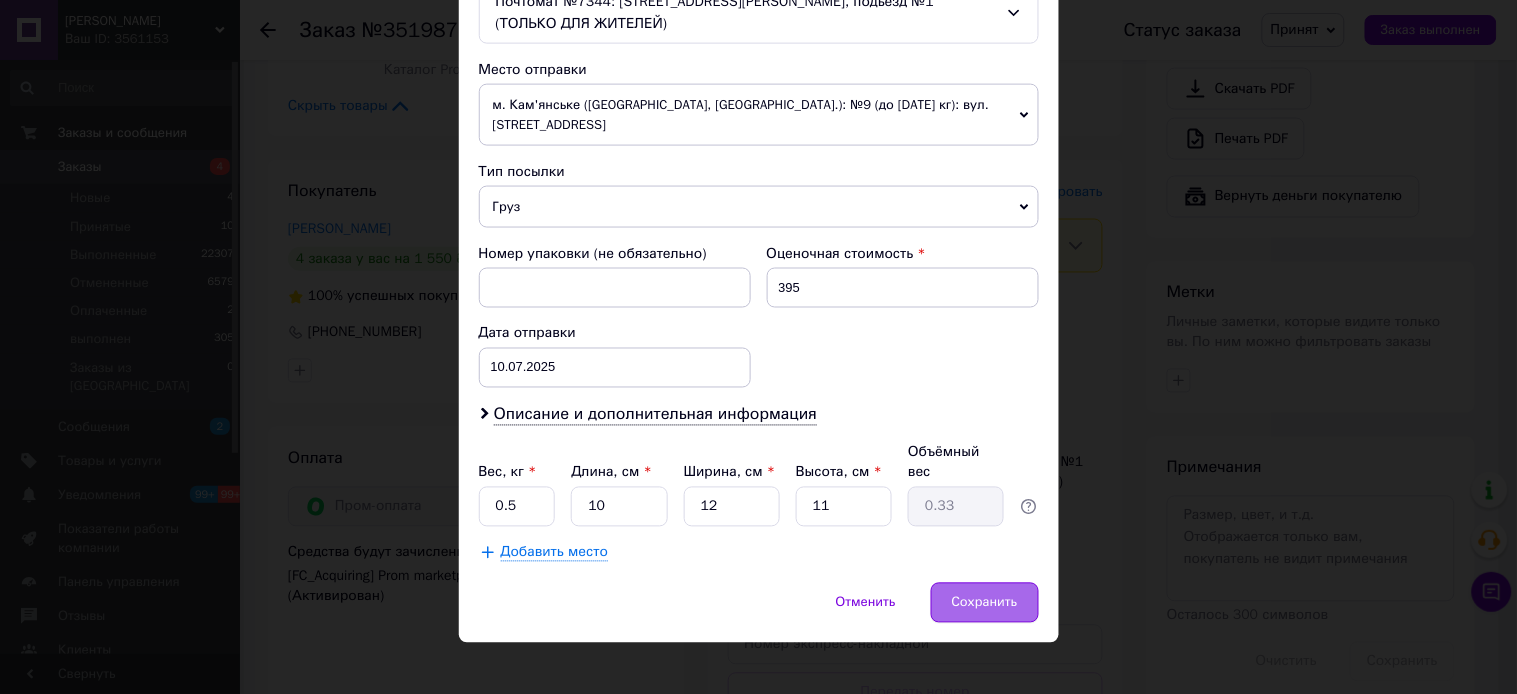 click on "Сохранить" at bounding box center (985, 603) 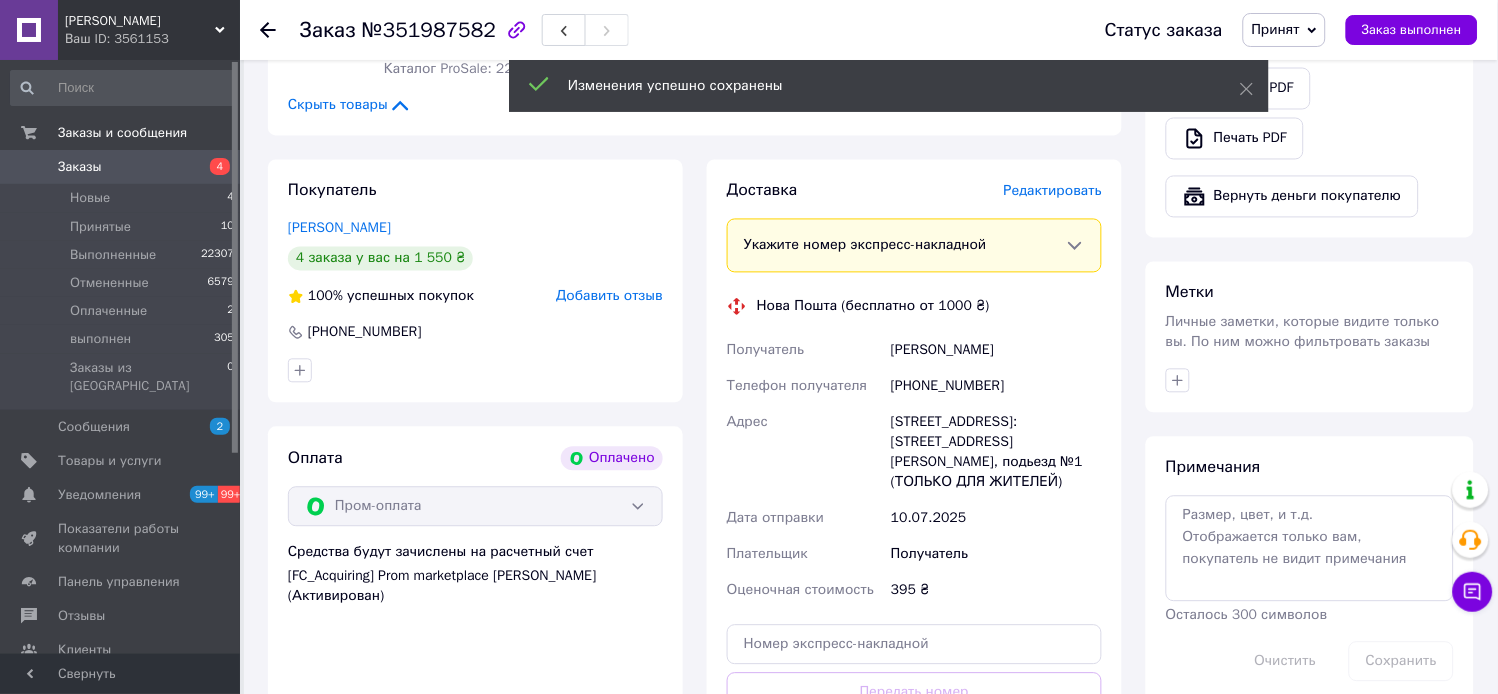 click on "Редактировать" at bounding box center (1053, 191) 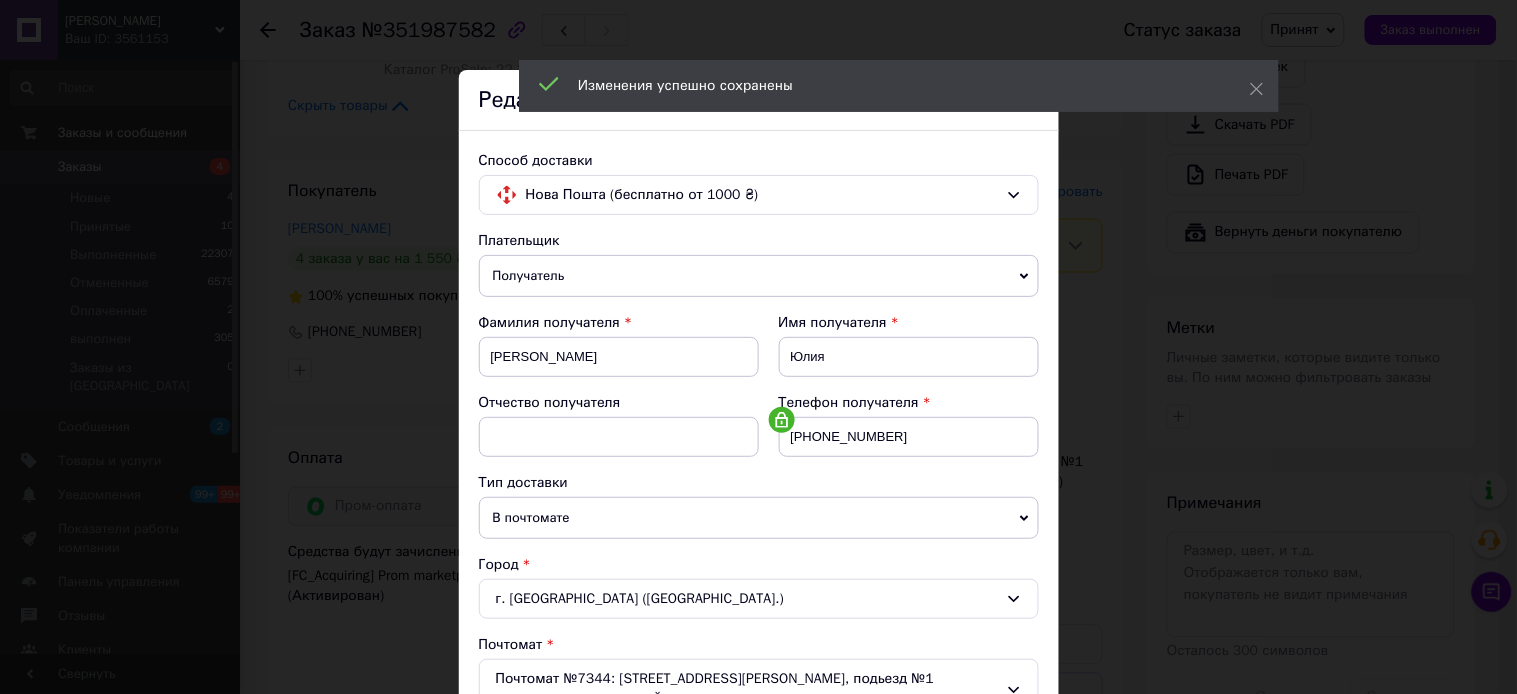 scroll, scrollTop: 333, scrollLeft: 0, axis: vertical 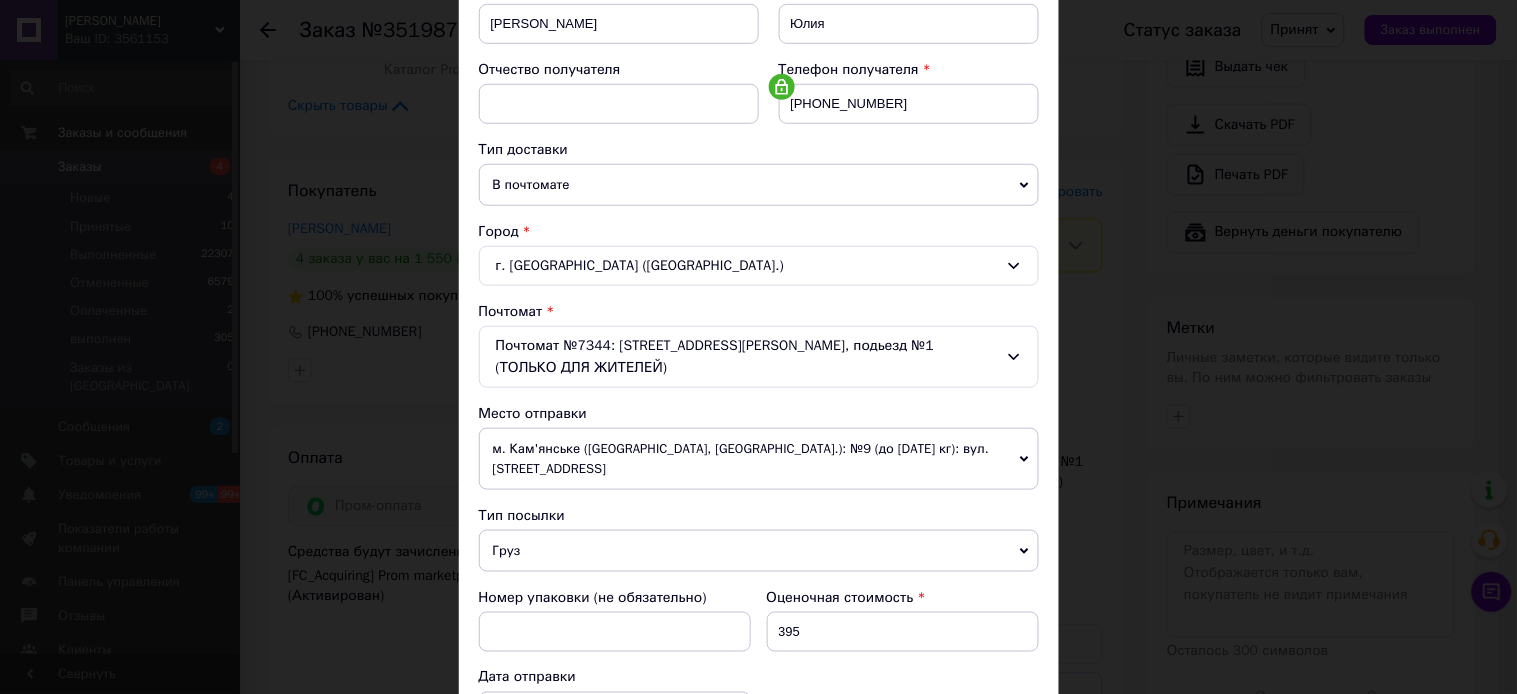 click on "м. Кам'янське (Дніпропетровська обл., Кам'янський р-н.): №9 (до 1100 кг): вул. Медична, 2а" at bounding box center [759, 459] 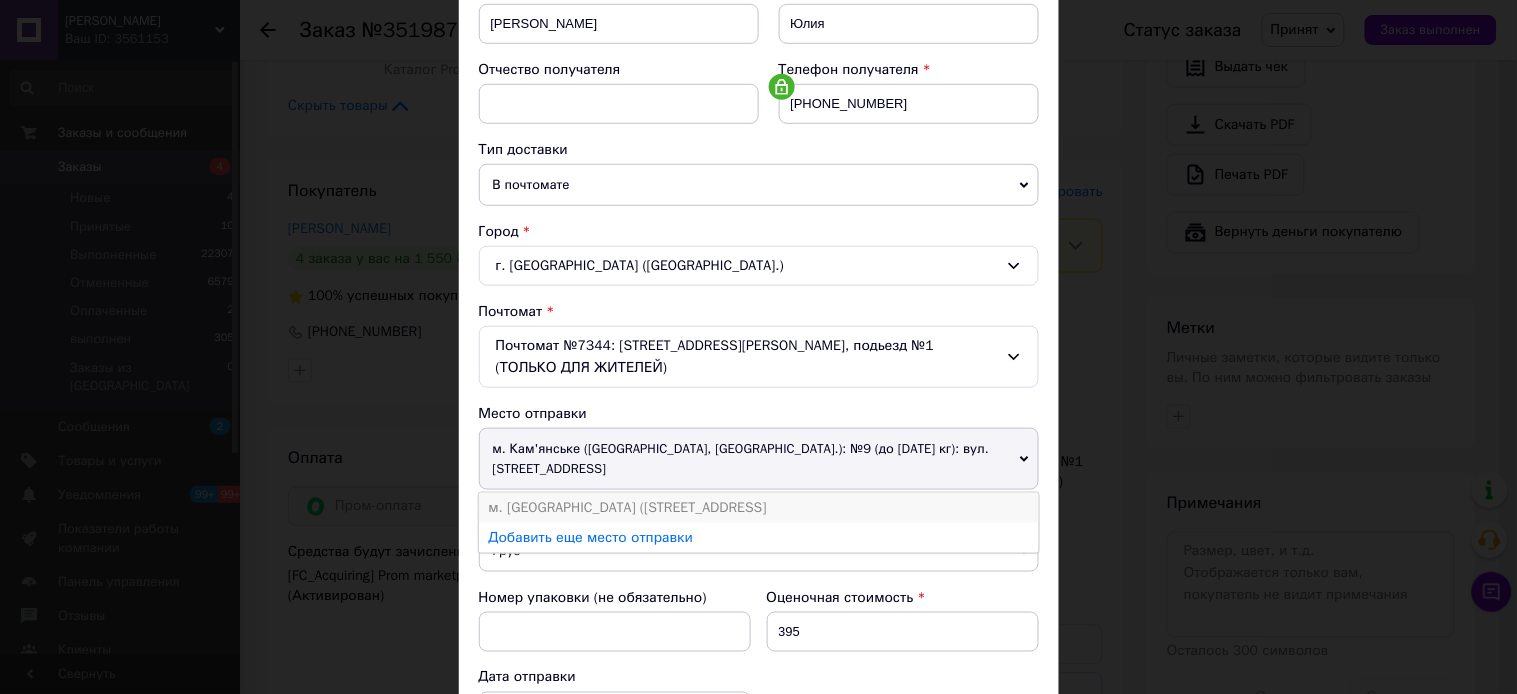 click on "м. Кам'янське (Дніпропетровська обл., Кам'янський р-н.): Сачка вул. д.20 кв.17" at bounding box center [759, 508] 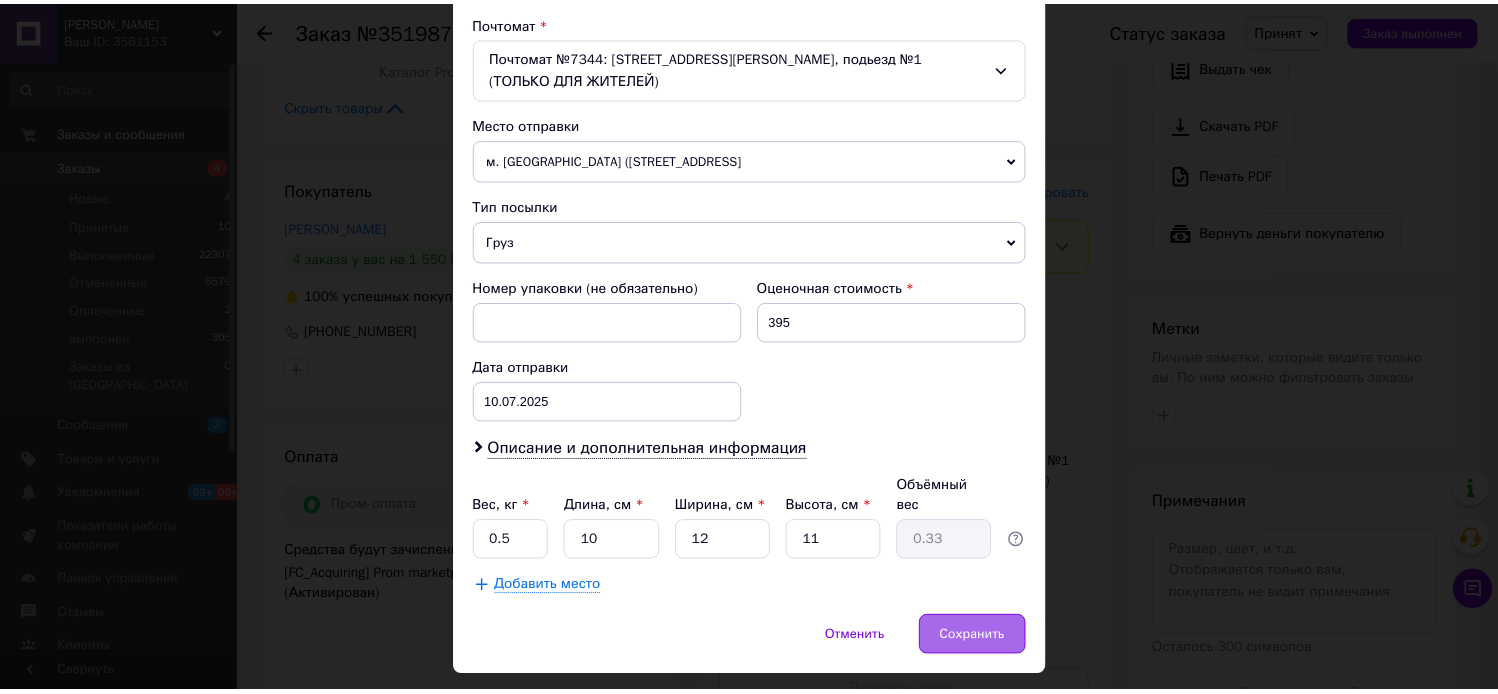 scroll, scrollTop: 657, scrollLeft: 0, axis: vertical 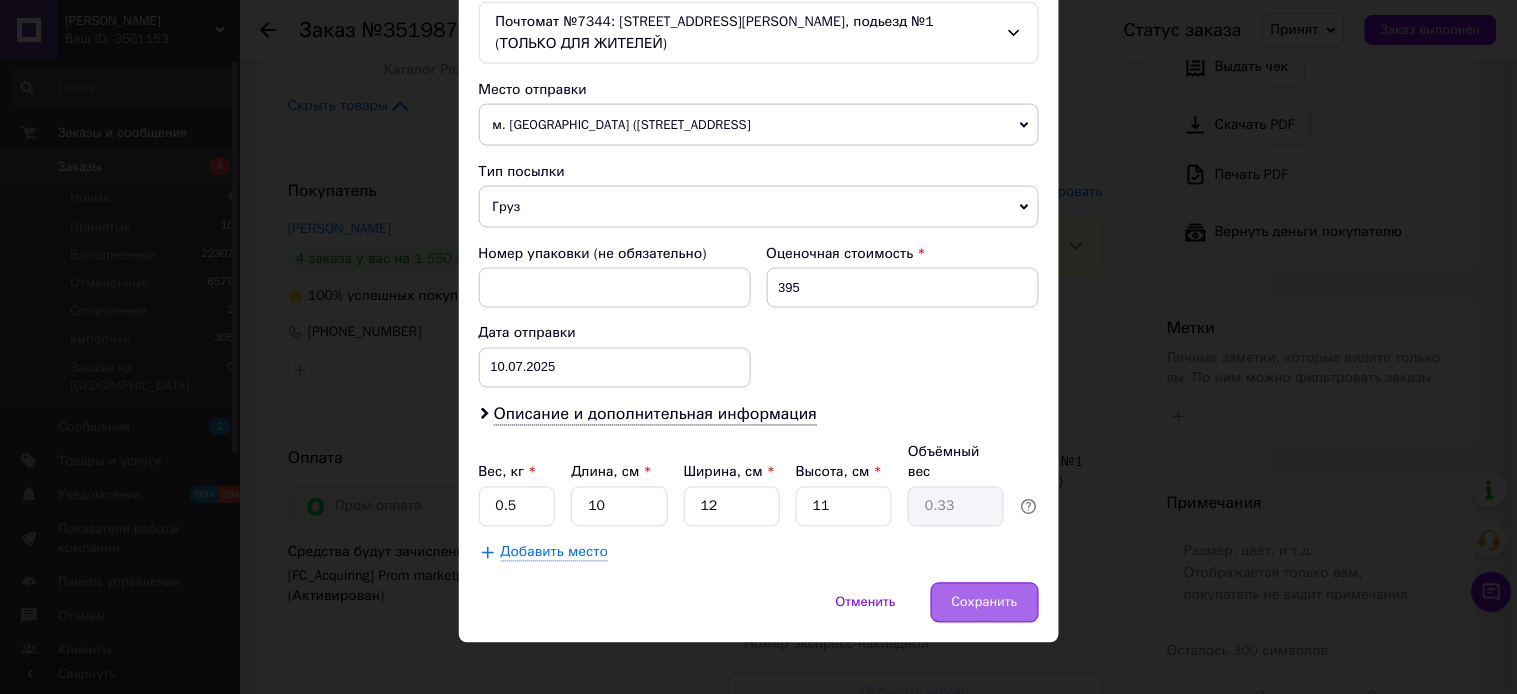 click on "Сохранить" at bounding box center (985, 603) 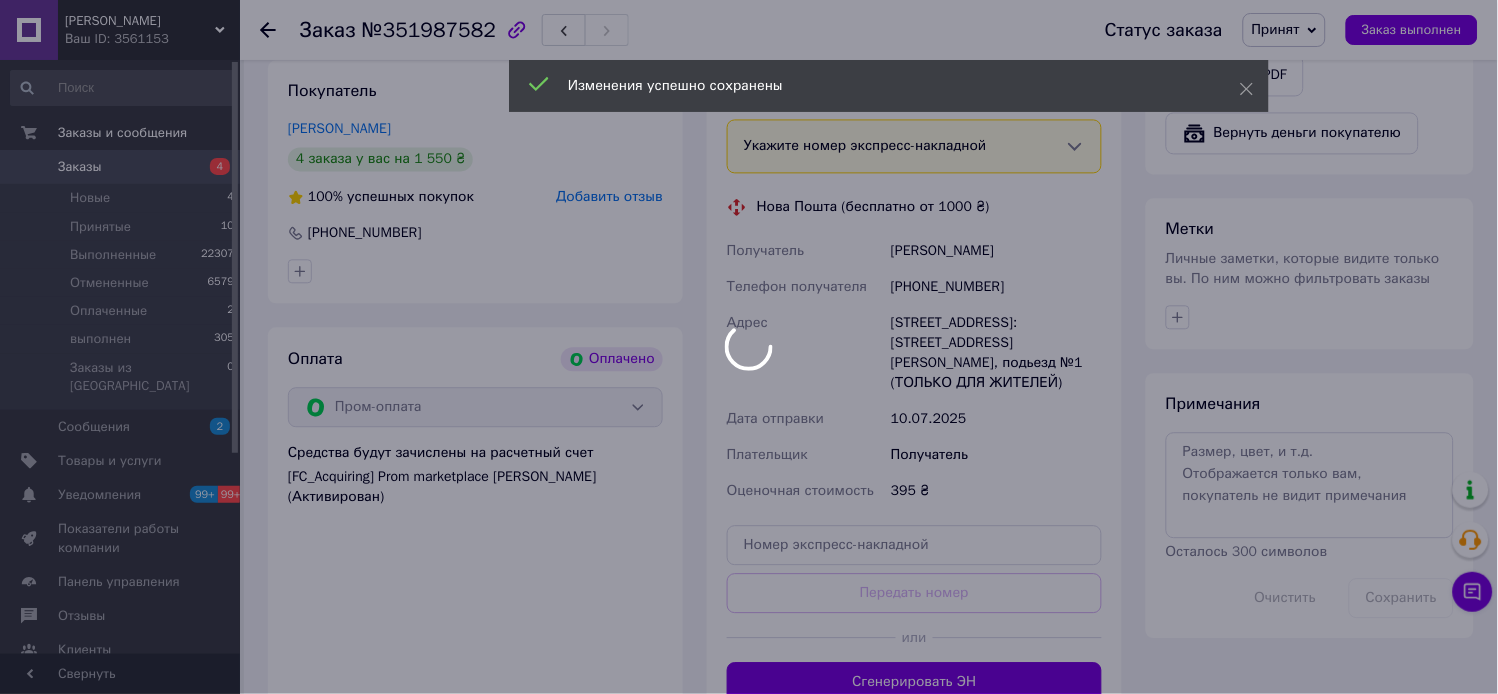 scroll, scrollTop: 1000, scrollLeft: 0, axis: vertical 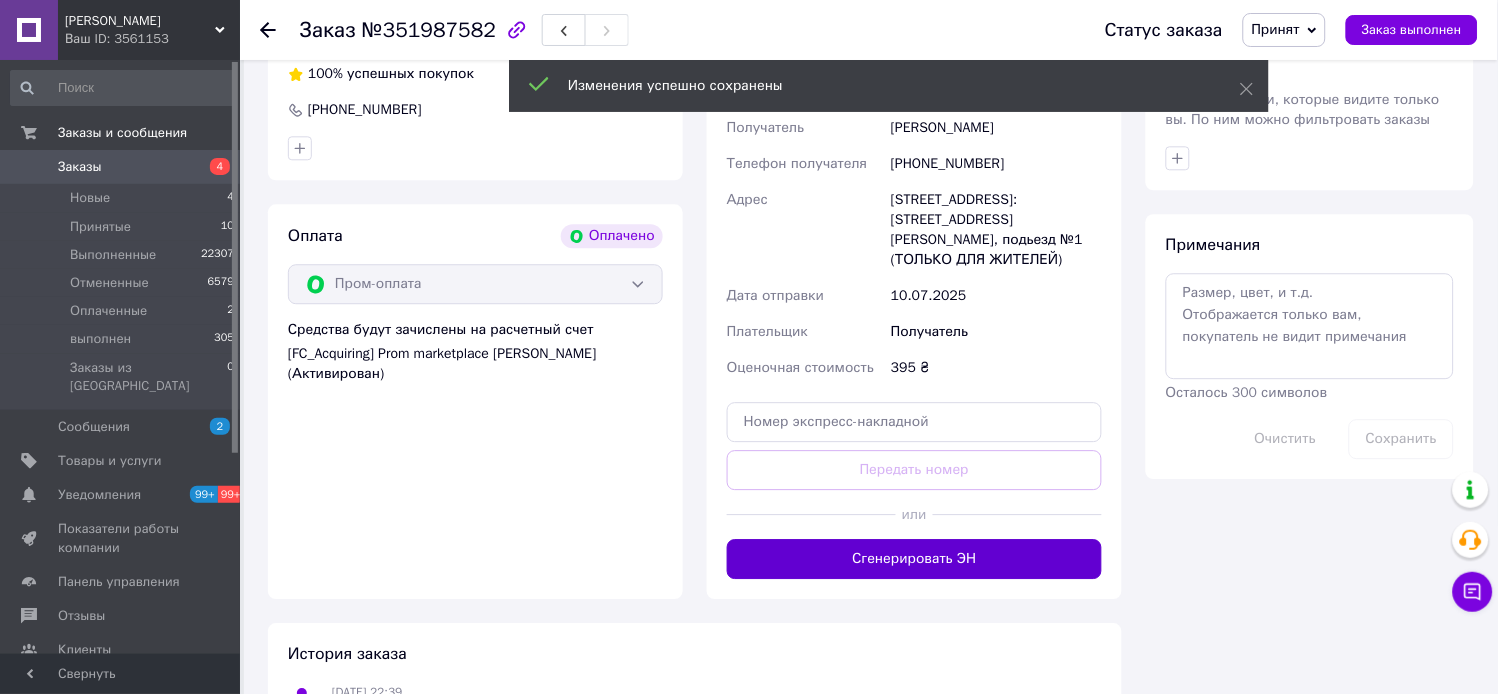click on "Сгенерировать ЭН" at bounding box center (914, 559) 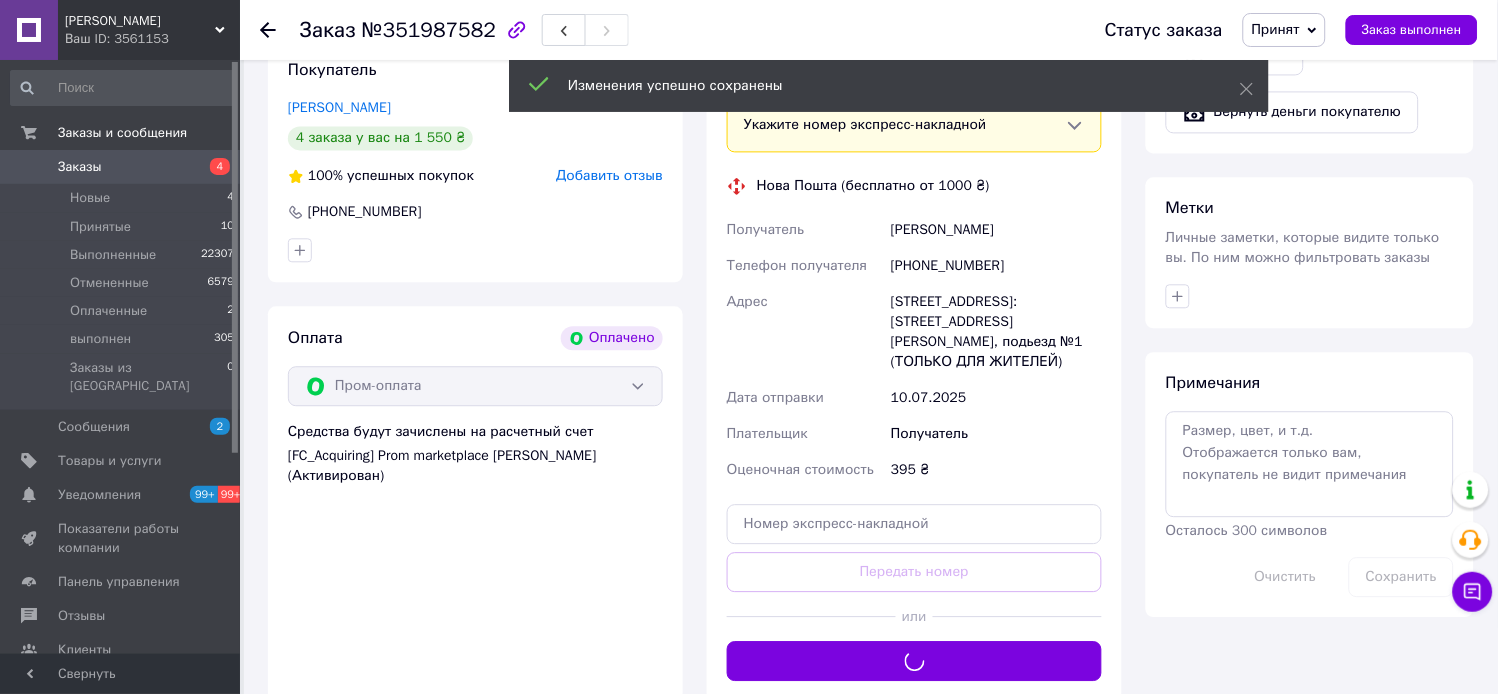 scroll, scrollTop: 777, scrollLeft: 0, axis: vertical 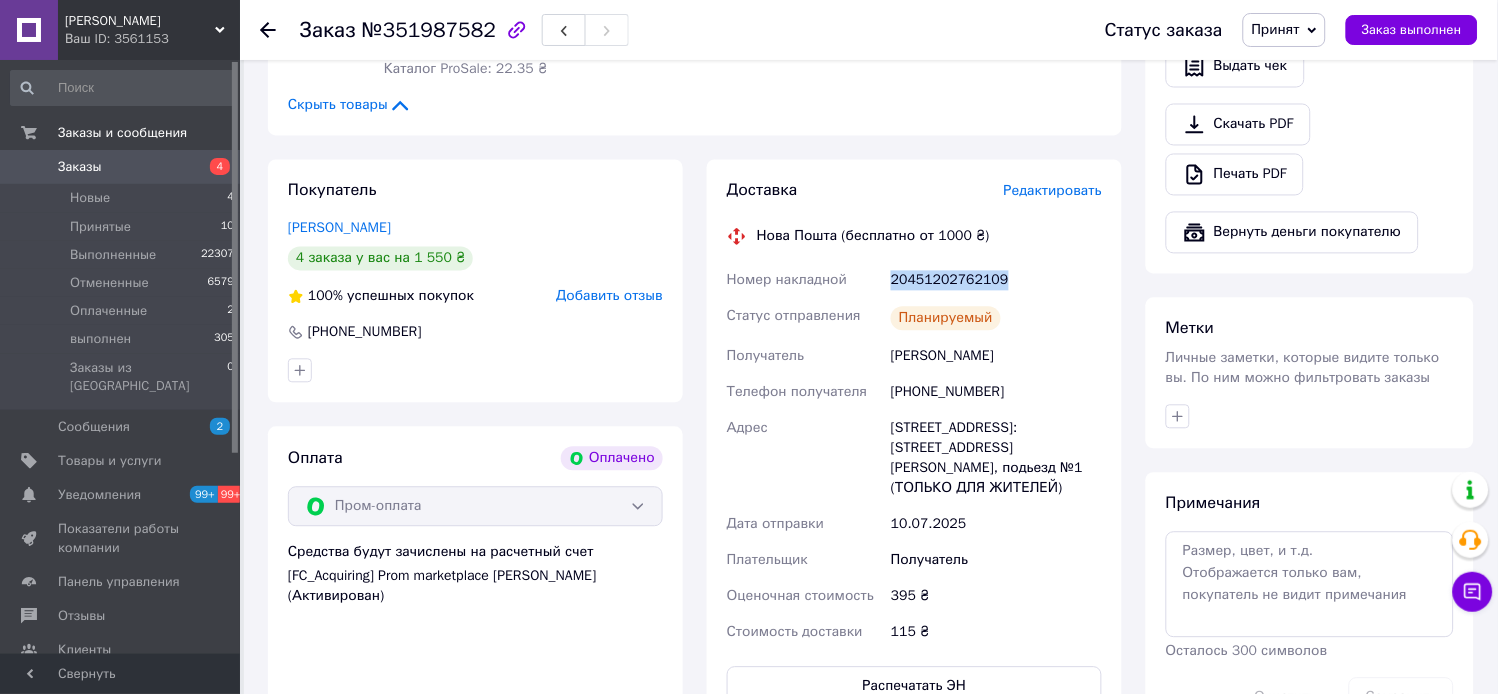 drag, startPoint x: 1007, startPoint y: 283, endPoint x: 877, endPoint y: 277, distance: 130.13838 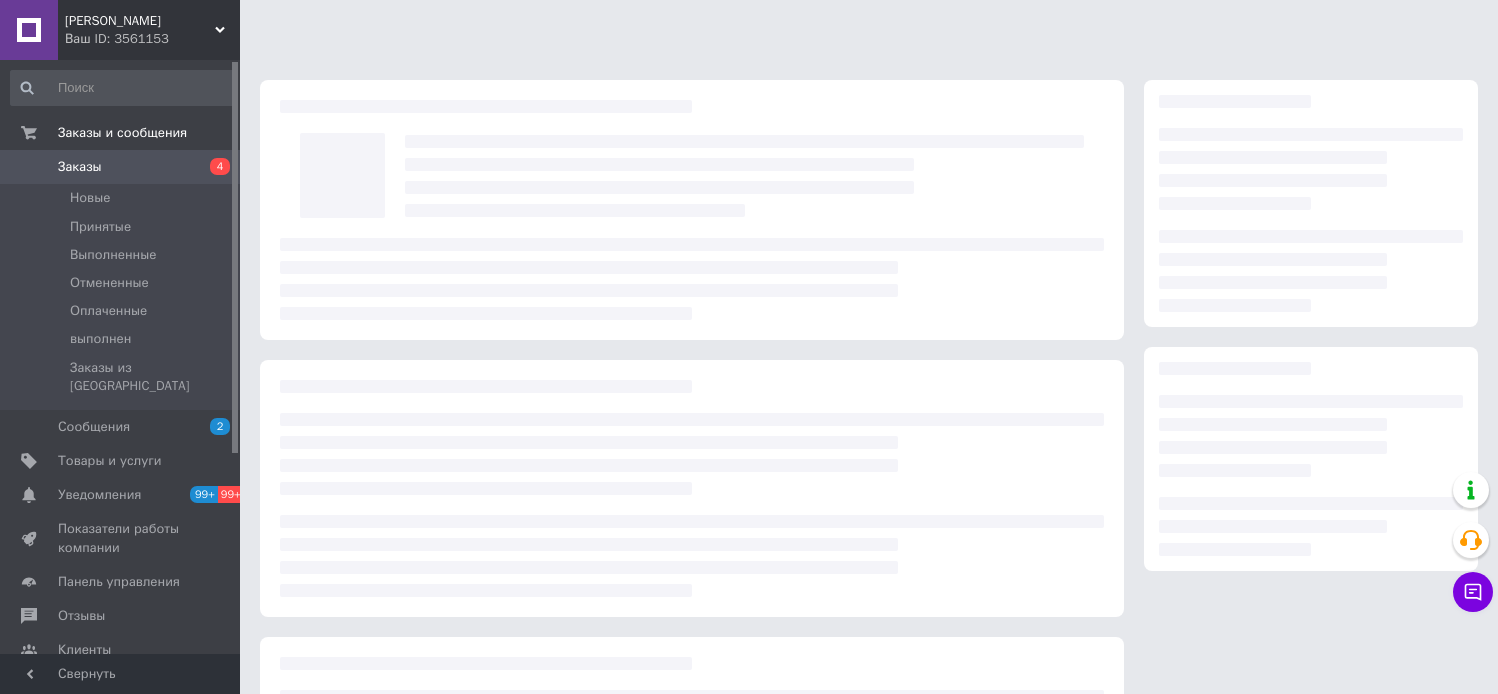scroll, scrollTop: 0, scrollLeft: 0, axis: both 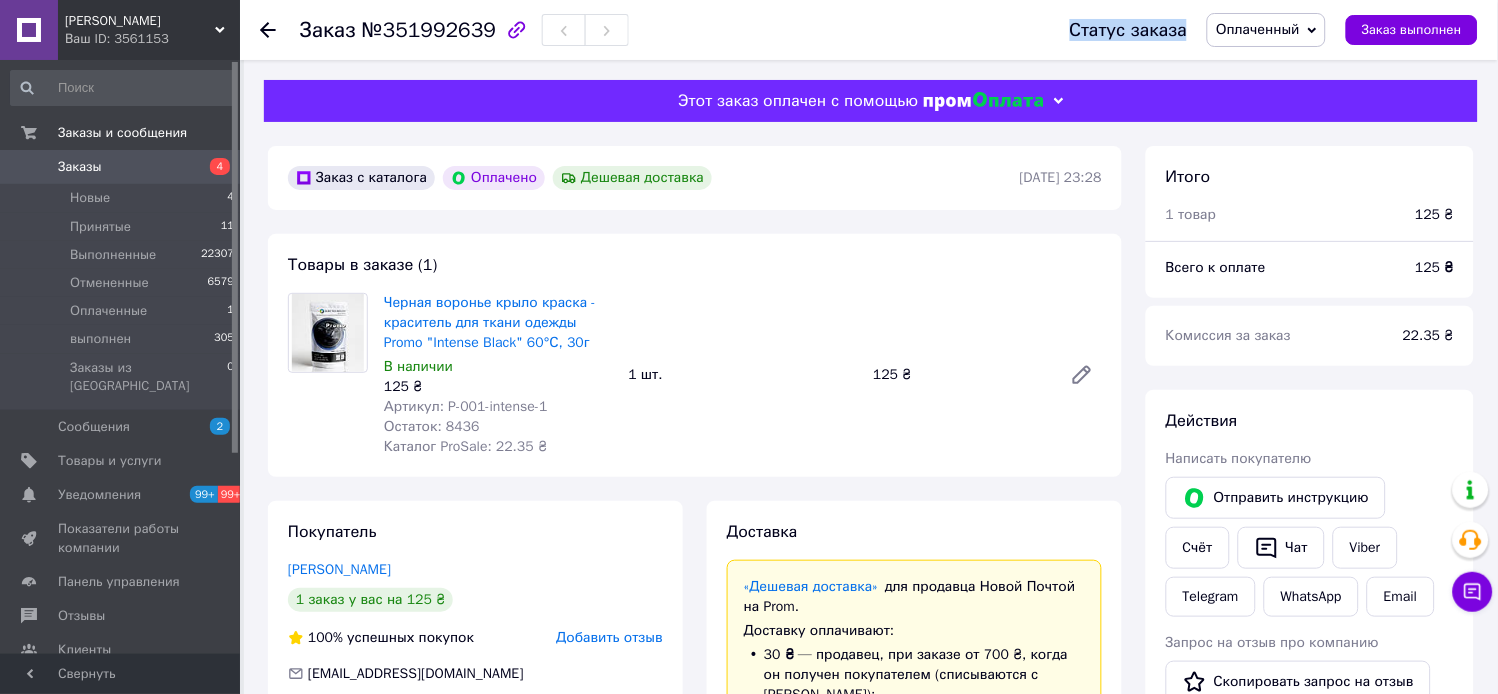 drag, startPoint x: 1283, startPoint y: 8, endPoint x: 1284, endPoint y: 27, distance: 19.026299 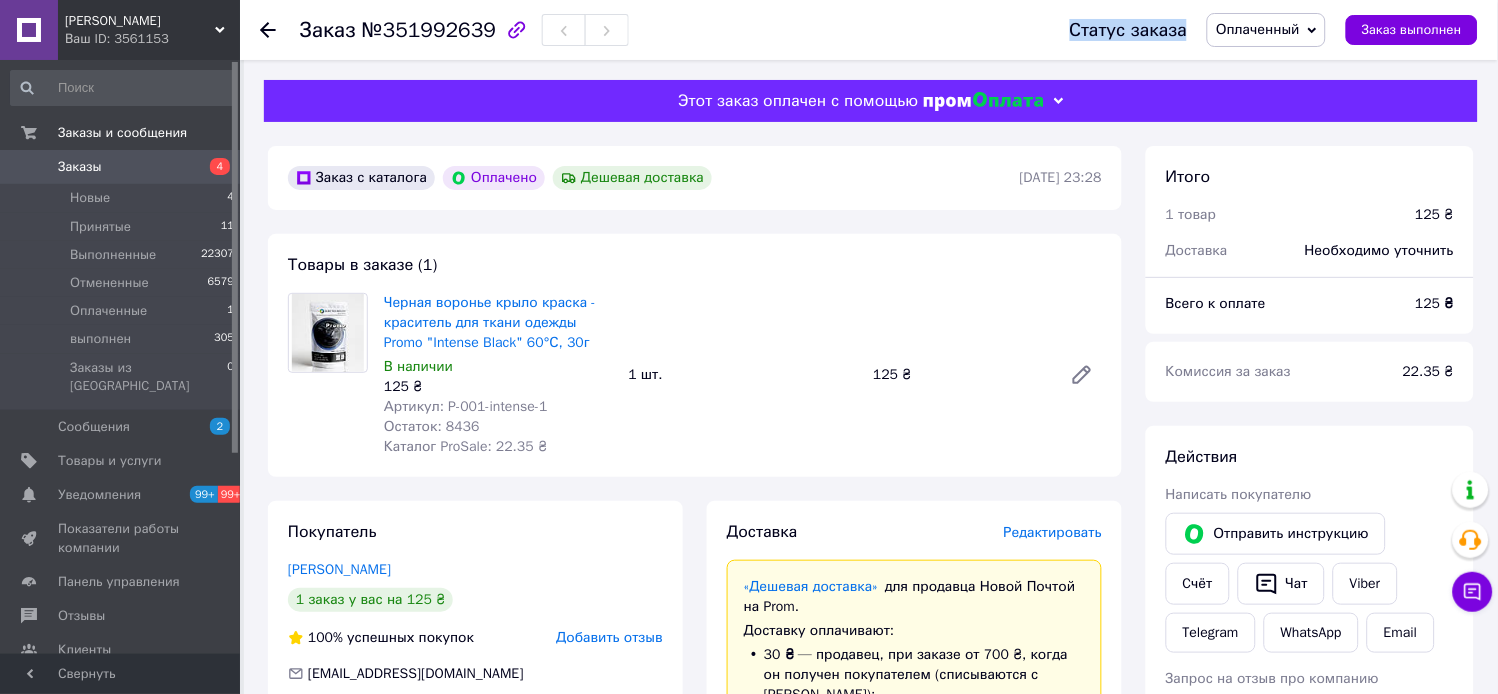 click on "Оплаченный" at bounding box center [1258, 29] 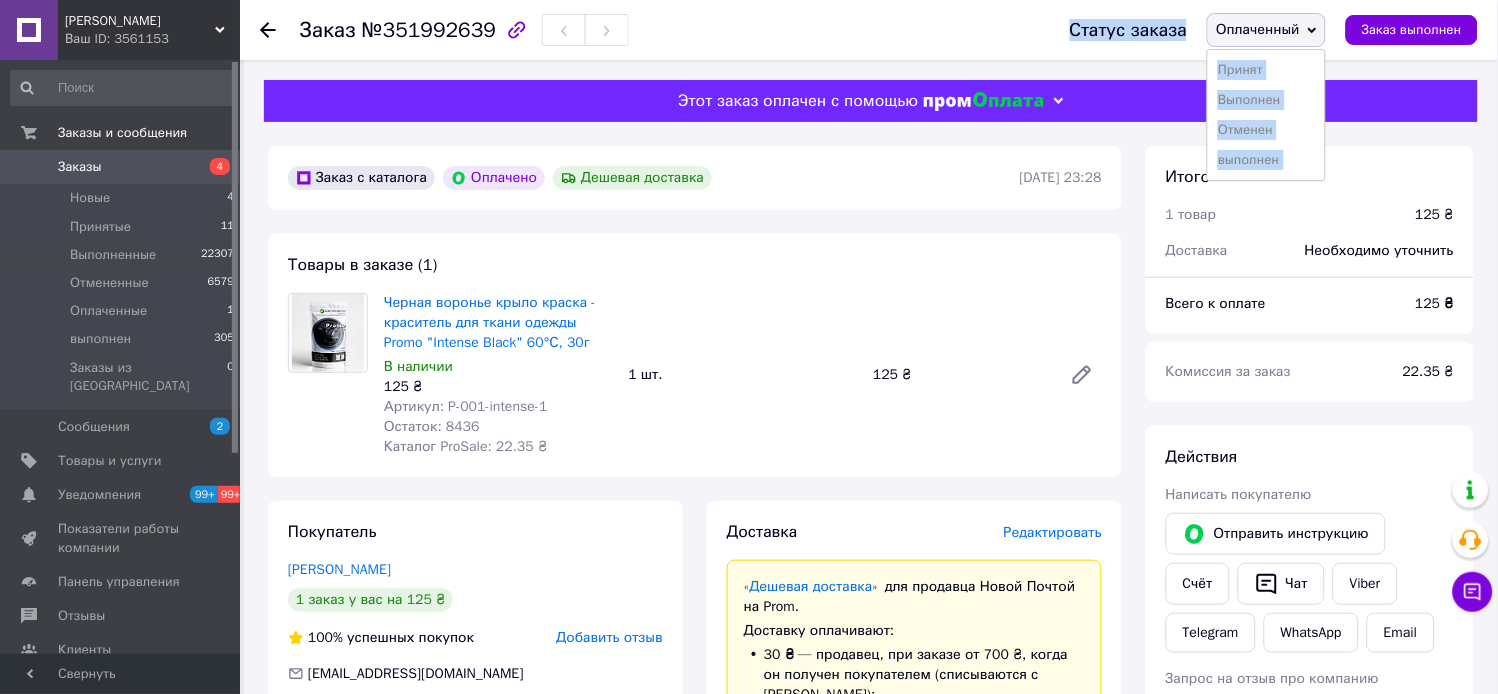 click on "Принят" at bounding box center (1266, 70) 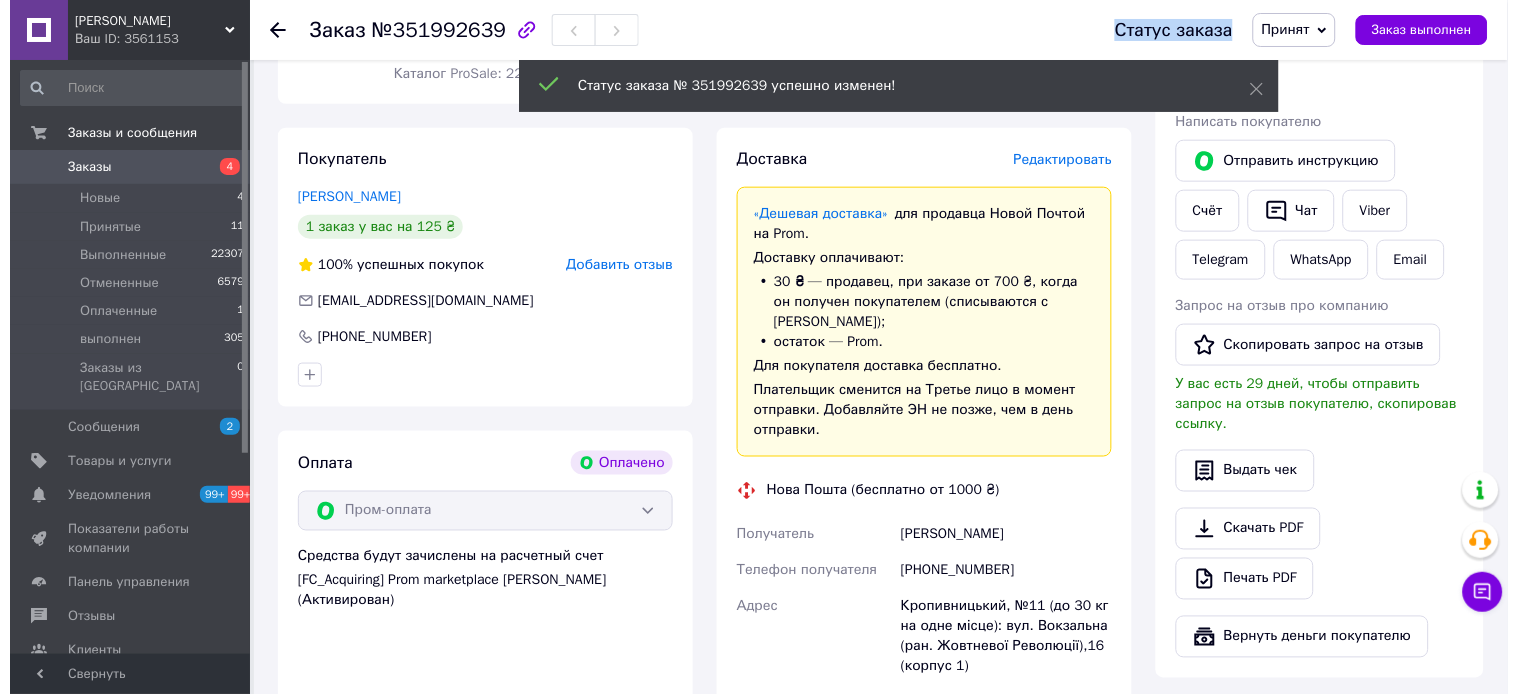 scroll, scrollTop: 333, scrollLeft: 0, axis: vertical 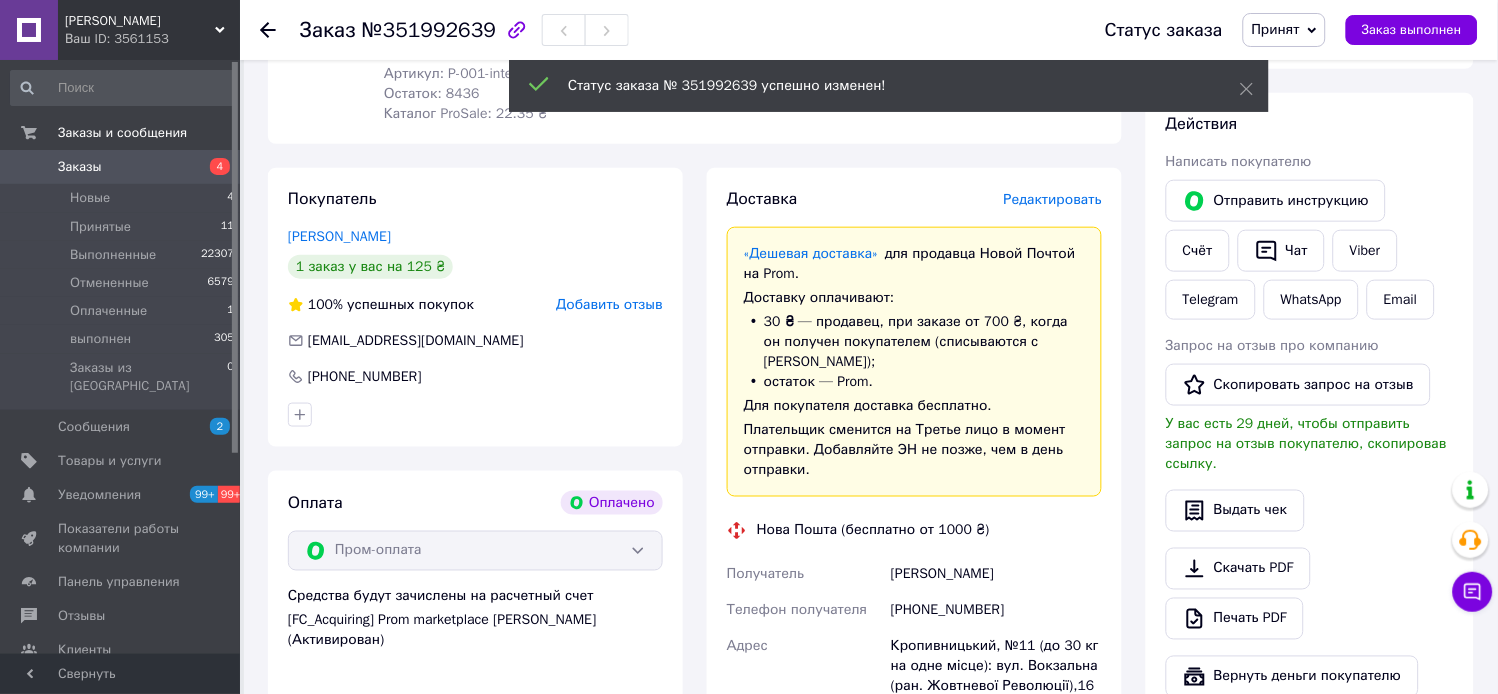 click on "Редактировать" at bounding box center (1053, 199) 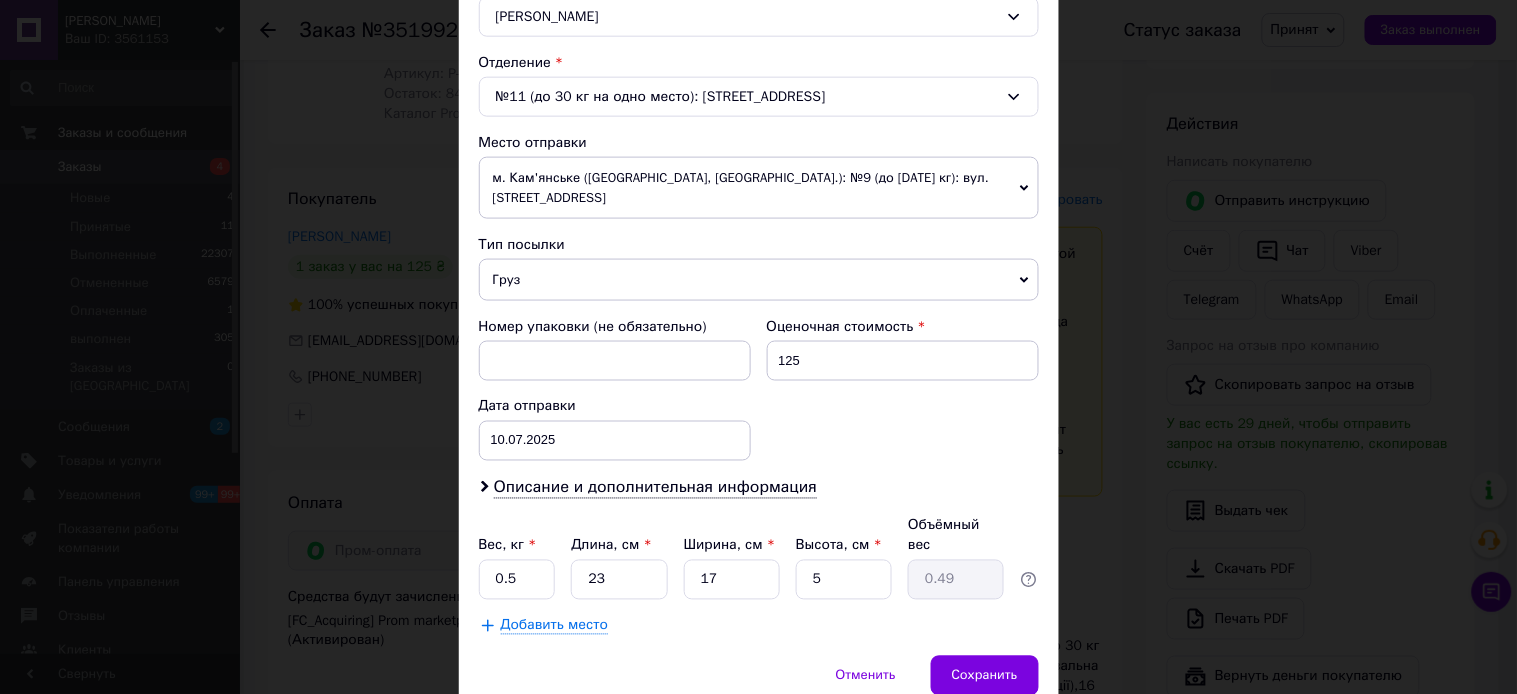scroll, scrollTop: 655, scrollLeft: 0, axis: vertical 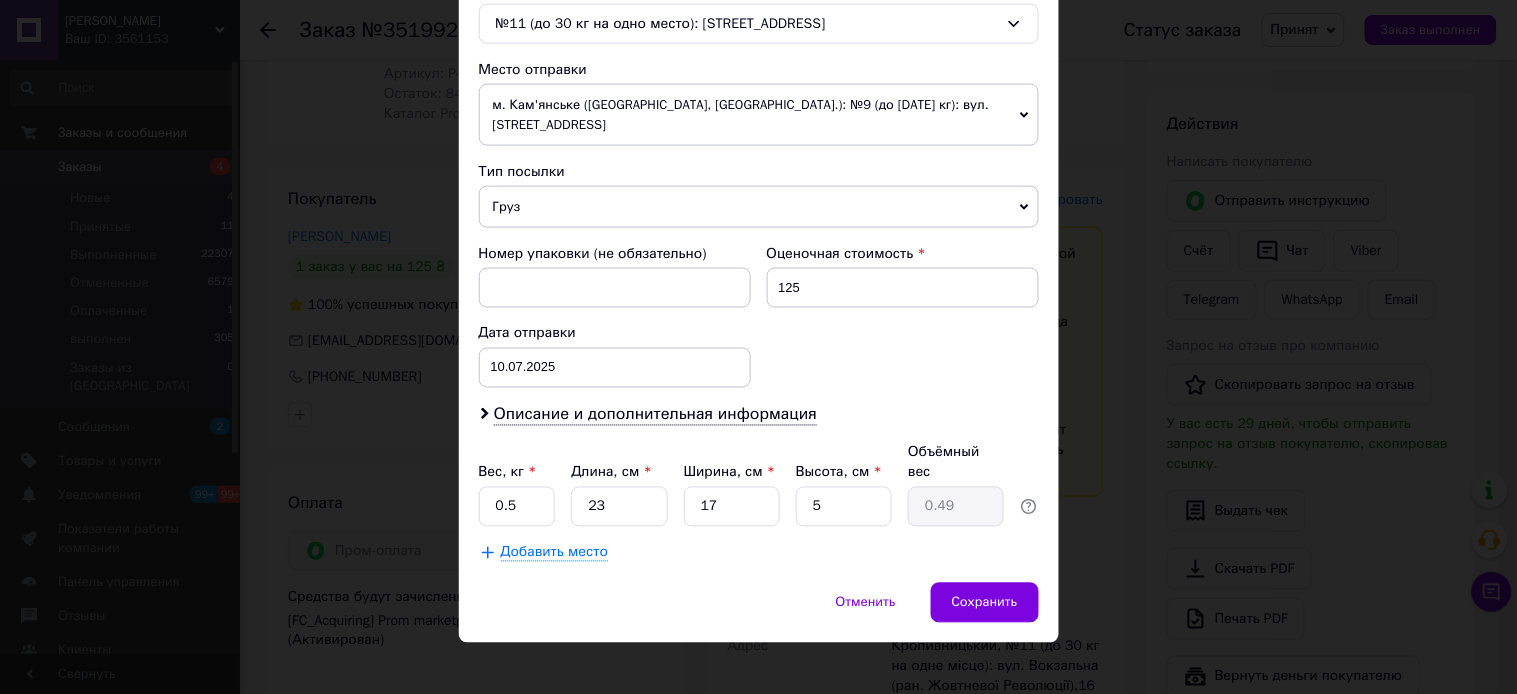 click on "м. Кам'янське ([GEOGRAPHIC_DATA], [GEOGRAPHIC_DATA].): №9 (до [DATE] кг): вул. [STREET_ADDRESS]" at bounding box center [759, 115] 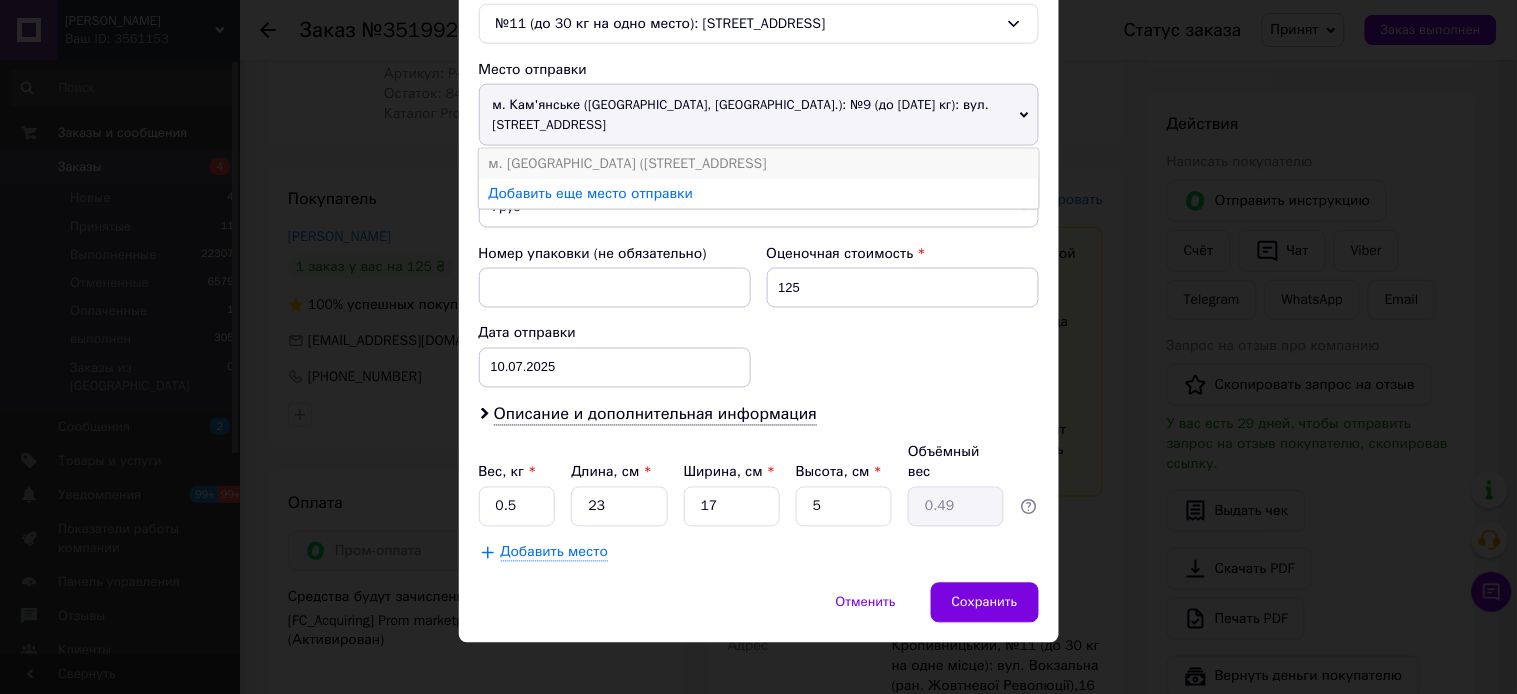 click on "м. [GEOGRAPHIC_DATA] ([STREET_ADDRESS]" at bounding box center [759, 164] 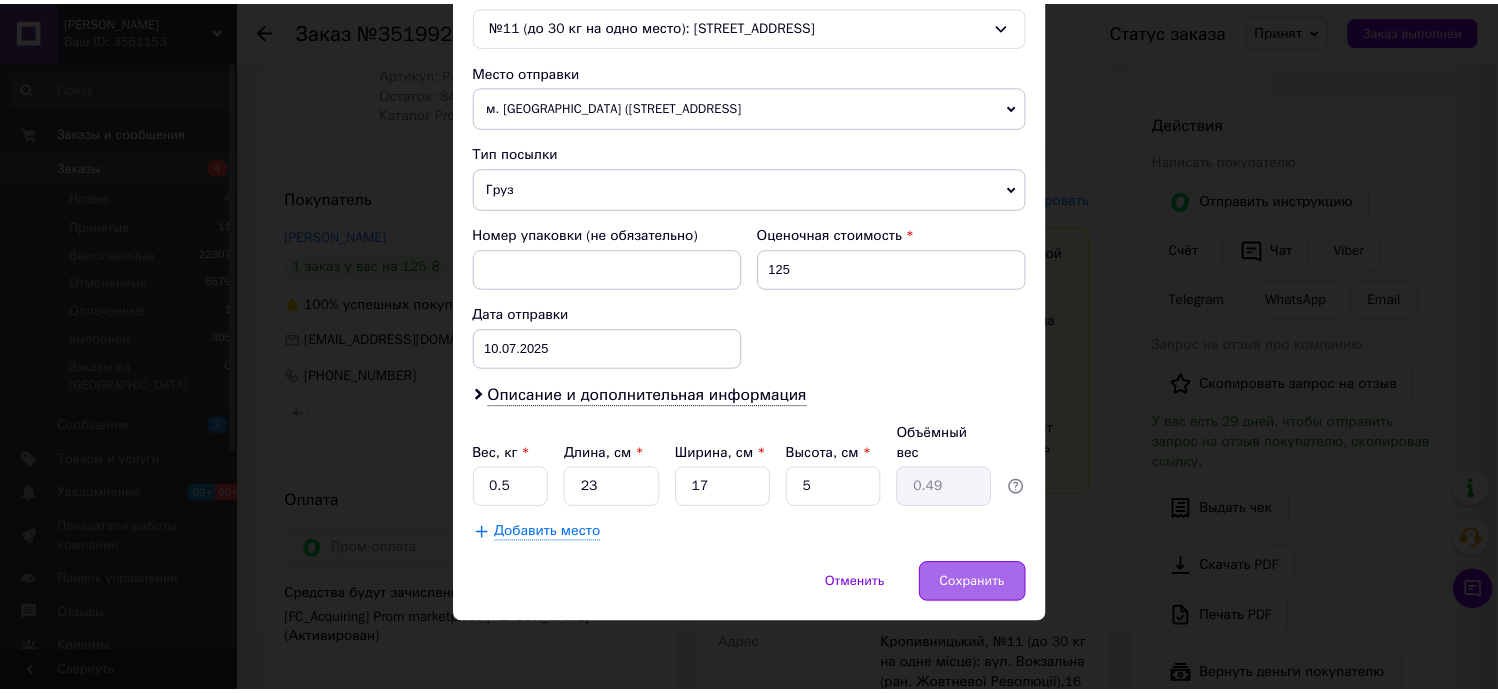 scroll, scrollTop: 635, scrollLeft: 0, axis: vertical 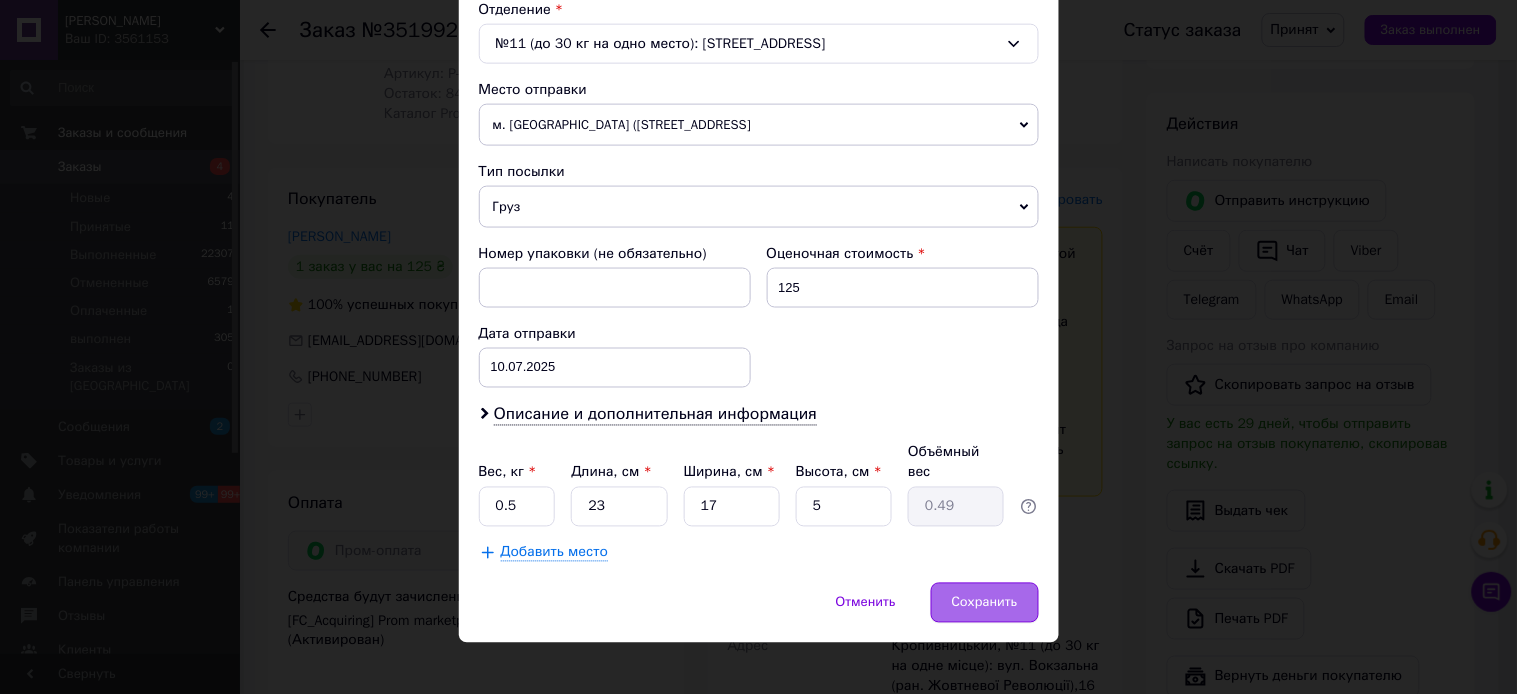 click on "Сохранить" at bounding box center (985, 603) 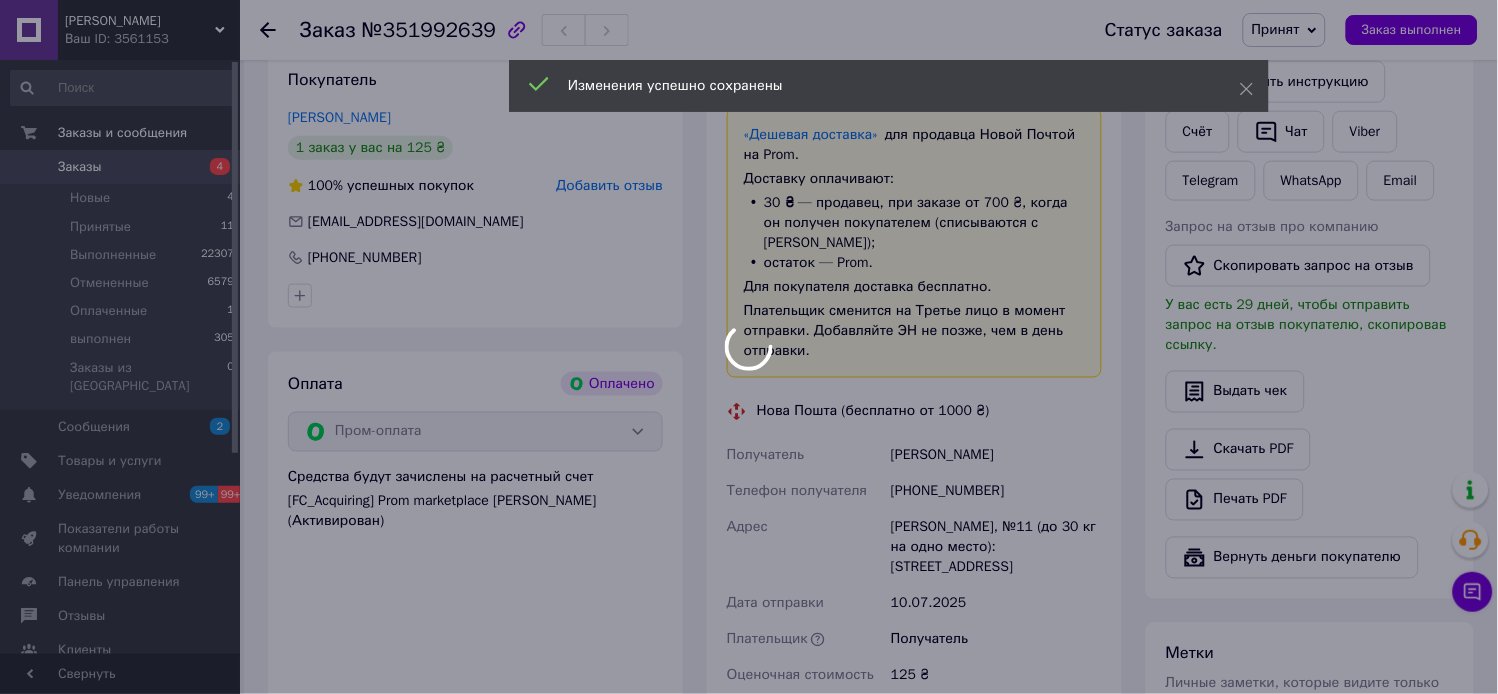 scroll, scrollTop: 666, scrollLeft: 0, axis: vertical 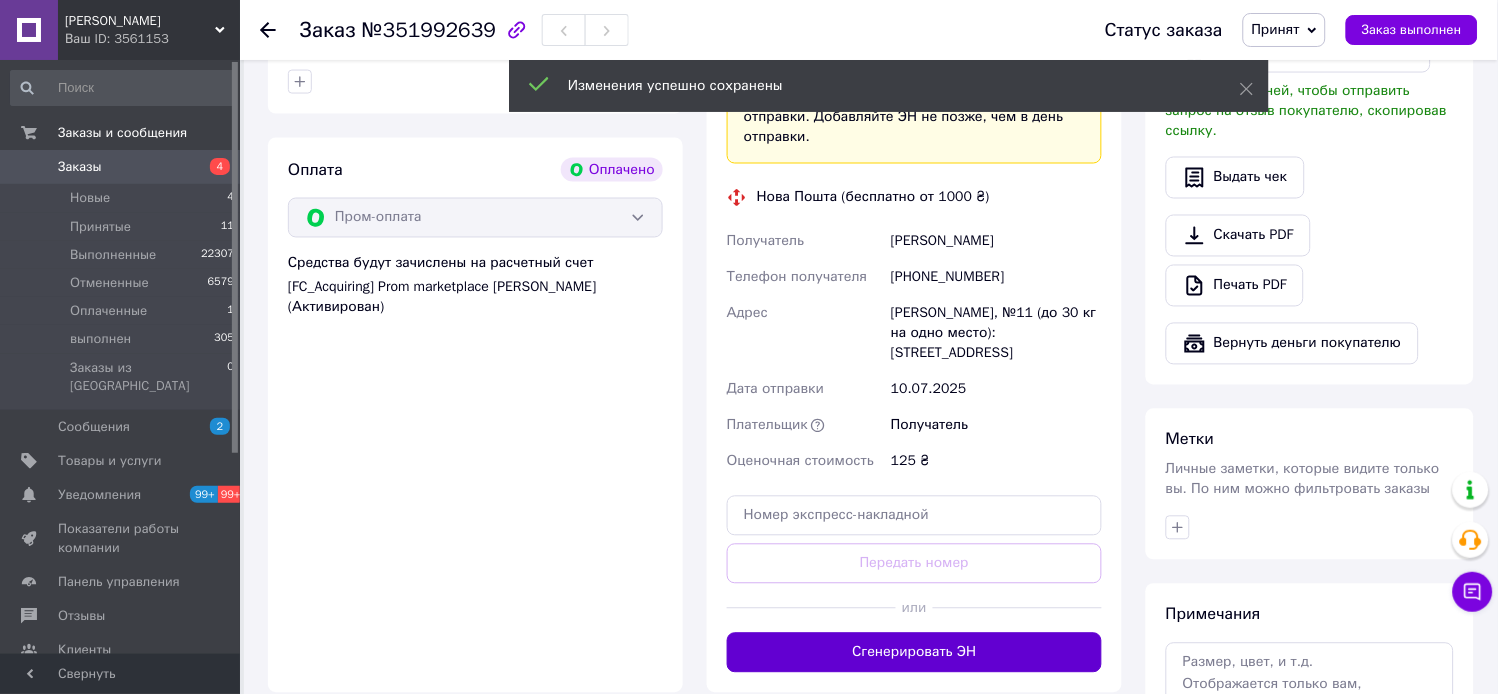 click on "Сгенерировать ЭН" at bounding box center (914, 653) 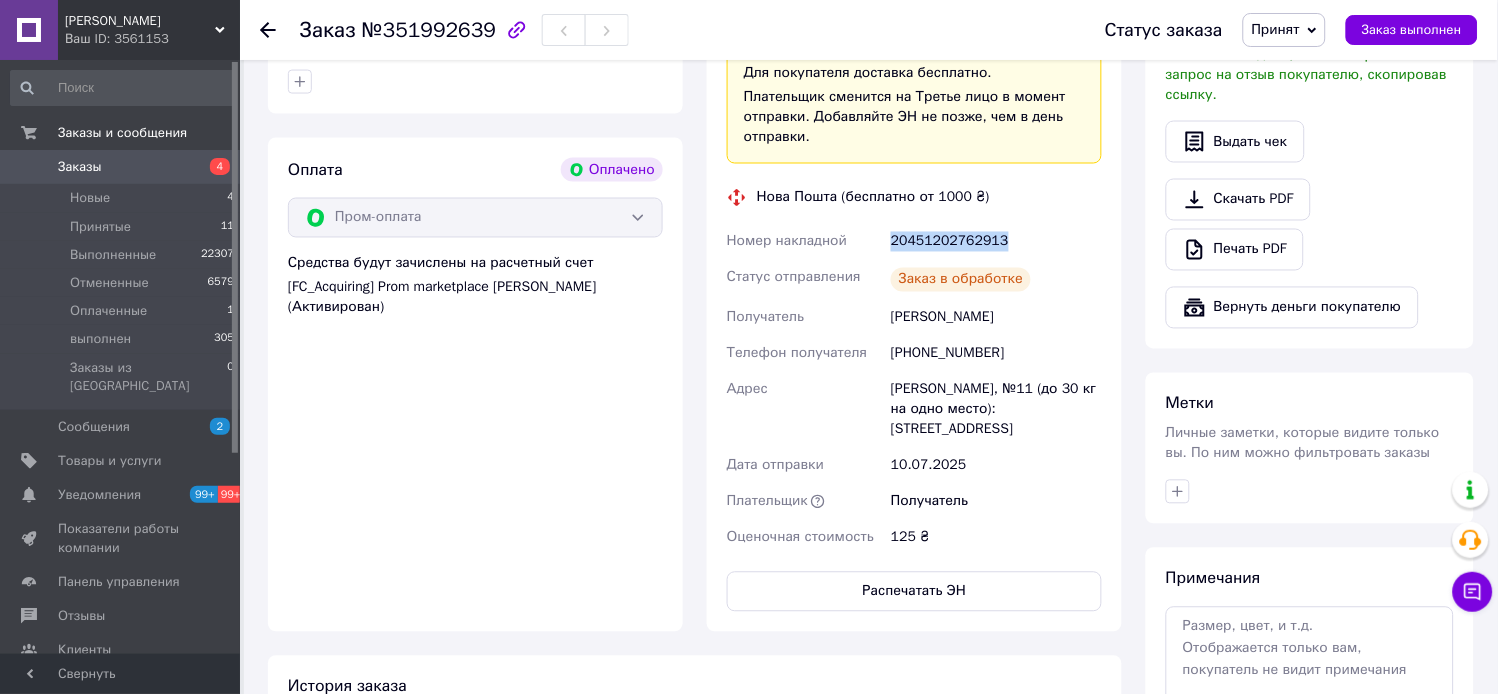 drag, startPoint x: 926, startPoint y: 221, endPoint x: 874, endPoint y: 224, distance: 52.086468 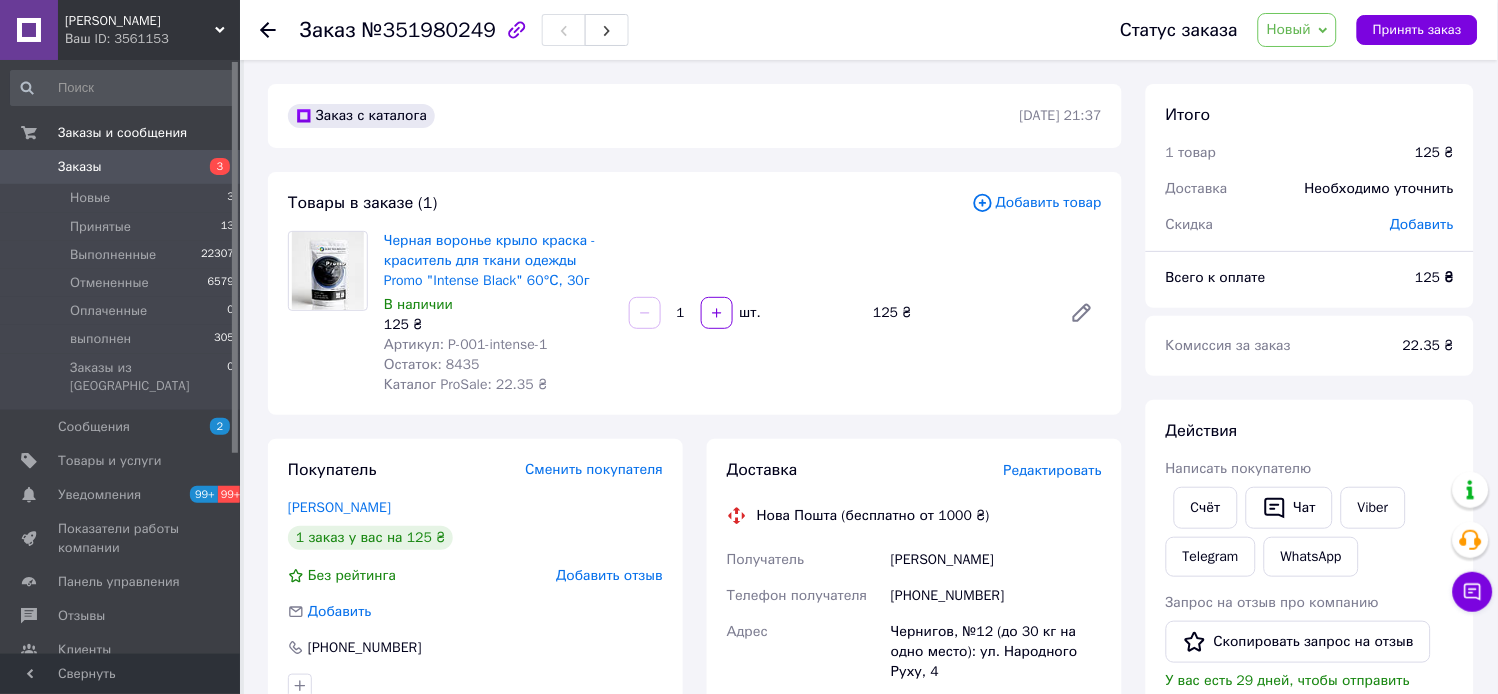 scroll, scrollTop: 222, scrollLeft: 0, axis: vertical 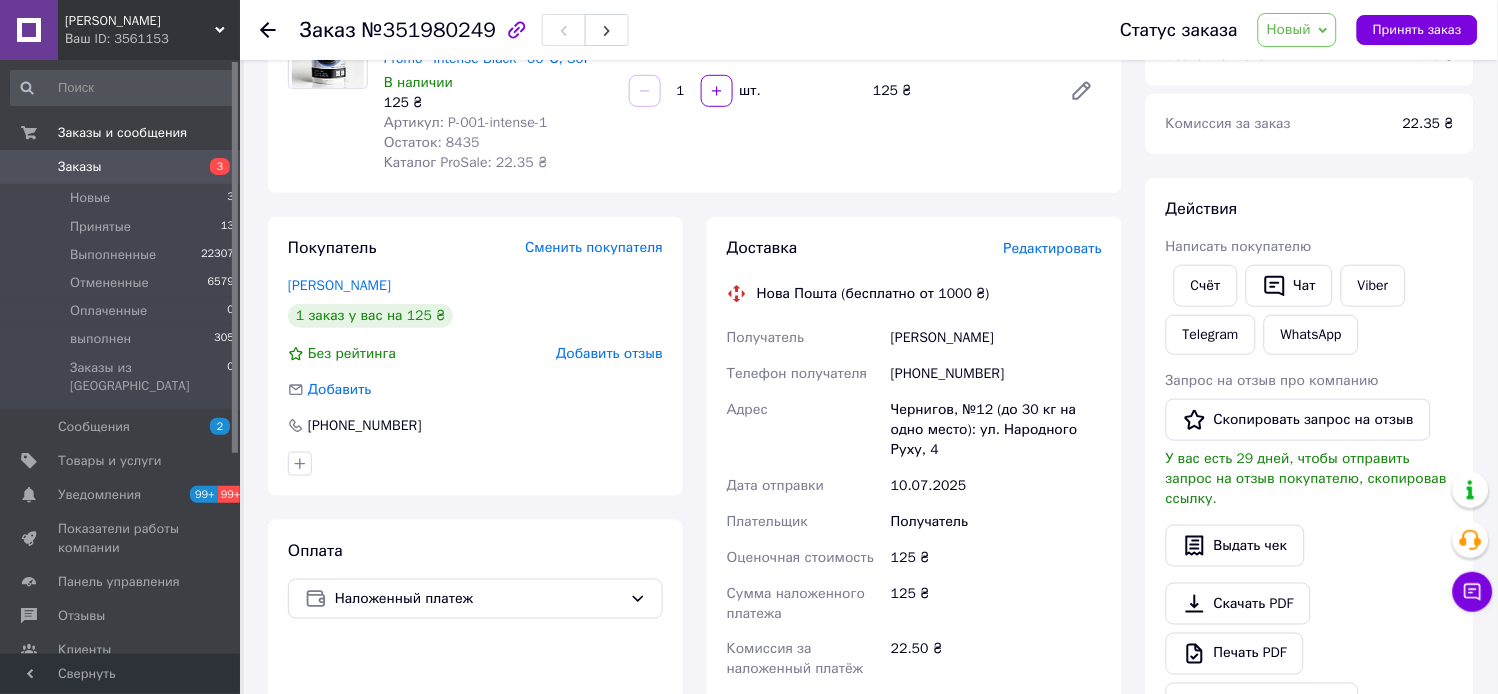 click on "Новый" at bounding box center (1289, 29) 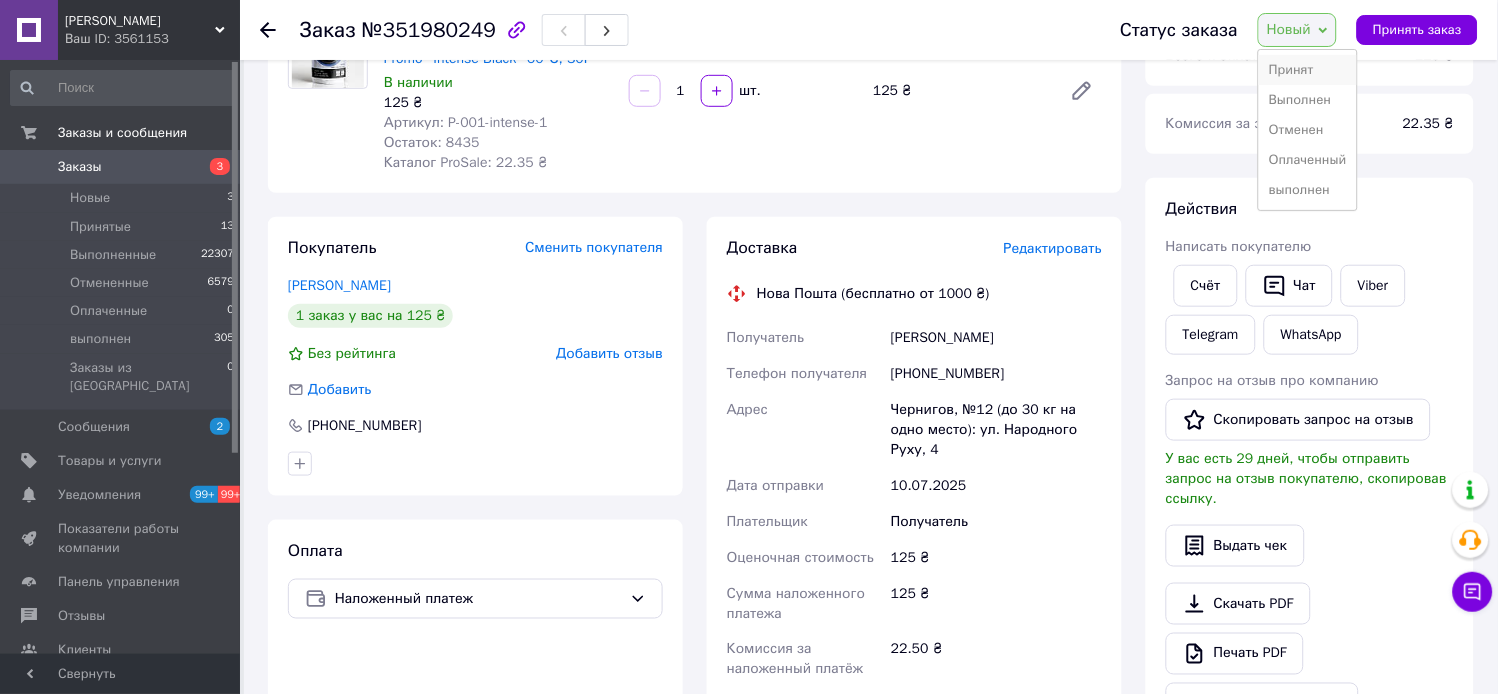 click on "Принят" at bounding box center [1308, 70] 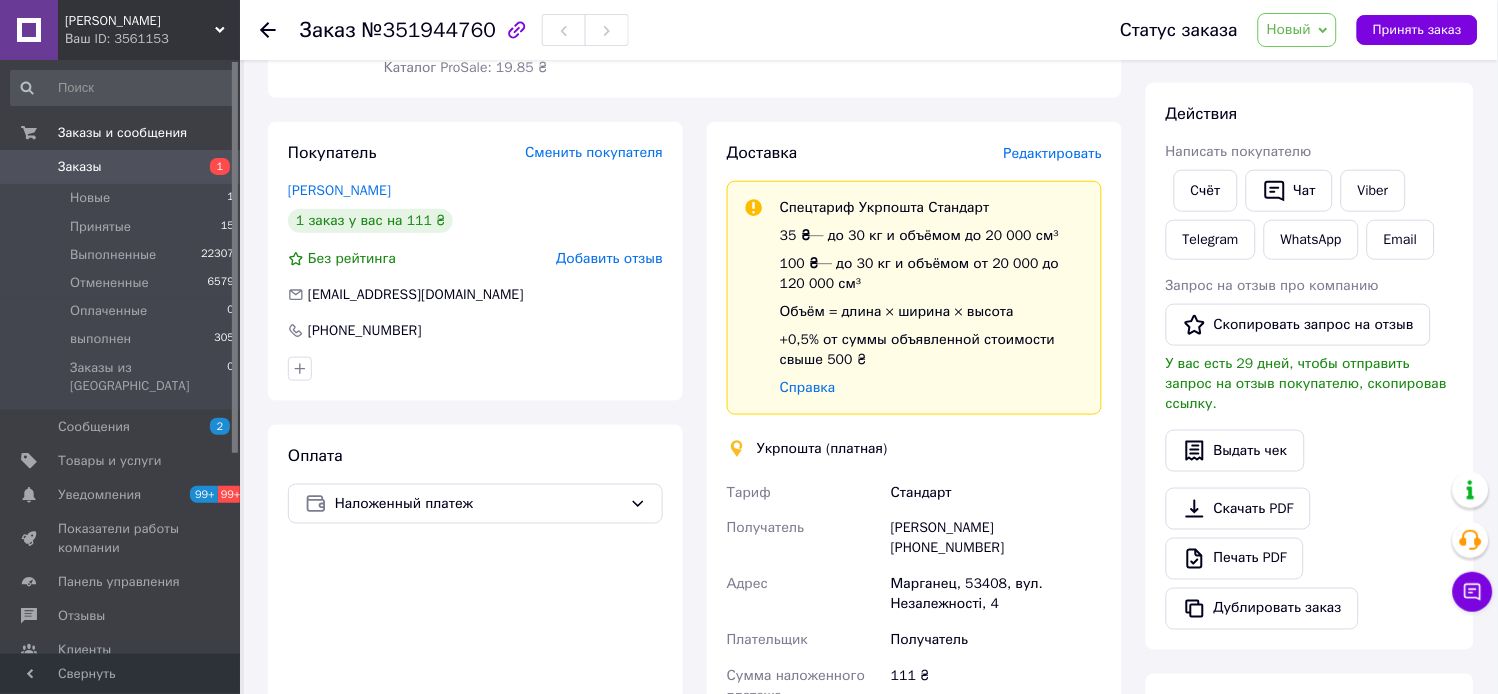 scroll, scrollTop: 333, scrollLeft: 0, axis: vertical 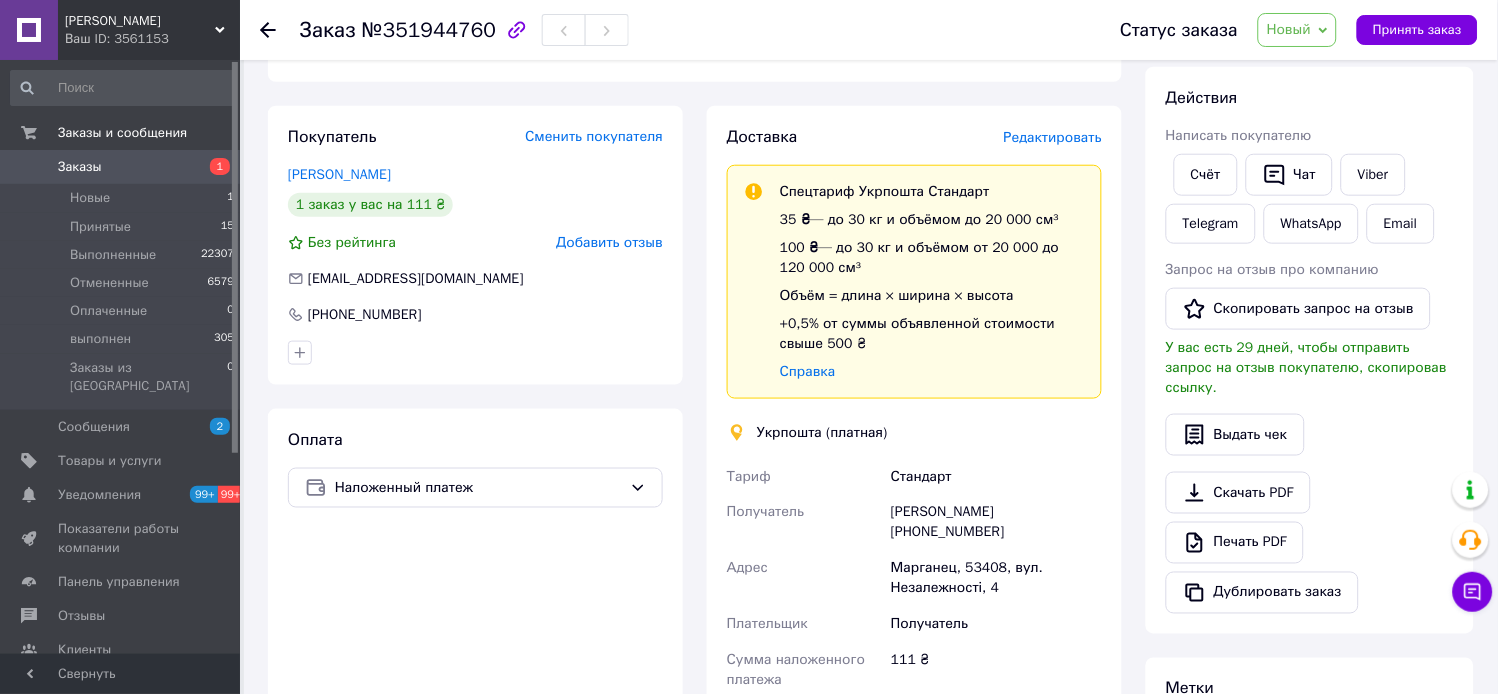 click on "Новый" at bounding box center [1289, 29] 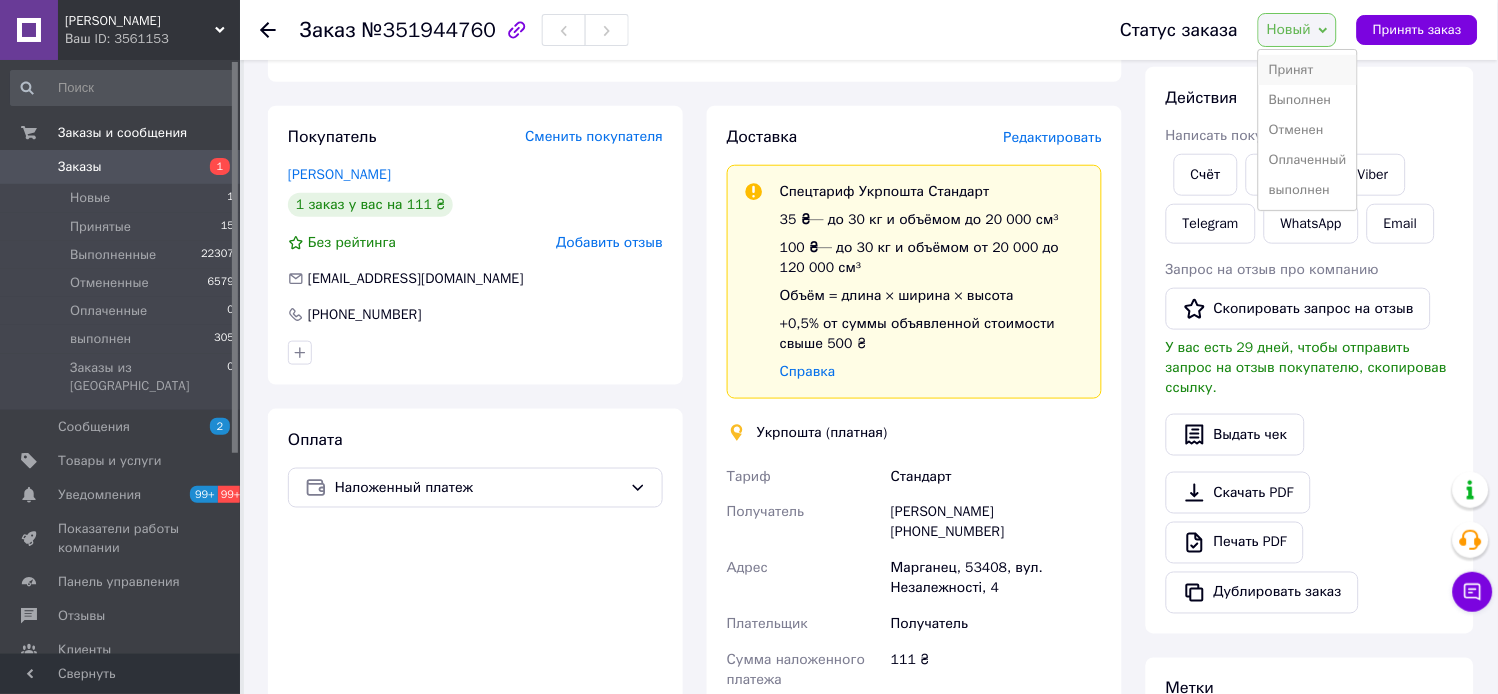 click on "Принят" at bounding box center [1308, 70] 